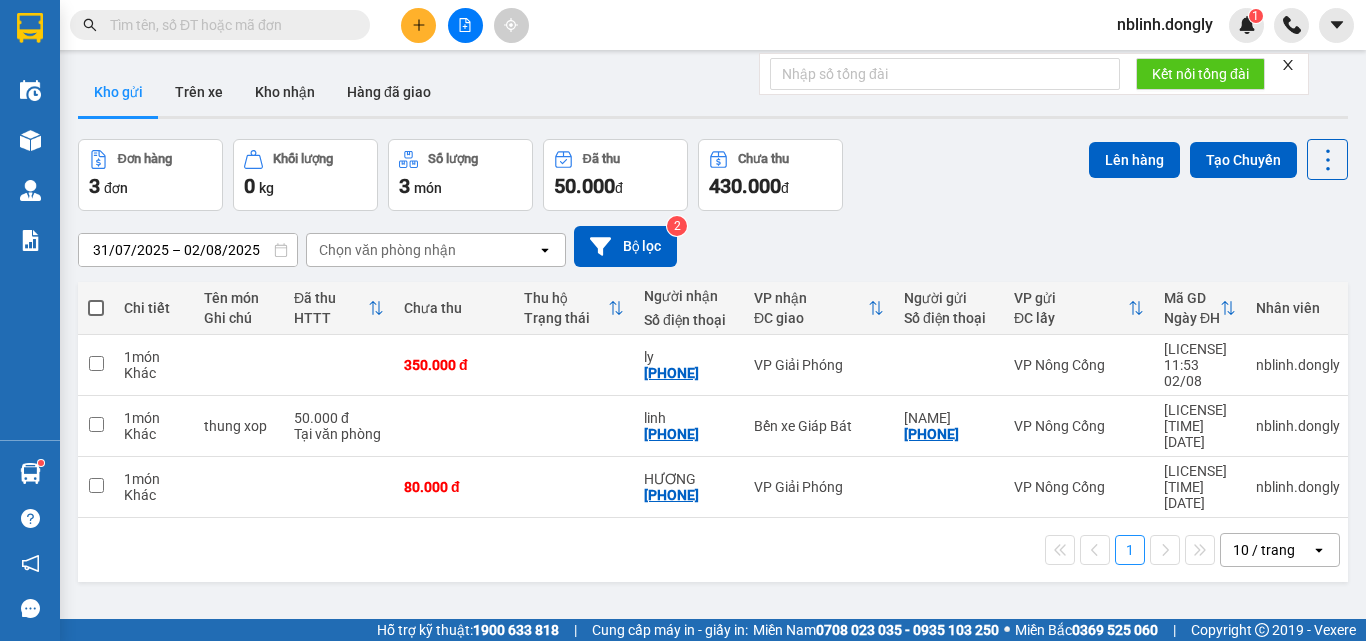 scroll, scrollTop: 0, scrollLeft: 0, axis: both 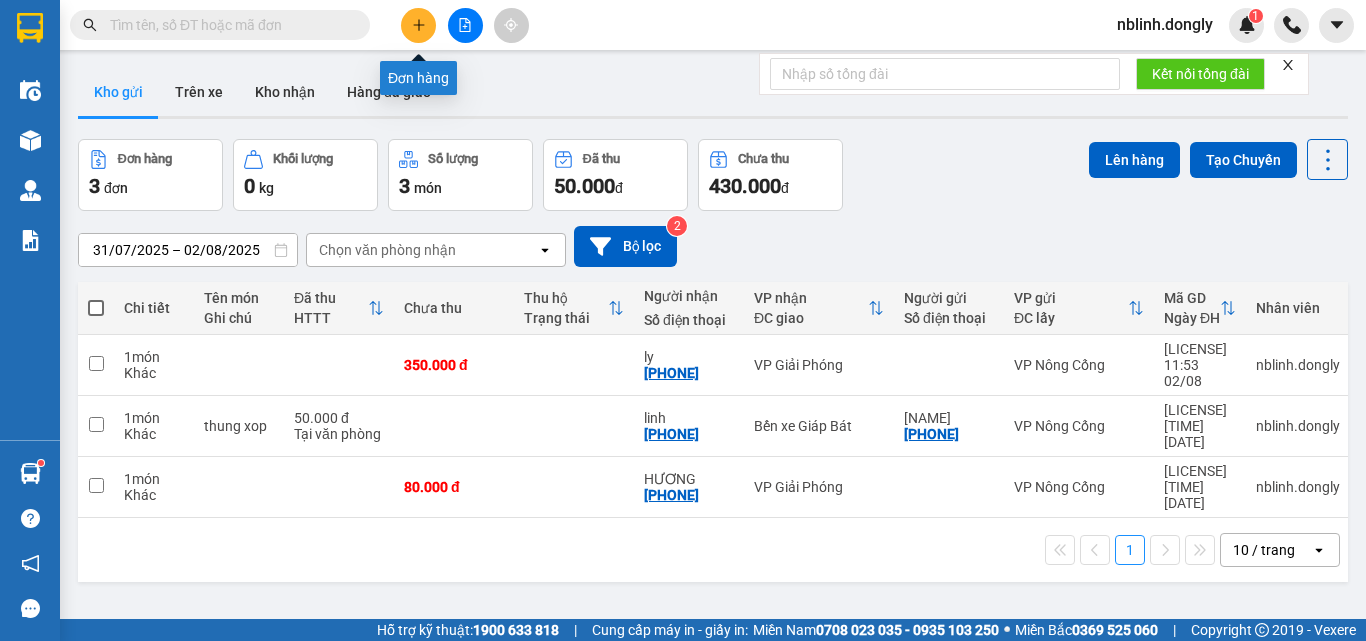 click at bounding box center (418, 25) 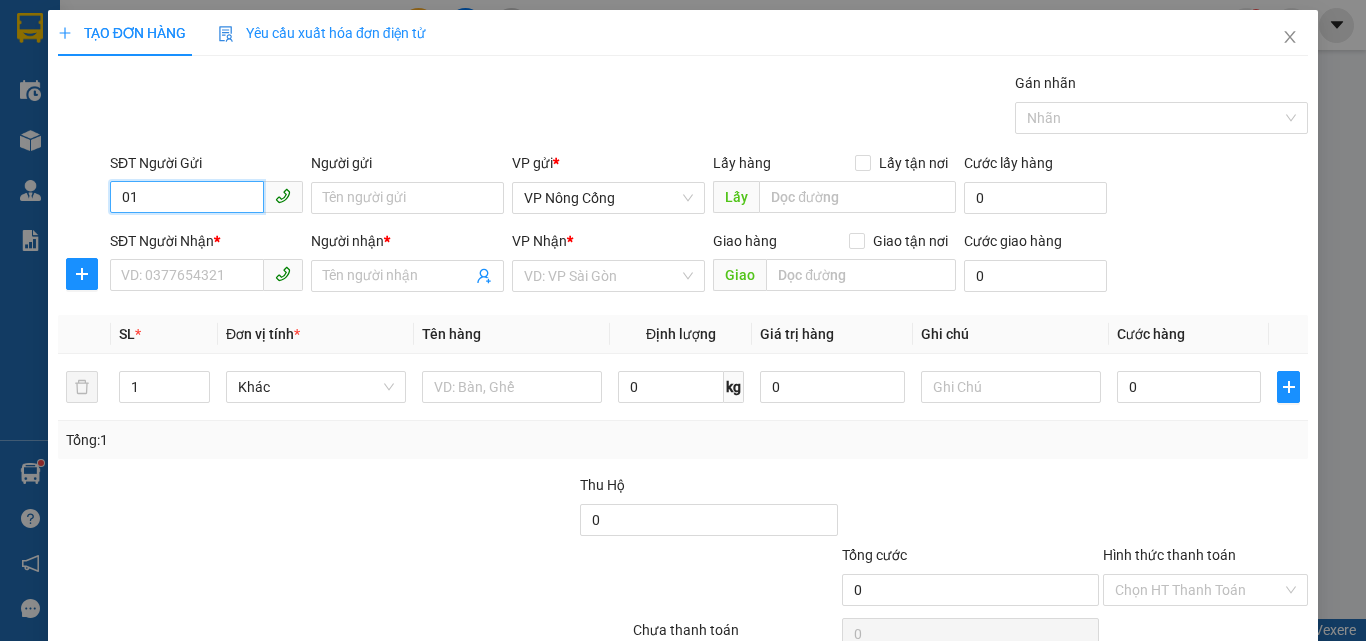 type on "0" 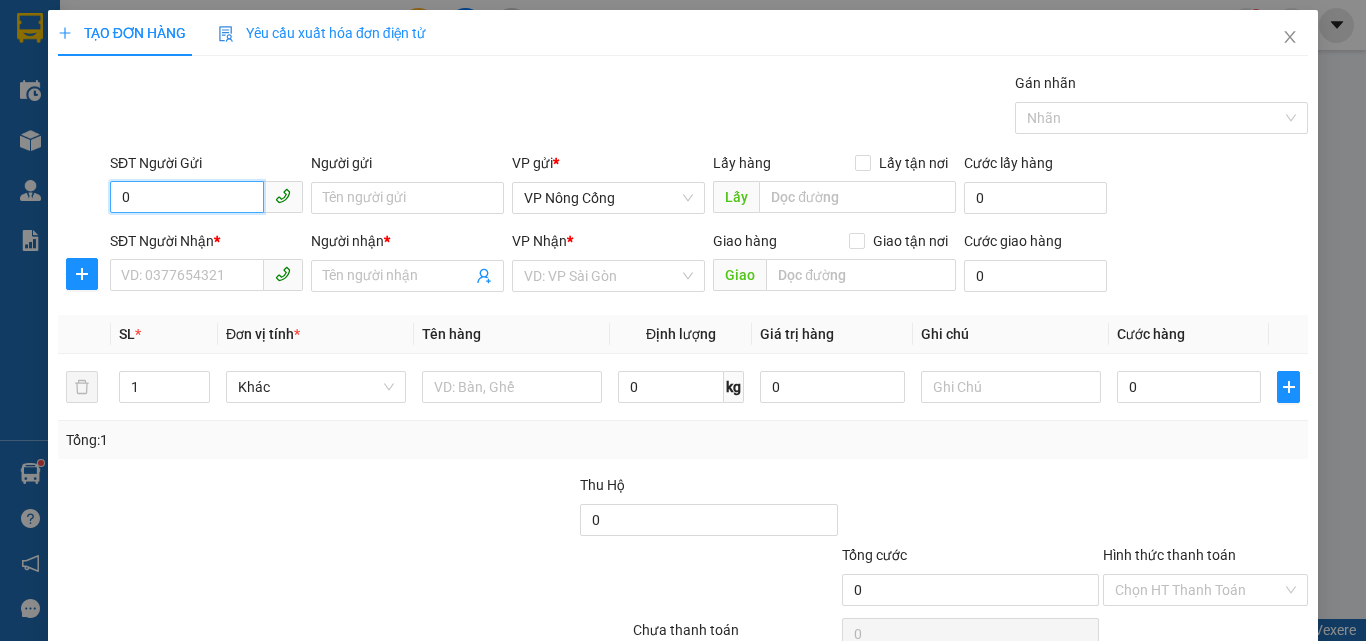 type 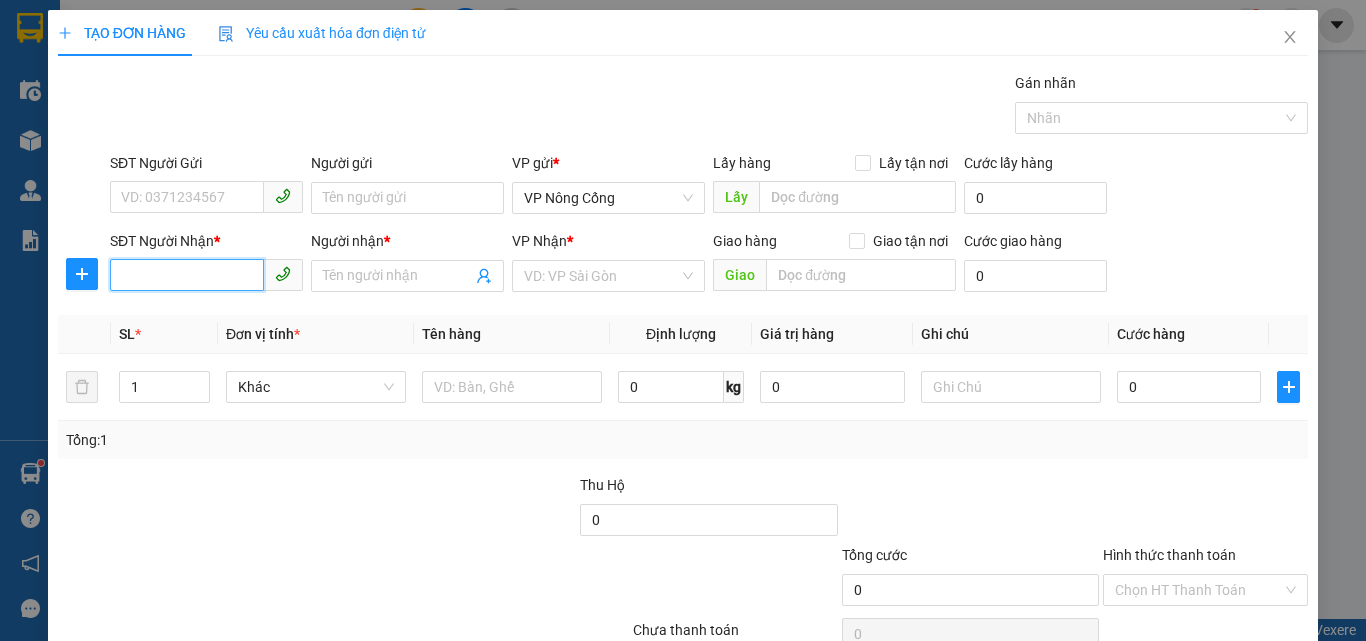 click on "SĐT Người Nhận  *" at bounding box center [187, 275] 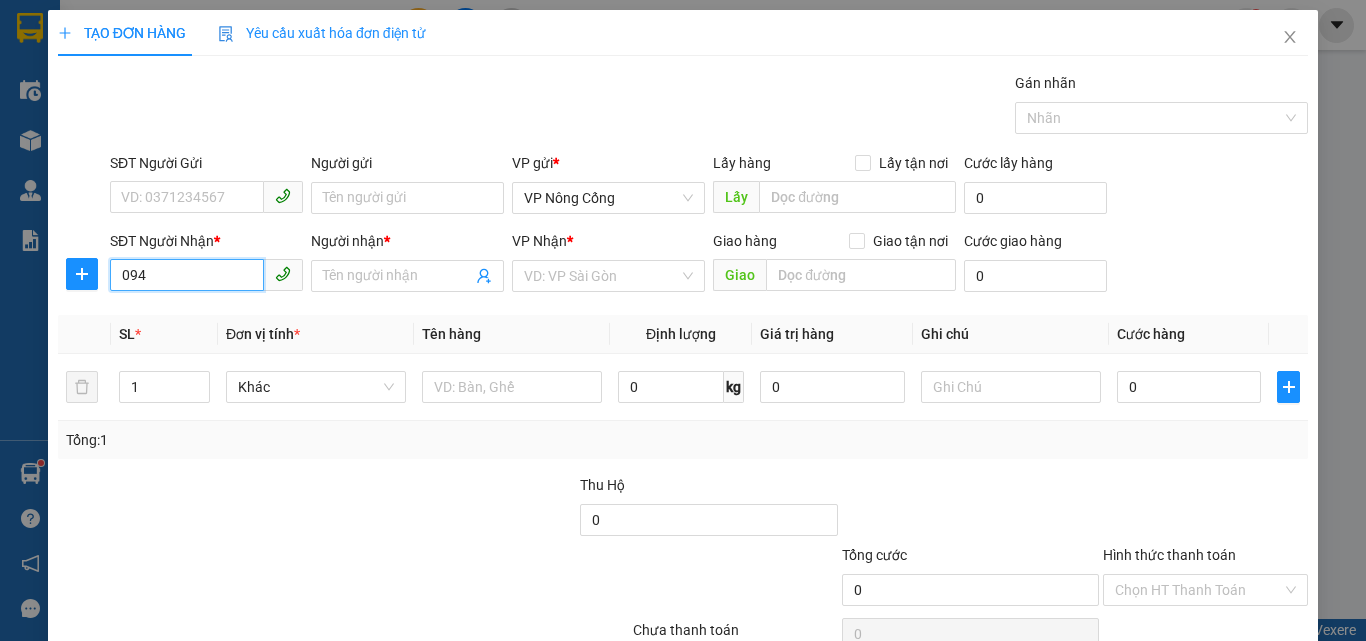 scroll, scrollTop: 0, scrollLeft: 0, axis: both 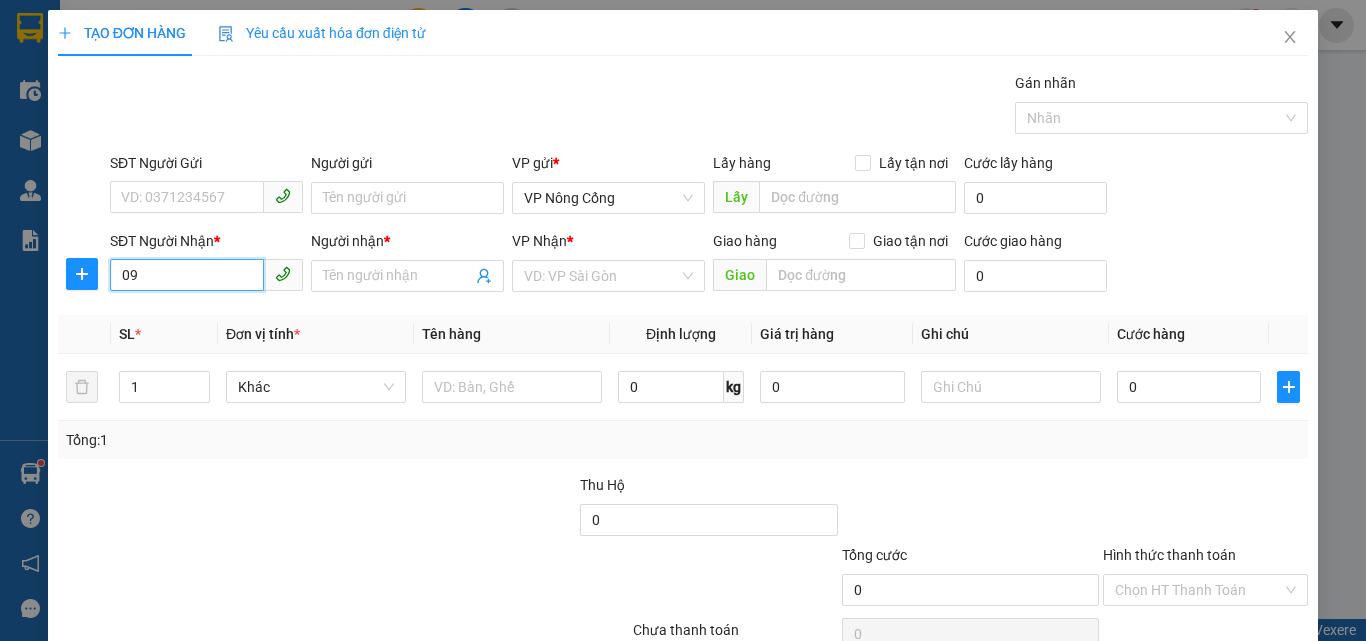 type on "0" 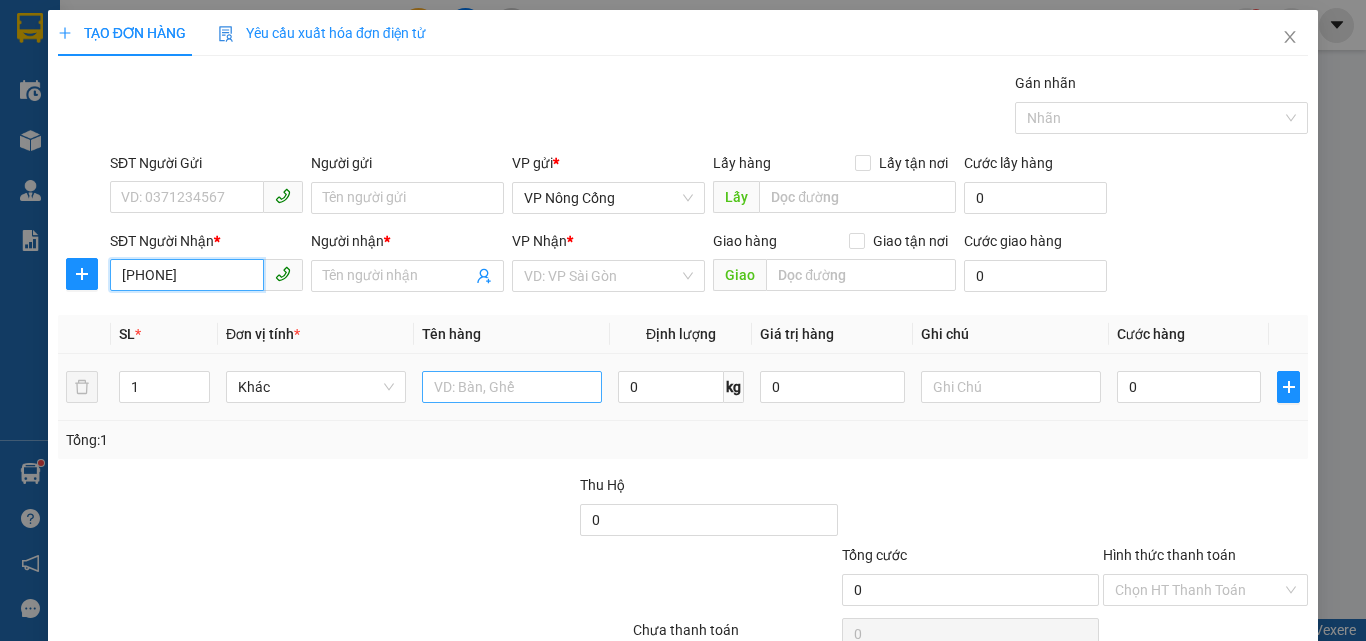 type on "0123456784" 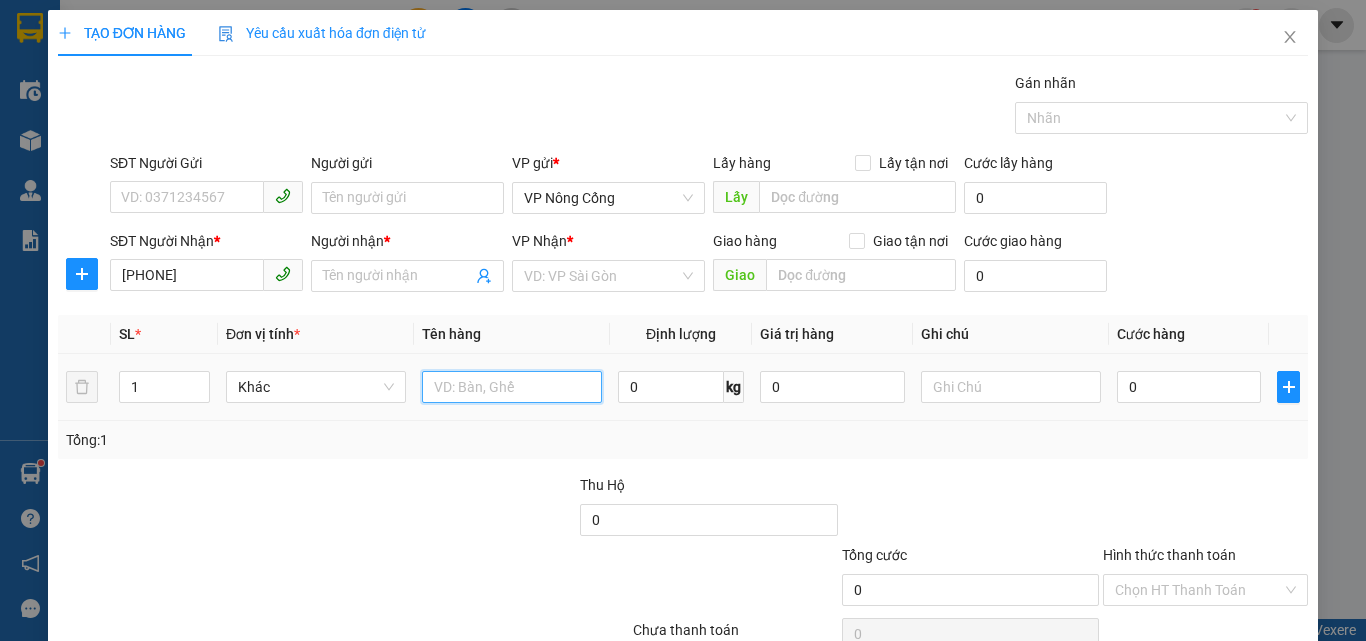 click at bounding box center (512, 387) 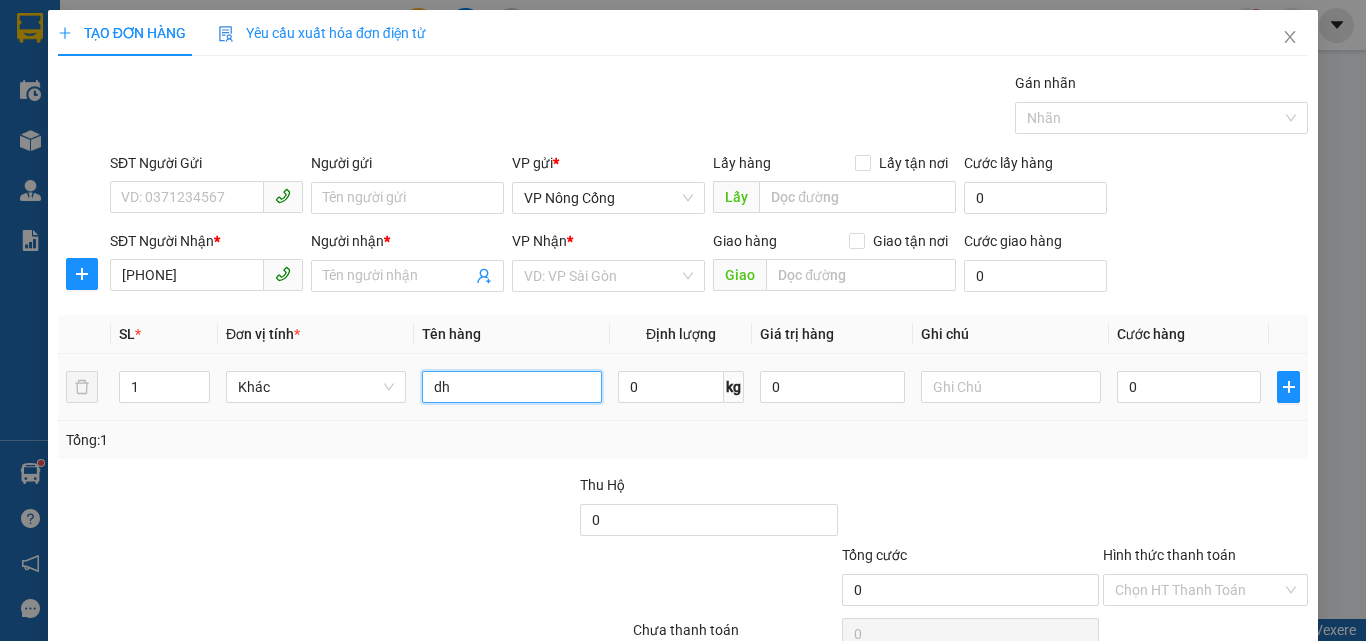 type on "d" 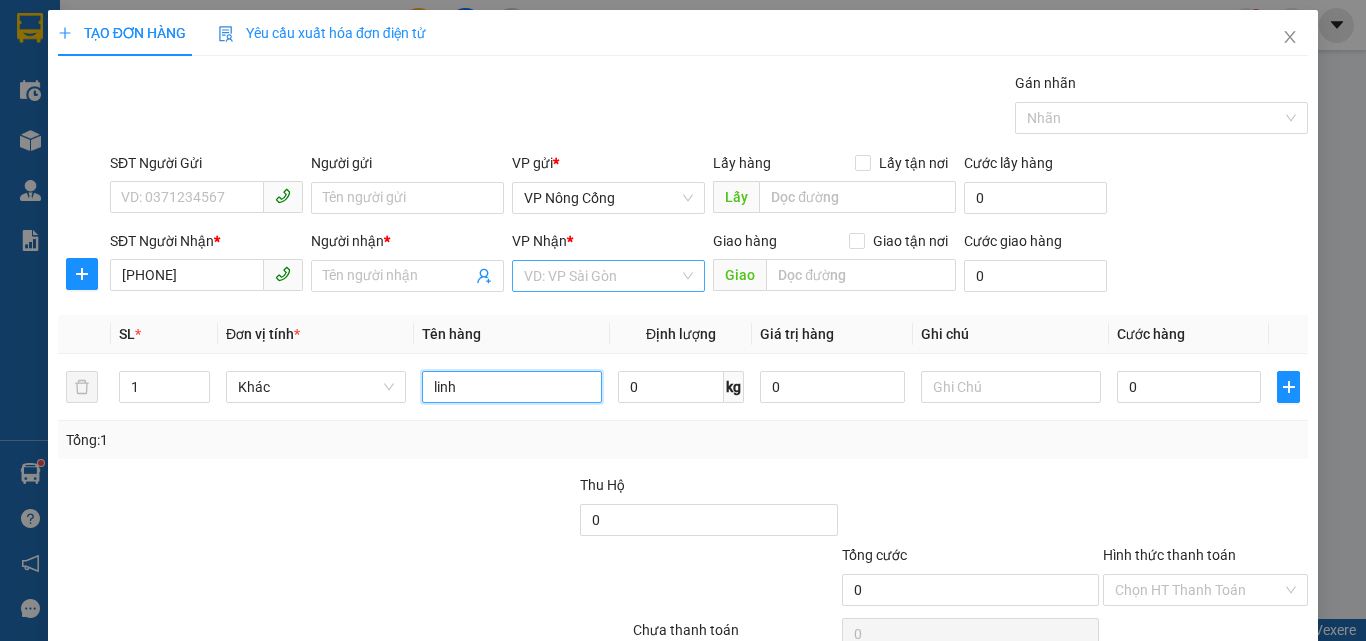 type on "linh" 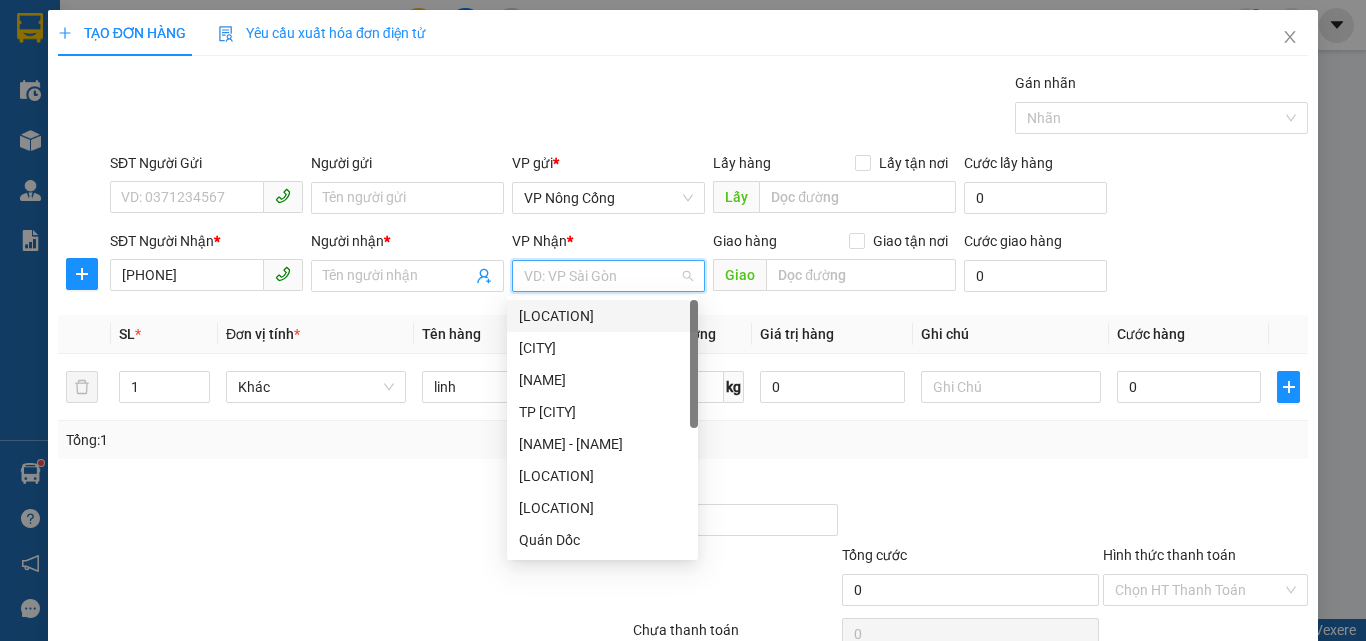 click at bounding box center [601, 276] 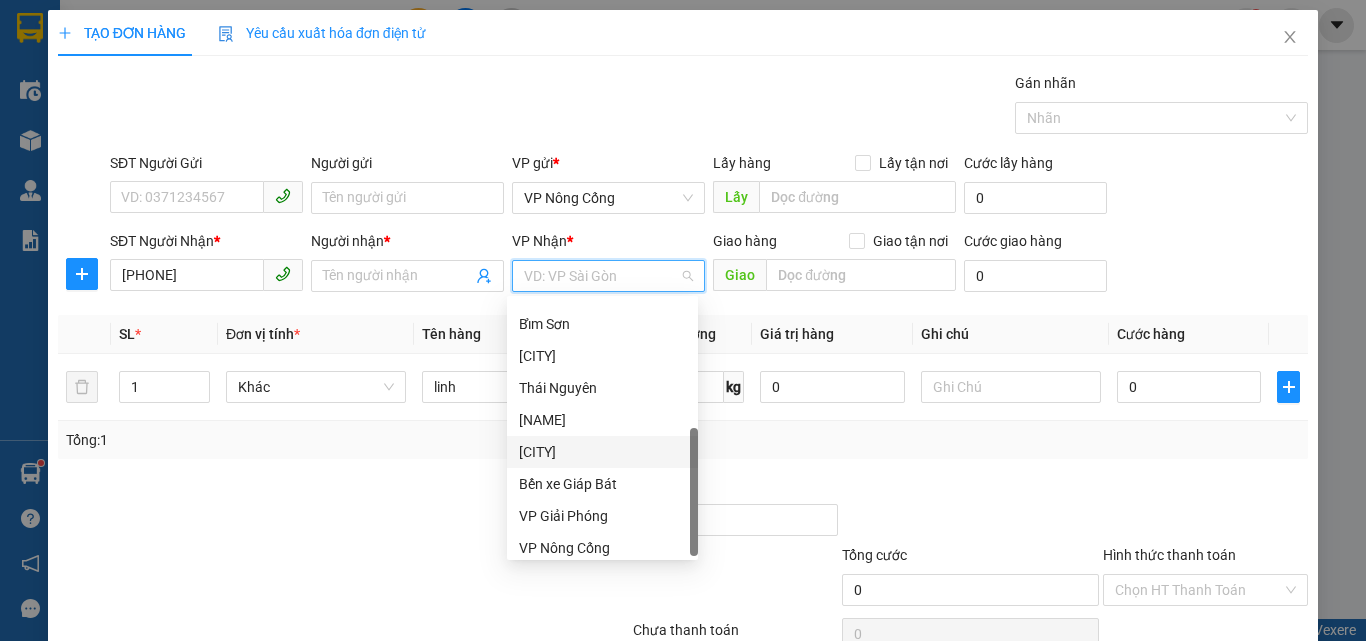 scroll, scrollTop: 288, scrollLeft: 0, axis: vertical 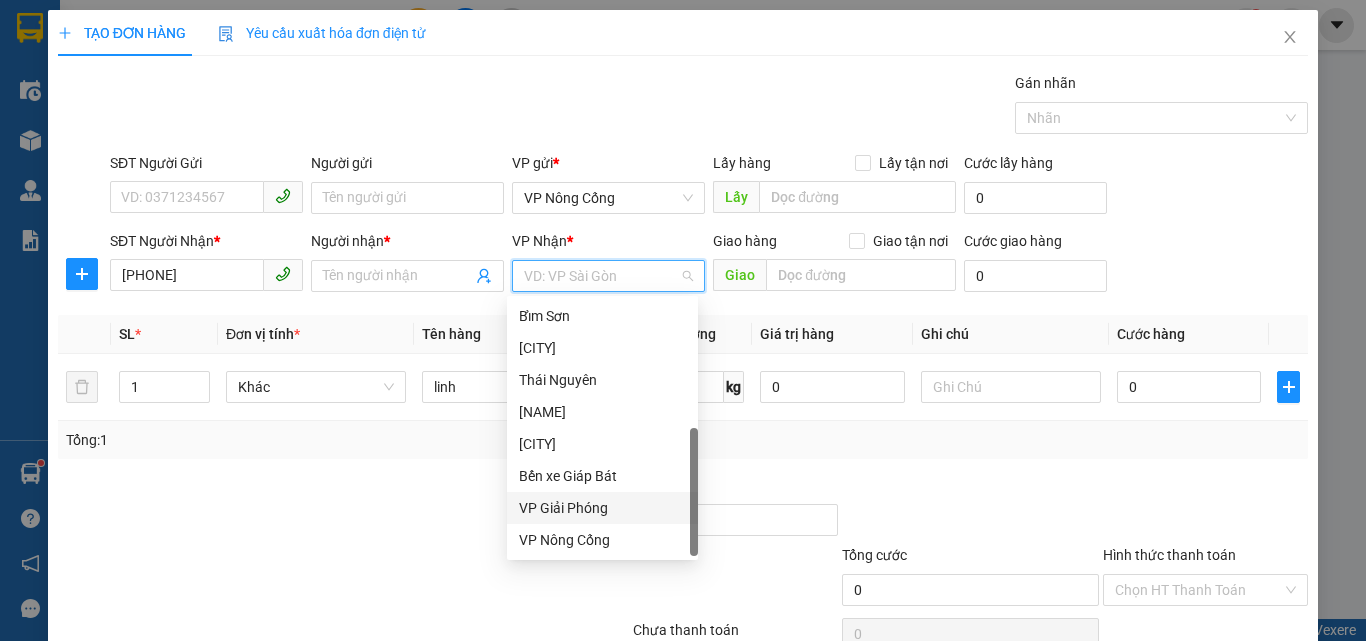 click on "VP Giải Phóng" at bounding box center [602, 508] 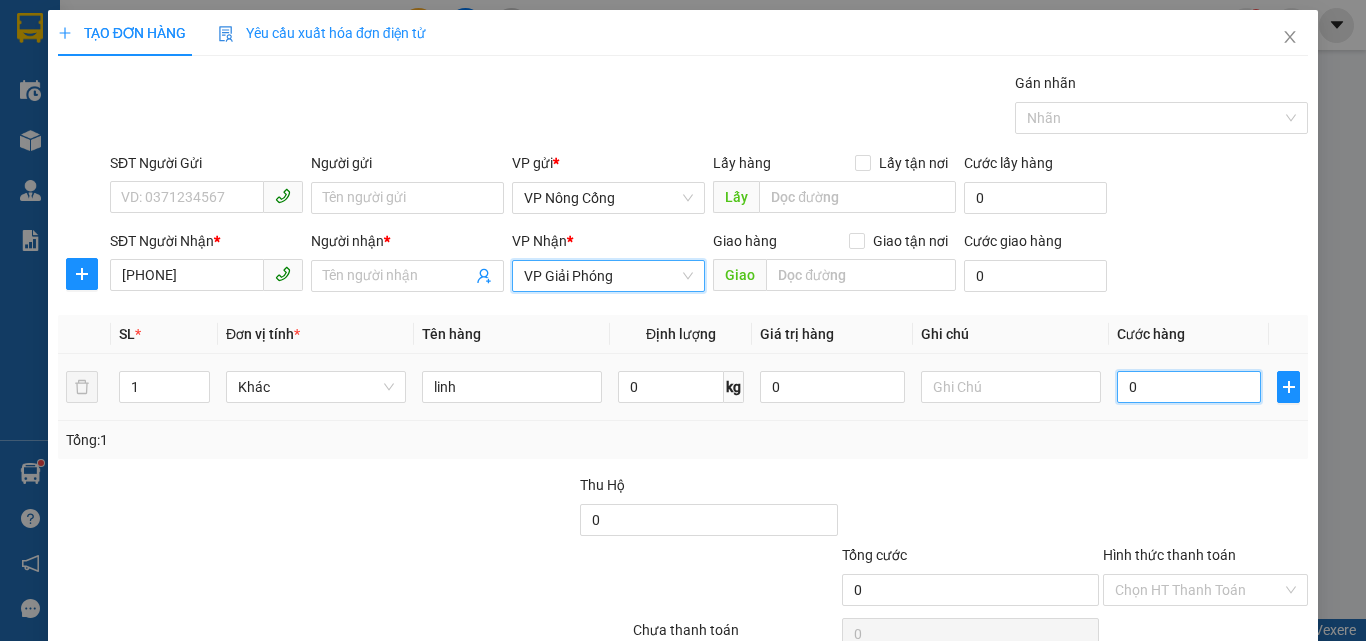 click on "0" at bounding box center (1189, 387) 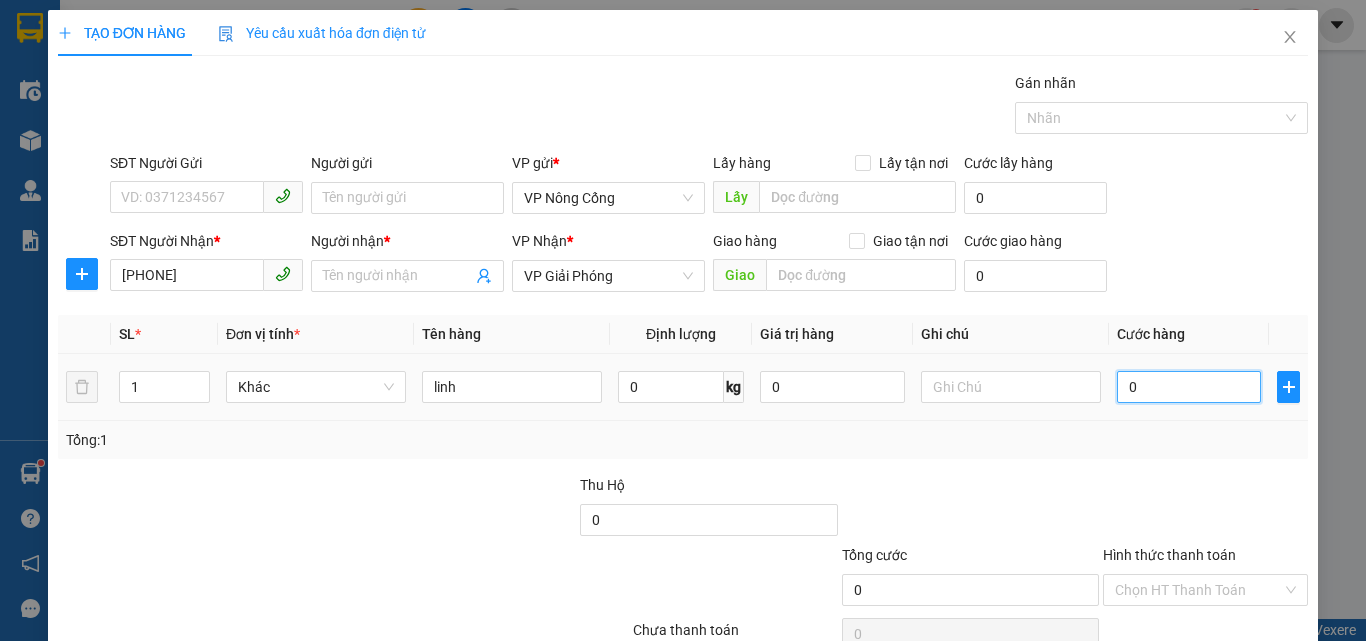 type on "4" 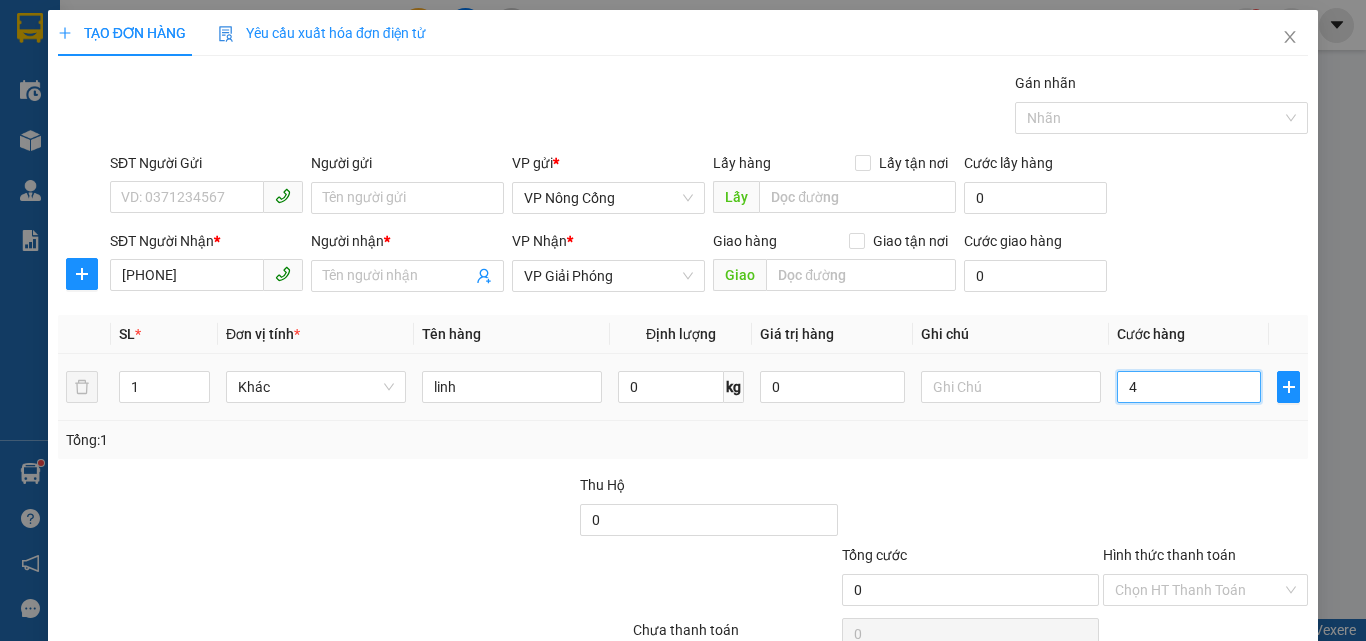 type on "4" 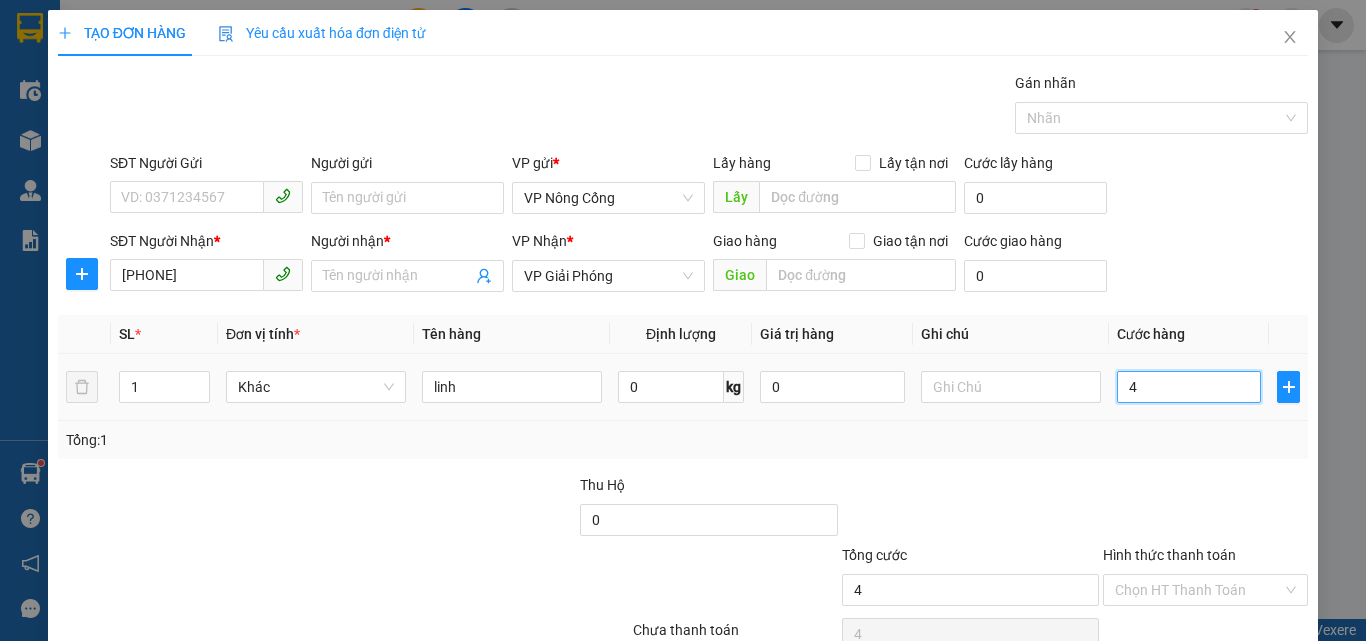 type on "45" 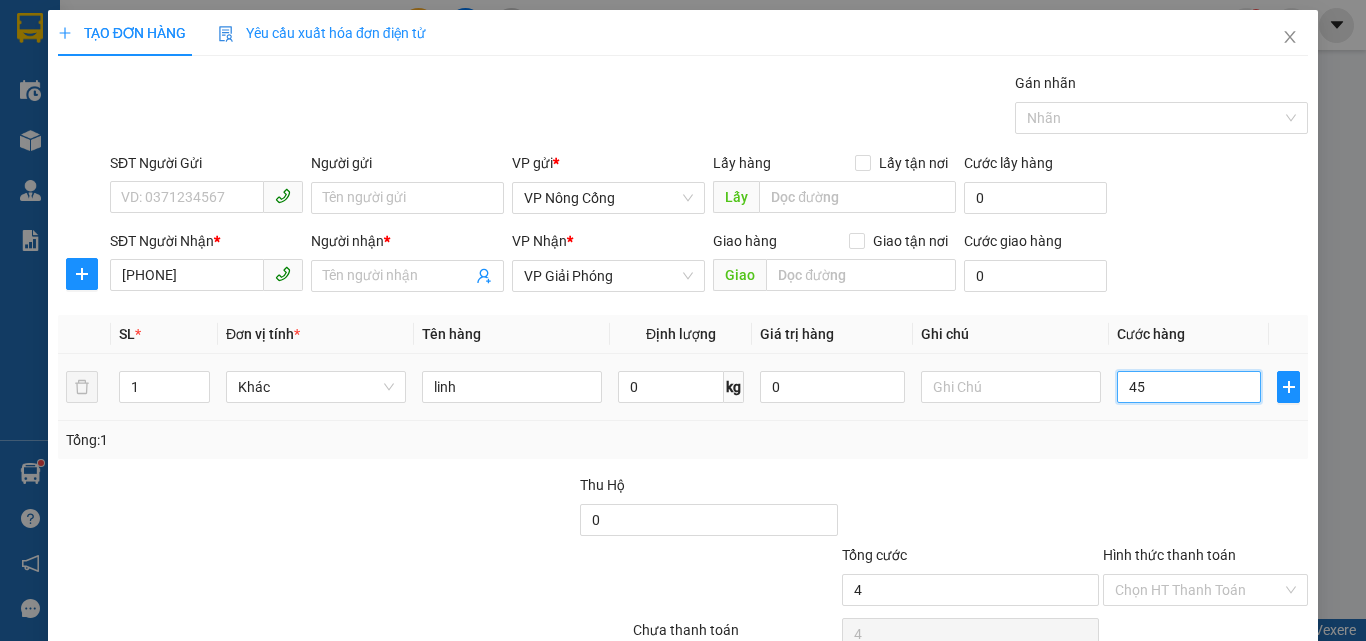 type on "45" 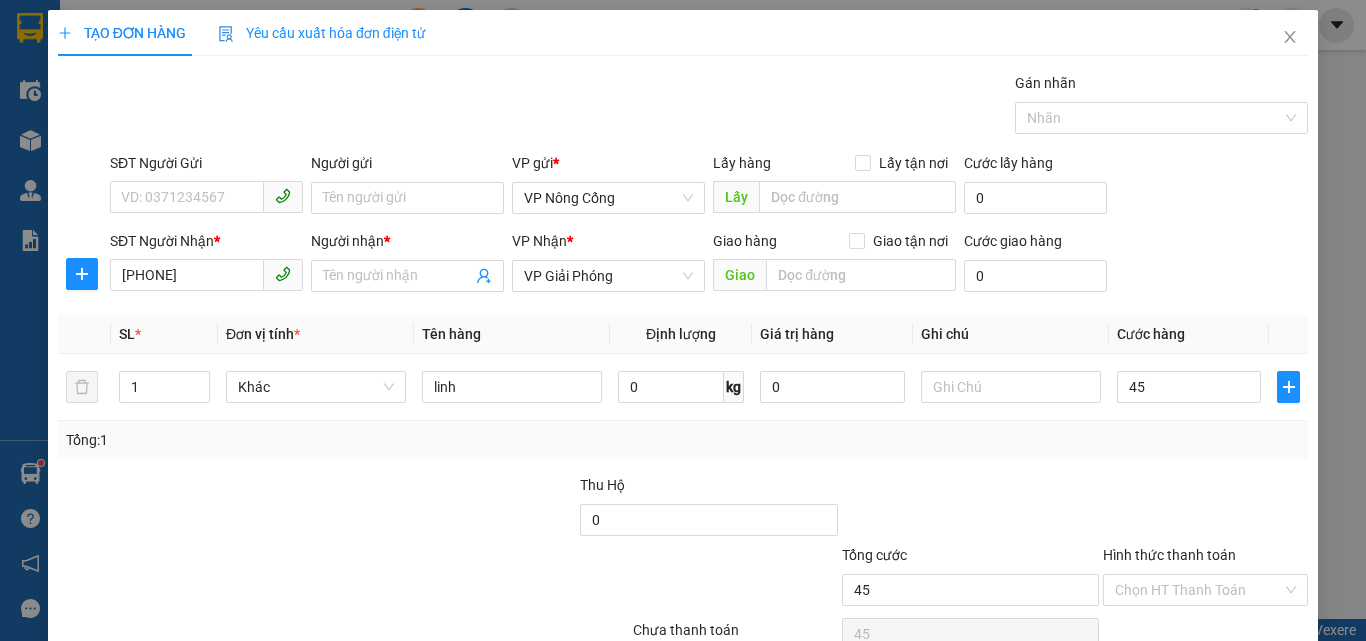 type on "45.000" 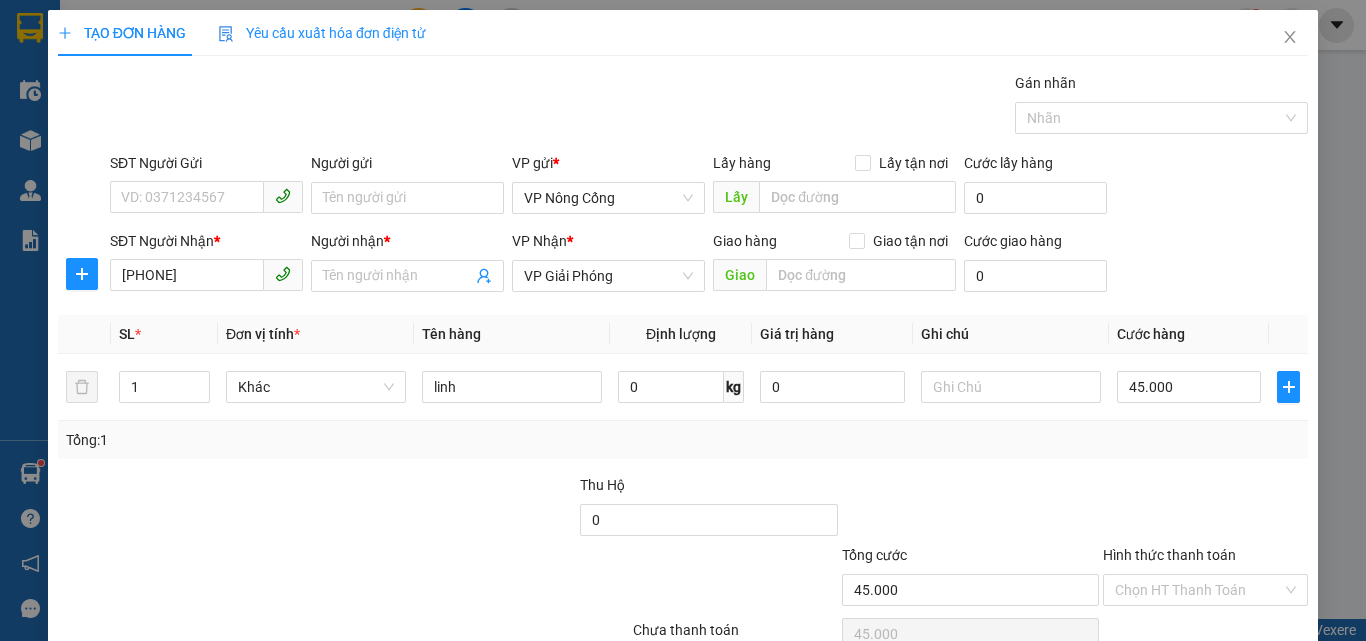 click on "Hình thức thanh toán" at bounding box center (1169, 555) 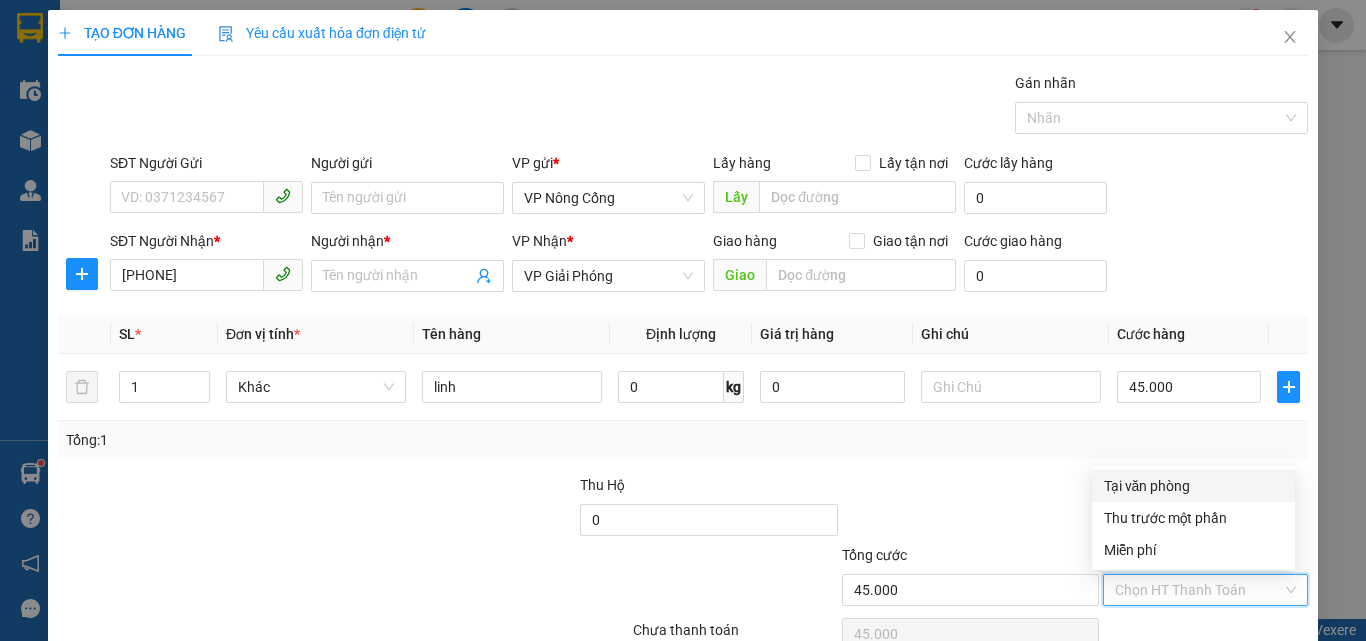 click on "Tại văn phòng" at bounding box center (1193, 486) 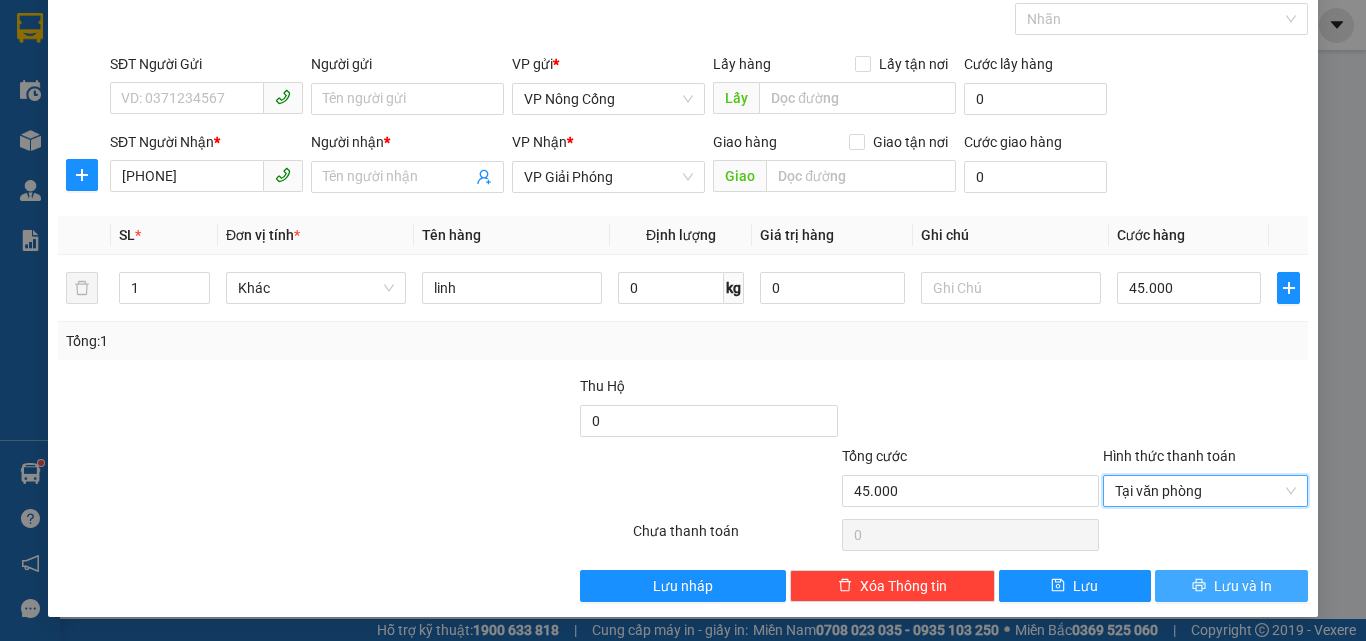 scroll, scrollTop: 0, scrollLeft: 0, axis: both 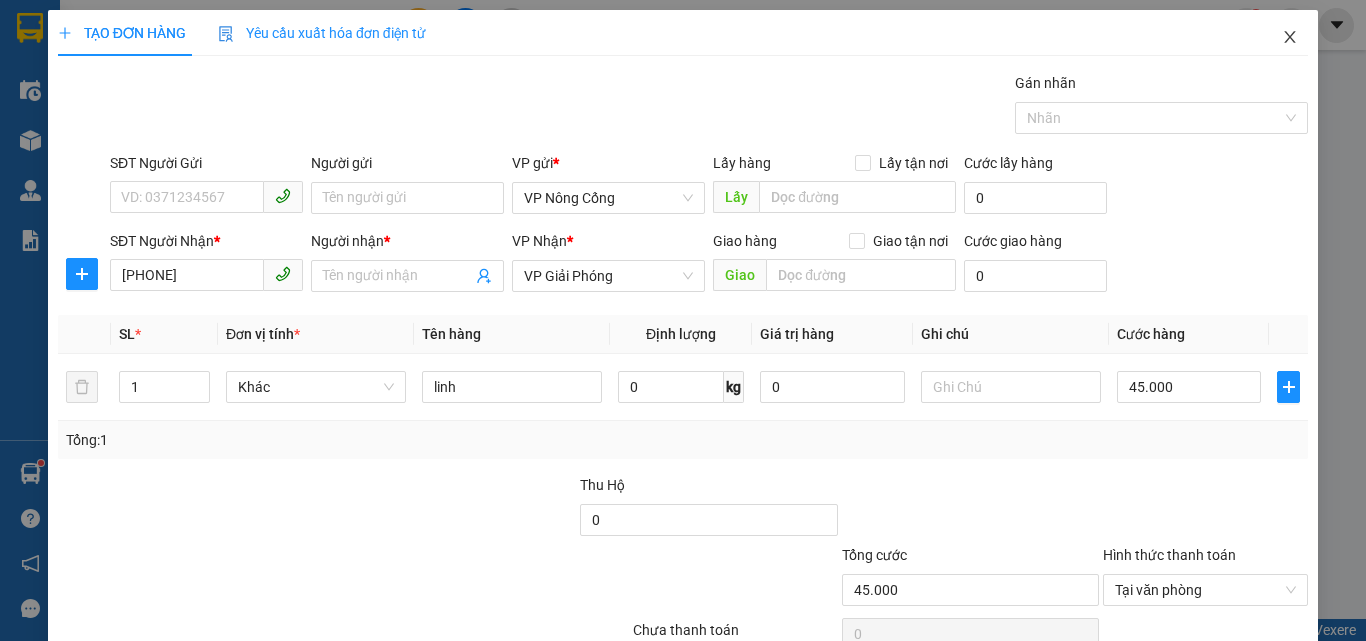 click 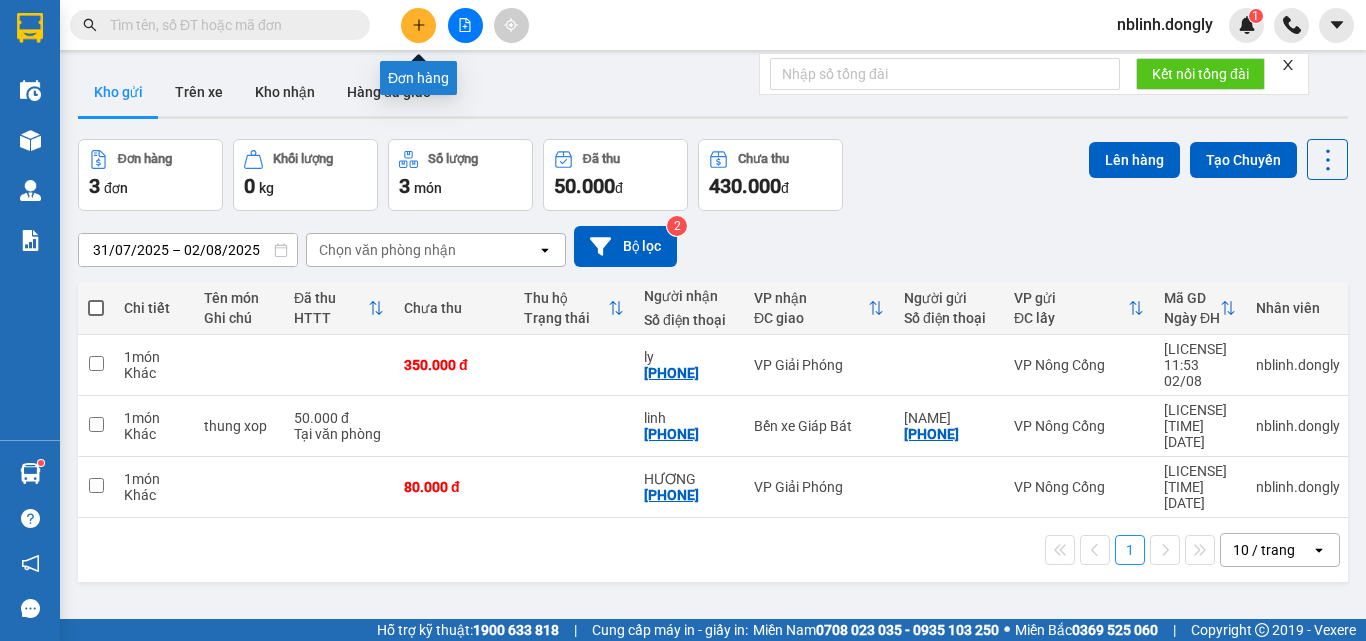 click 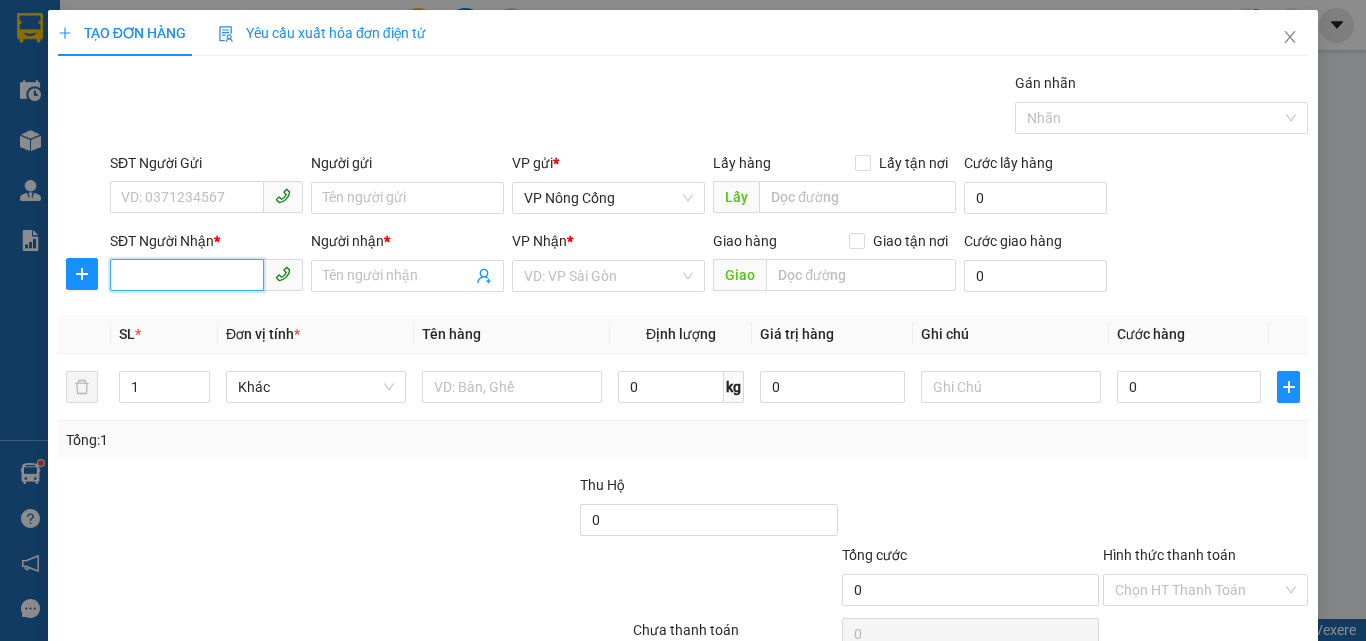 click on "SĐT Người Nhận  *" at bounding box center (187, 275) 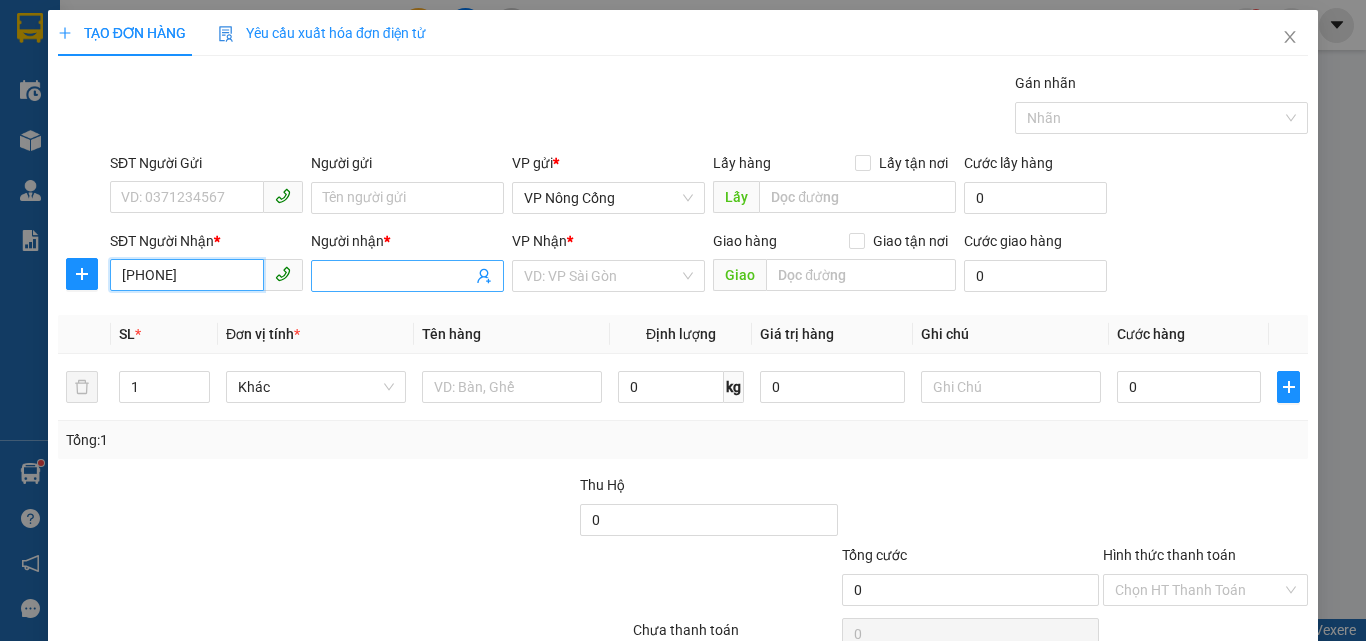 type on "[PHONE]" 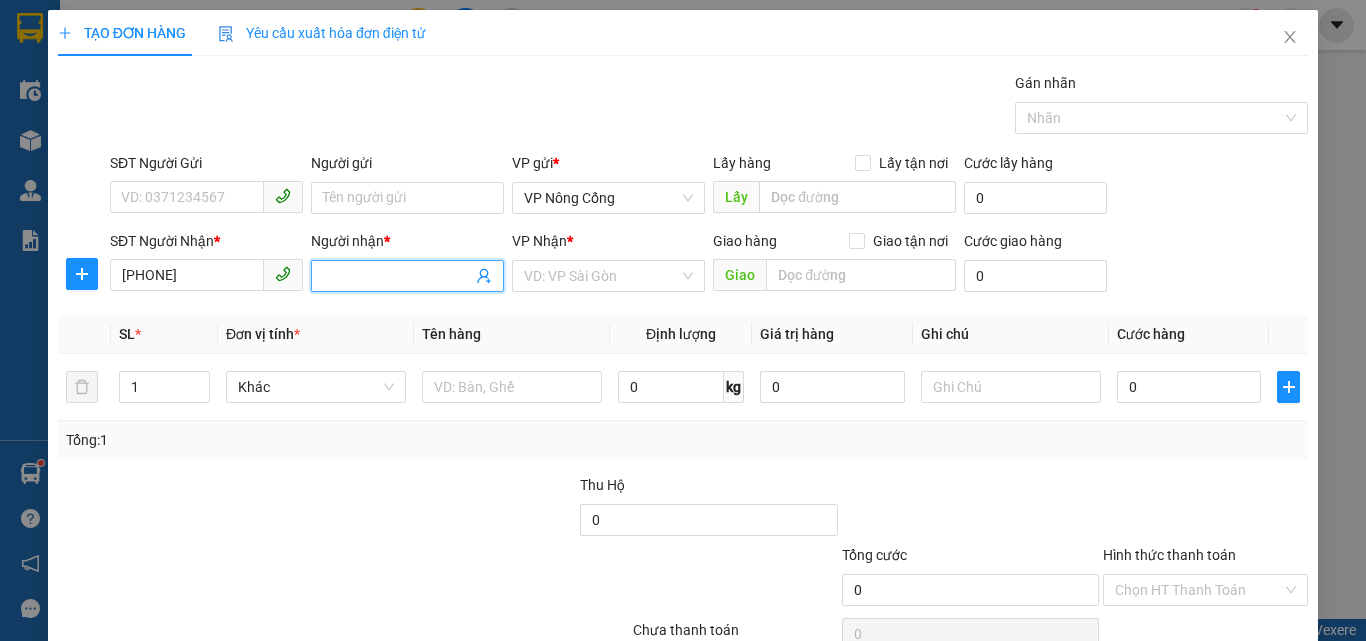 click on "Người nhận  *" at bounding box center [397, 276] 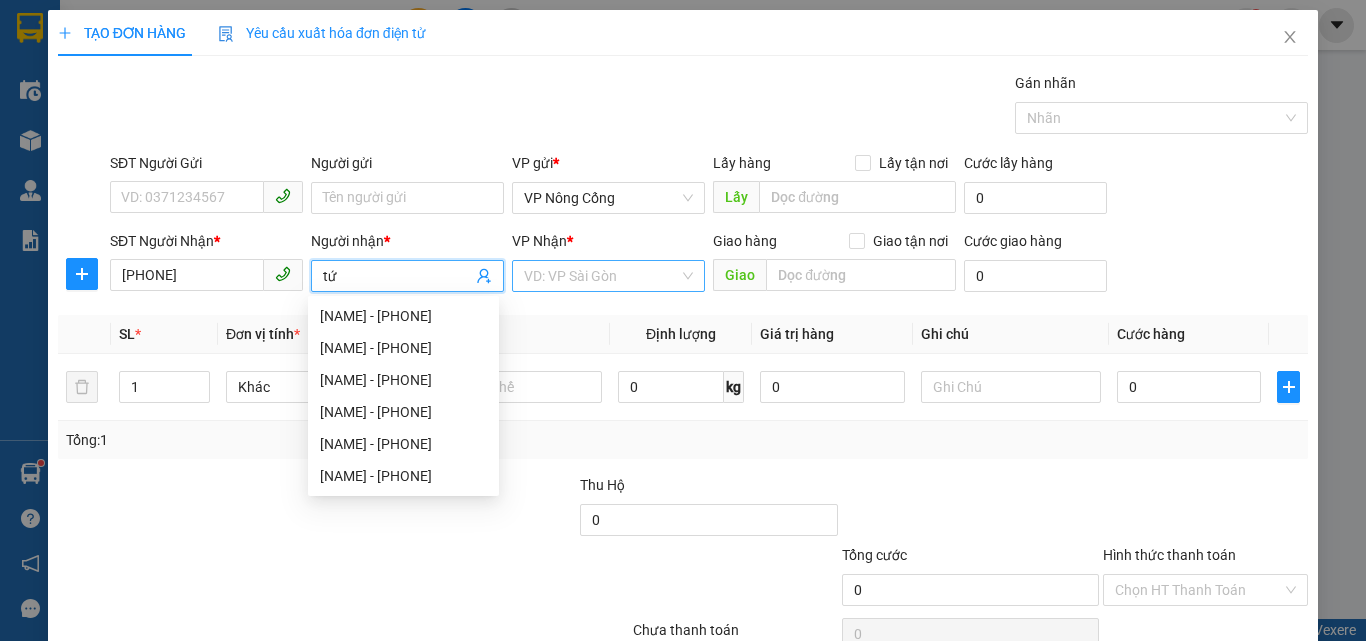 type on "tứ" 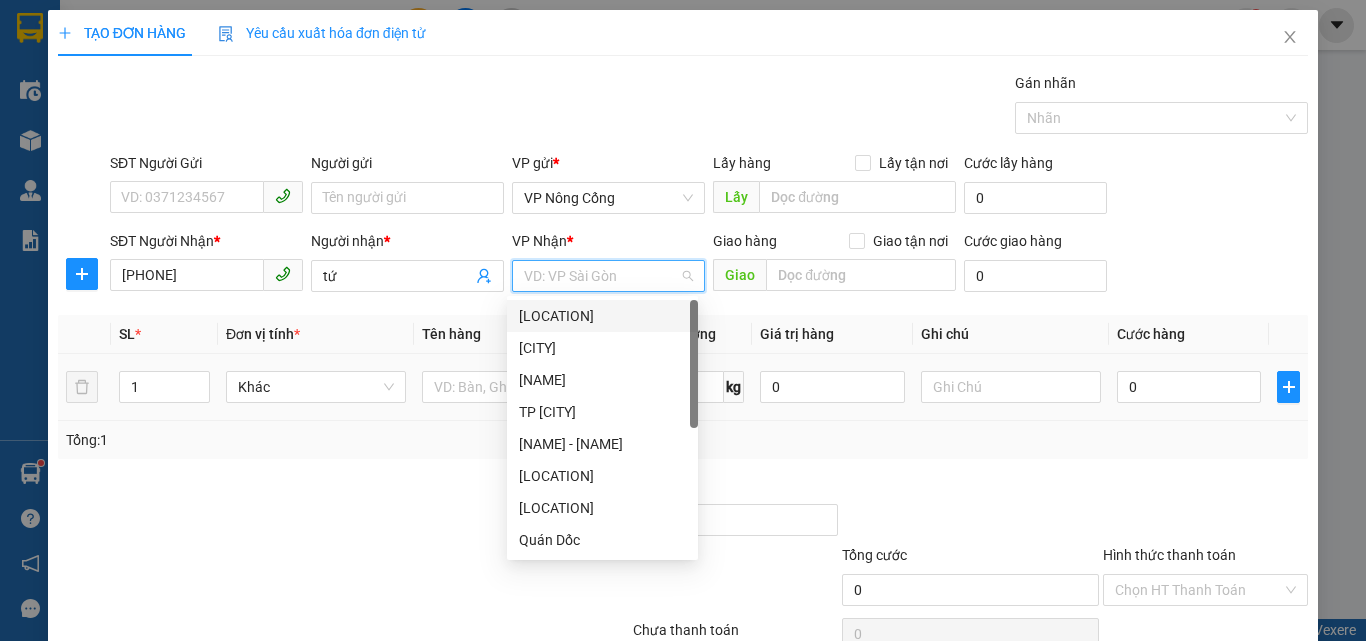 scroll, scrollTop: 99, scrollLeft: 0, axis: vertical 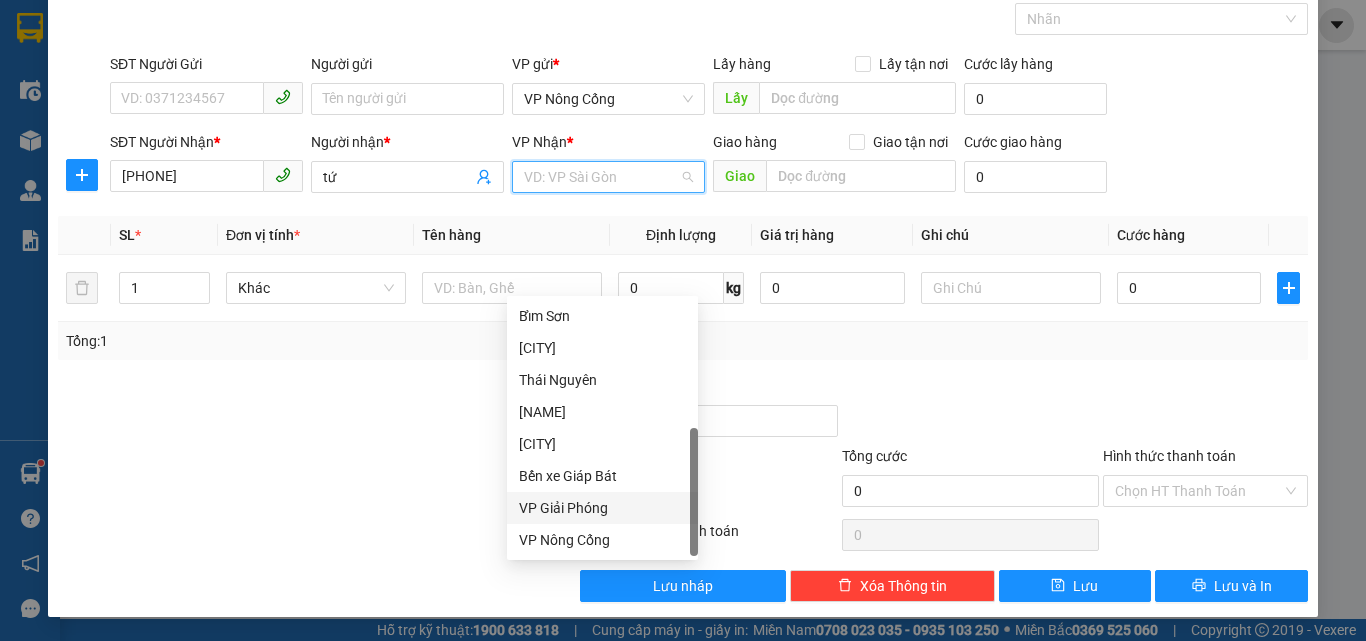 click on "VP Giải Phóng" at bounding box center (602, 508) 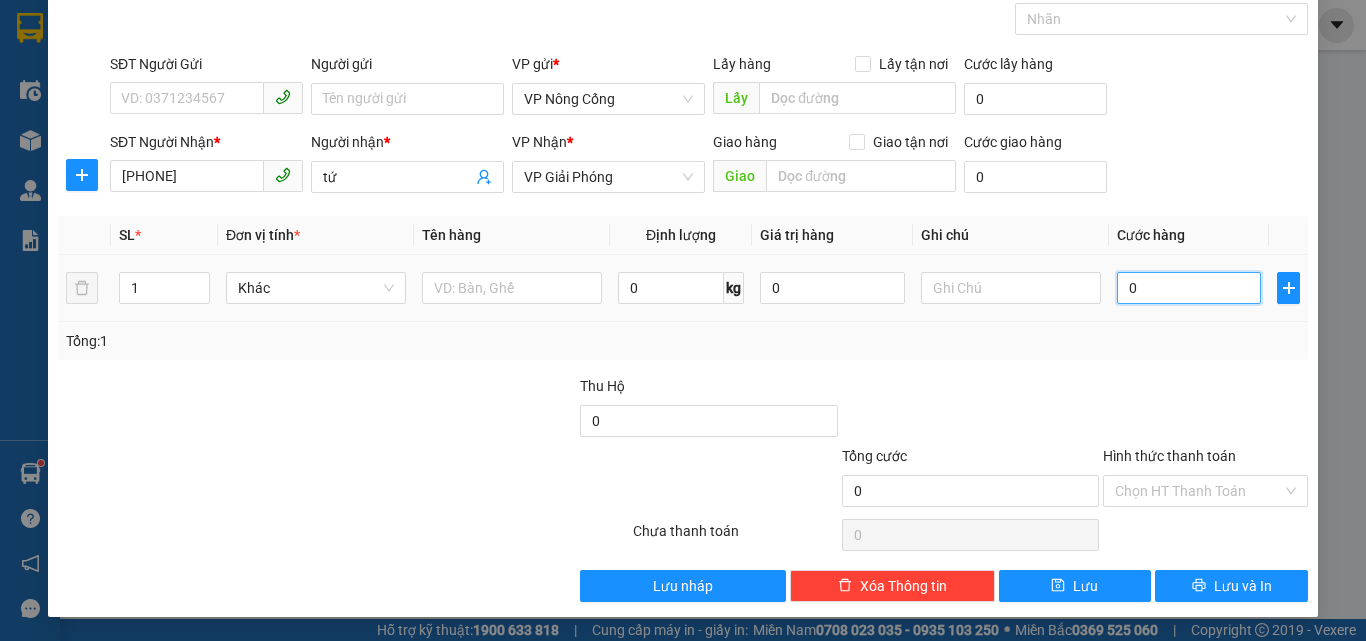 click on "0" at bounding box center [1189, 288] 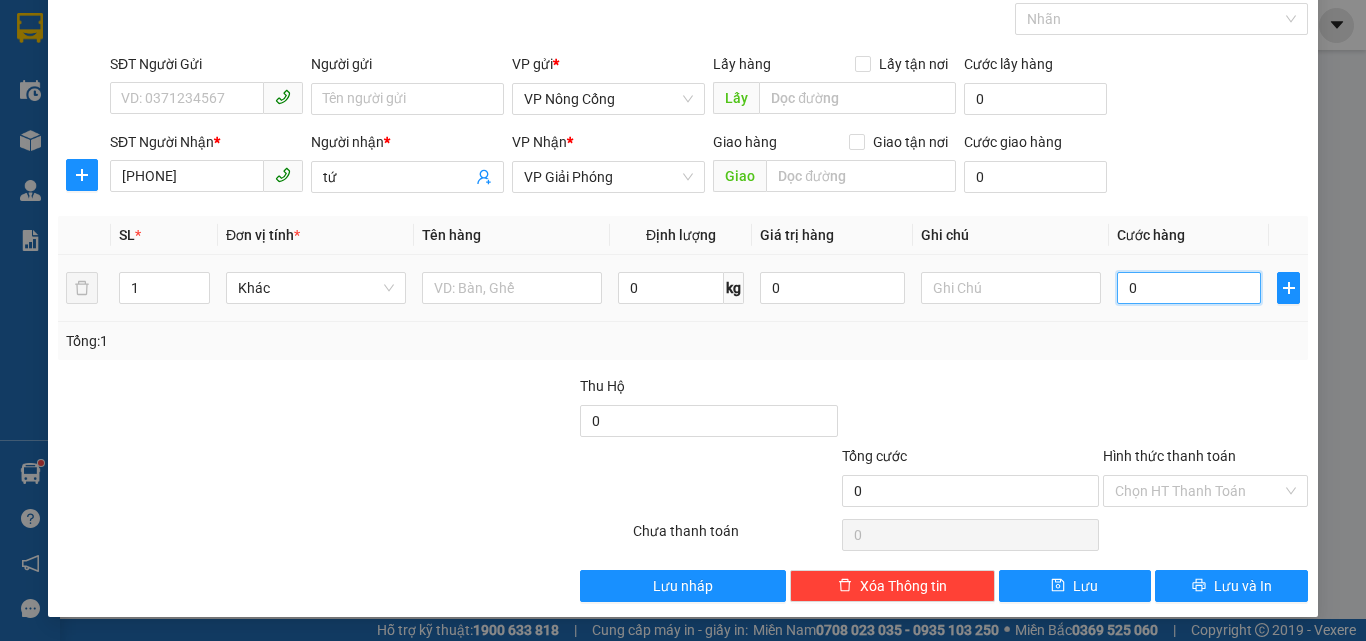 type on "4" 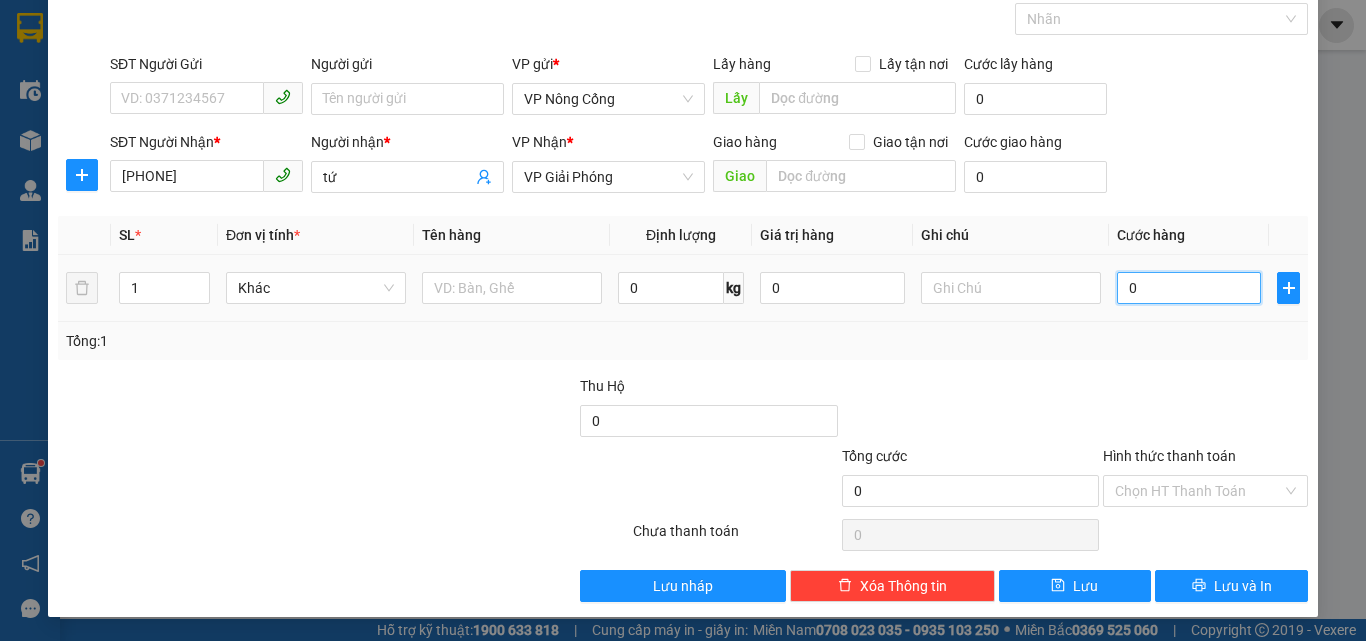type on "4" 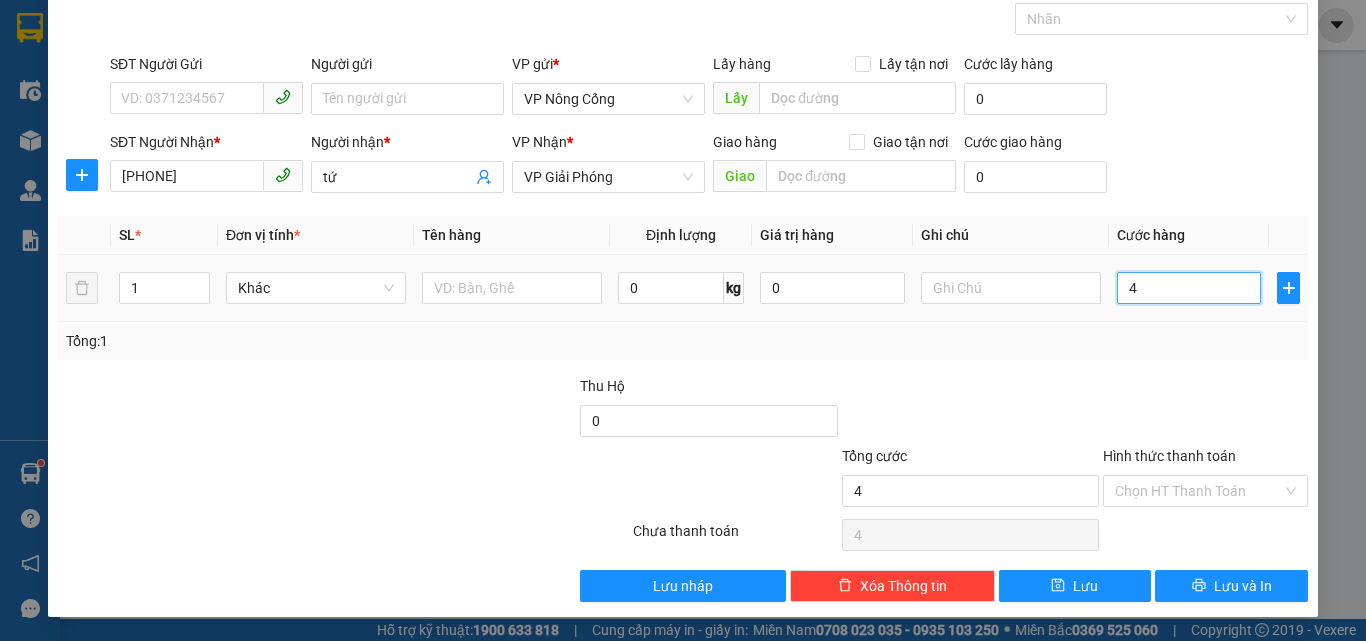 type on "45" 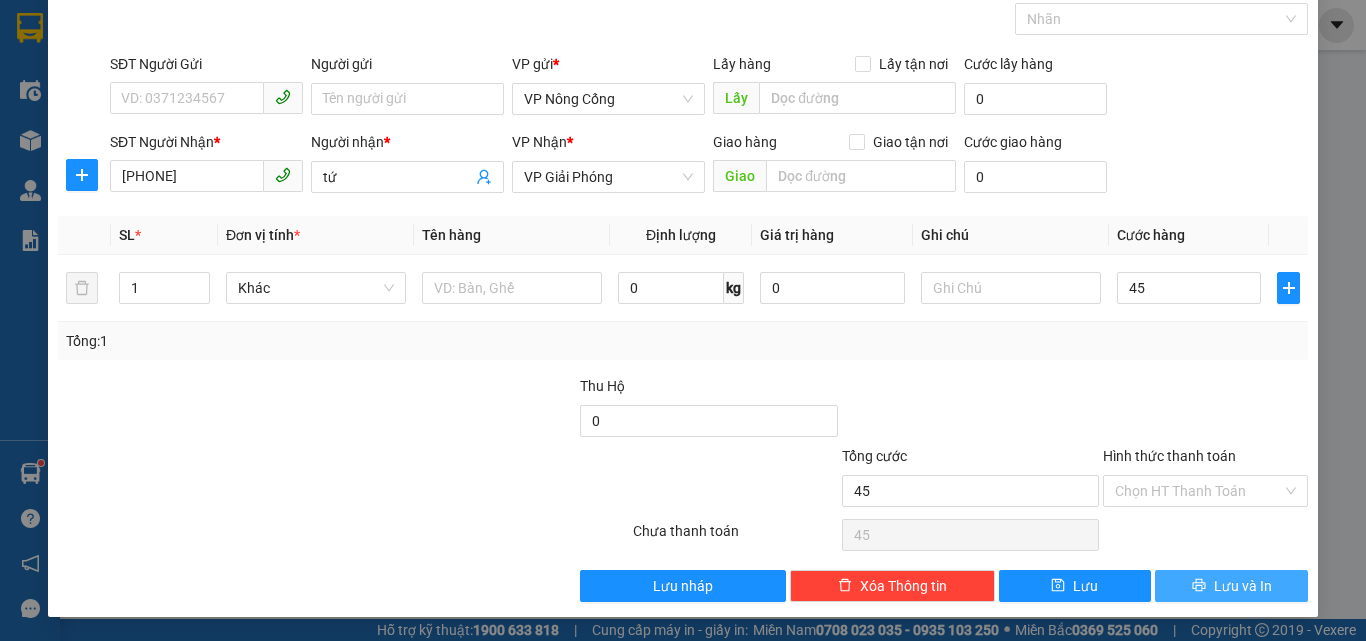 type on "45.000" 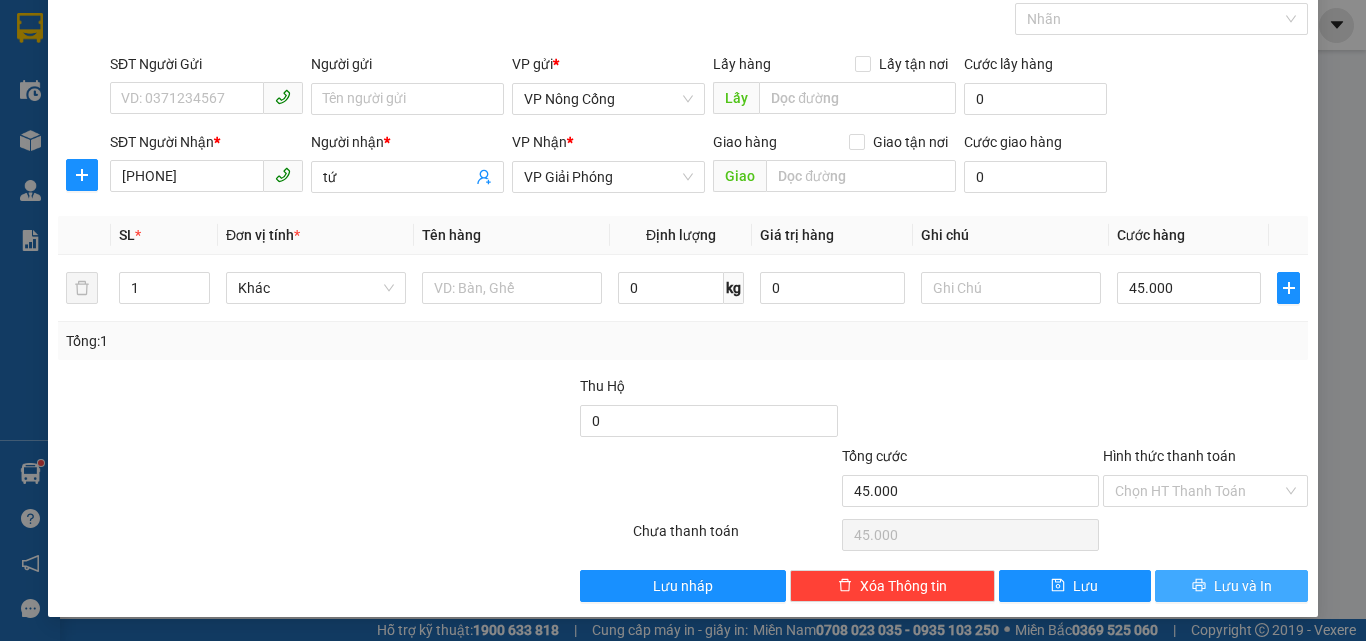 click on "Lưu và In" at bounding box center [1243, 586] 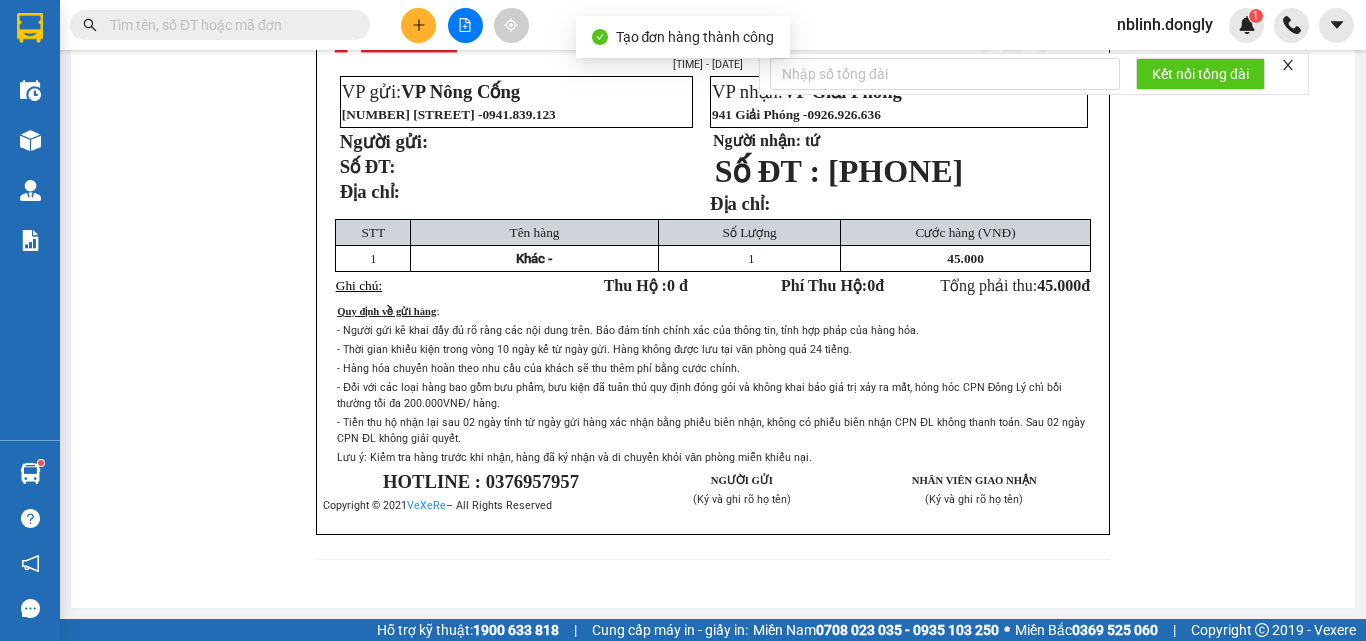 scroll, scrollTop: 49, scrollLeft: 0, axis: vertical 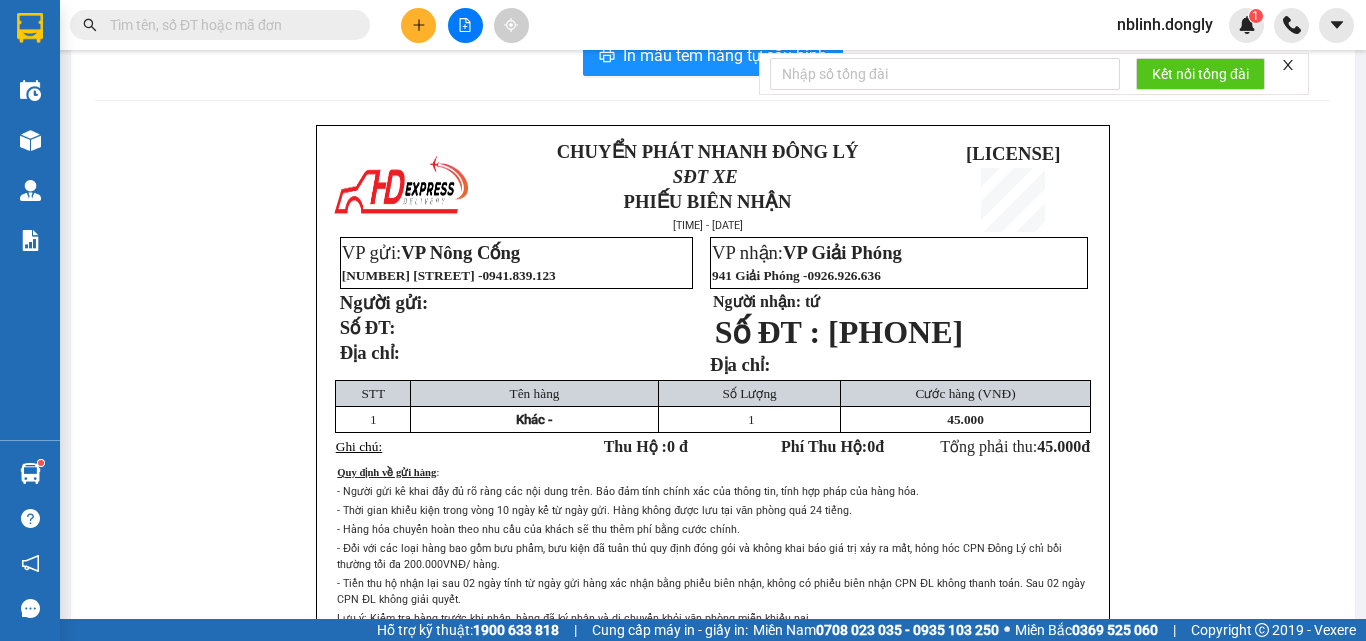 click 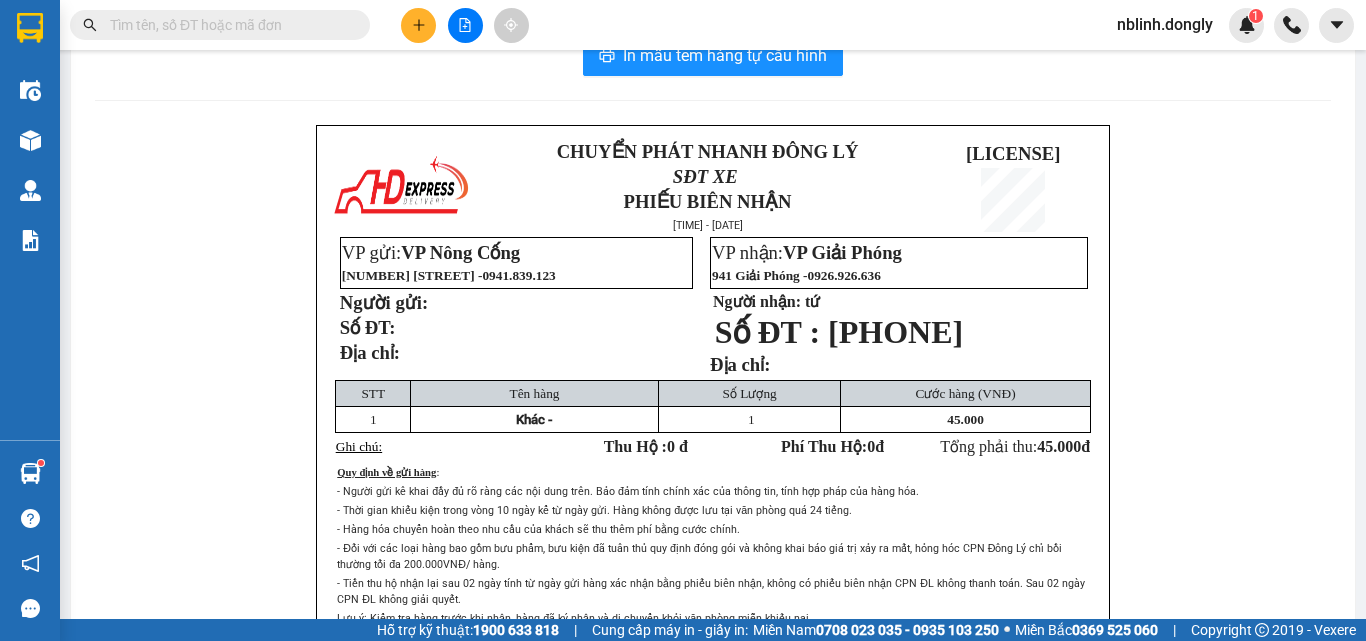 scroll, scrollTop: 0, scrollLeft: 0, axis: both 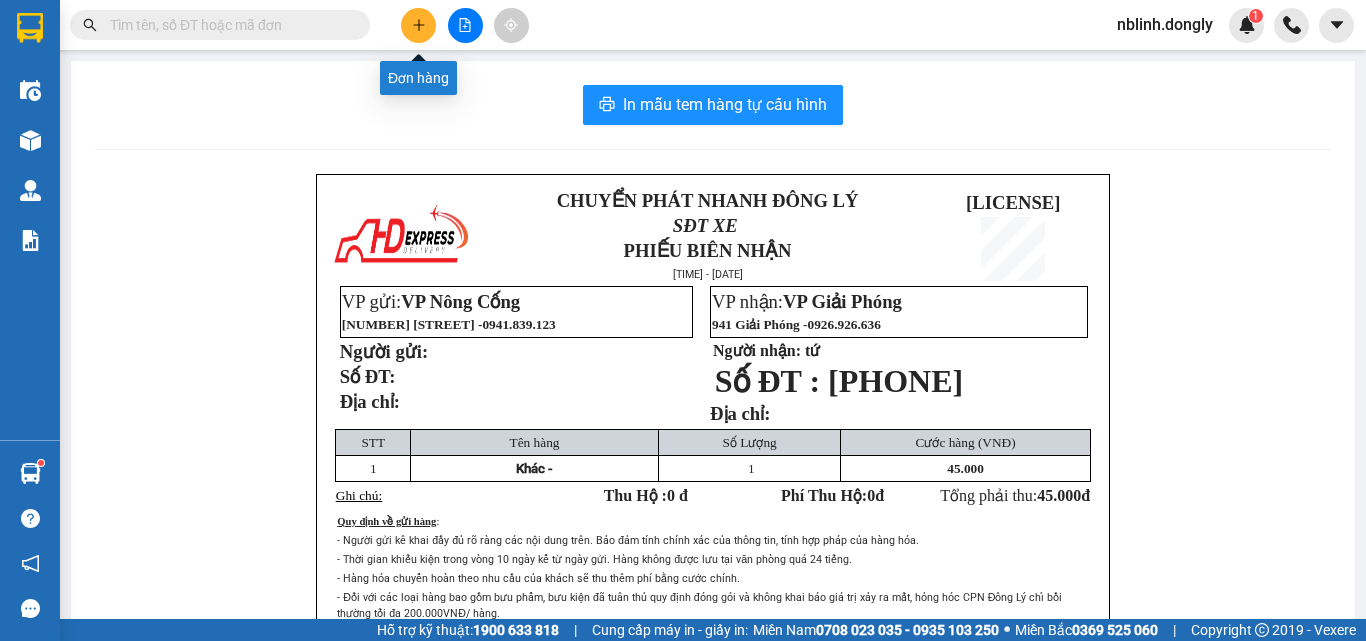 click 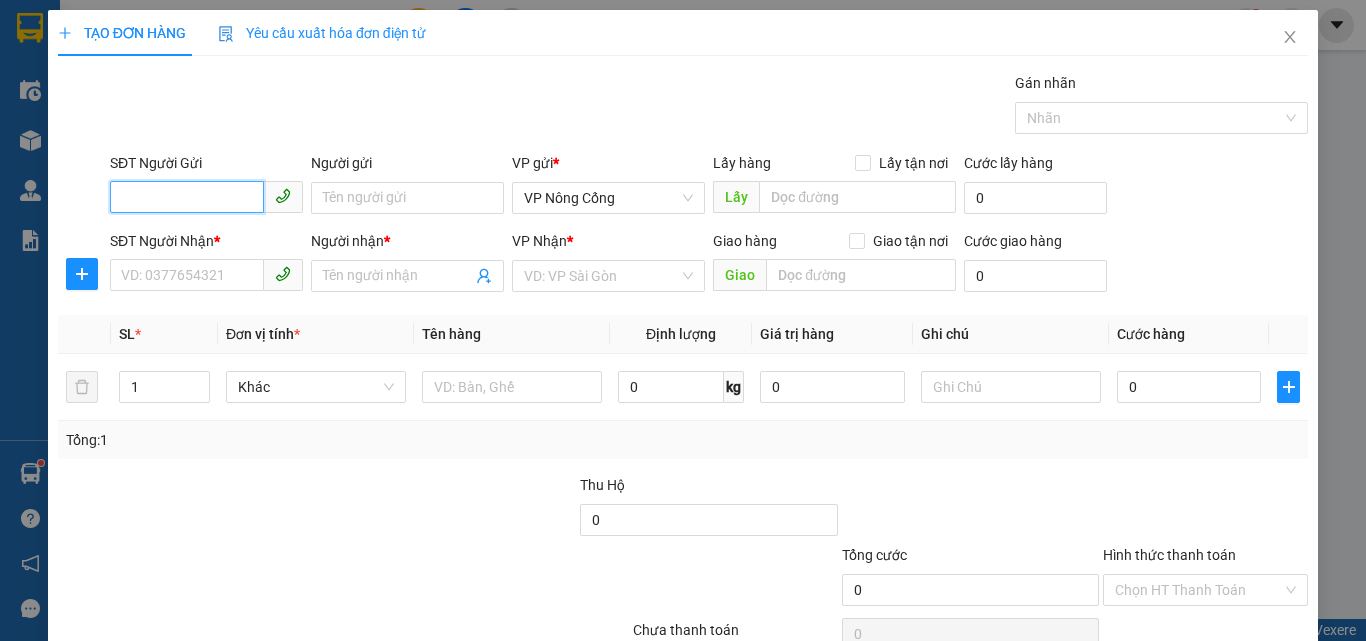 click on "SĐT Người Gửi" at bounding box center (187, 197) 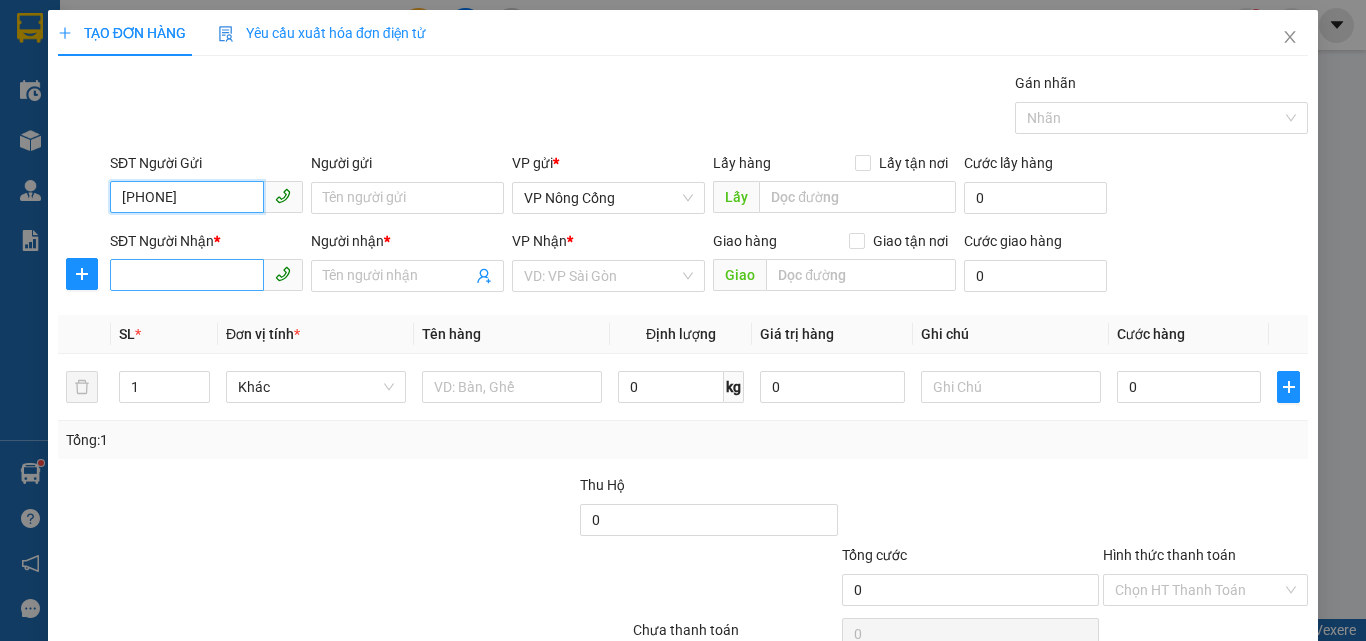 type on "4465656544" 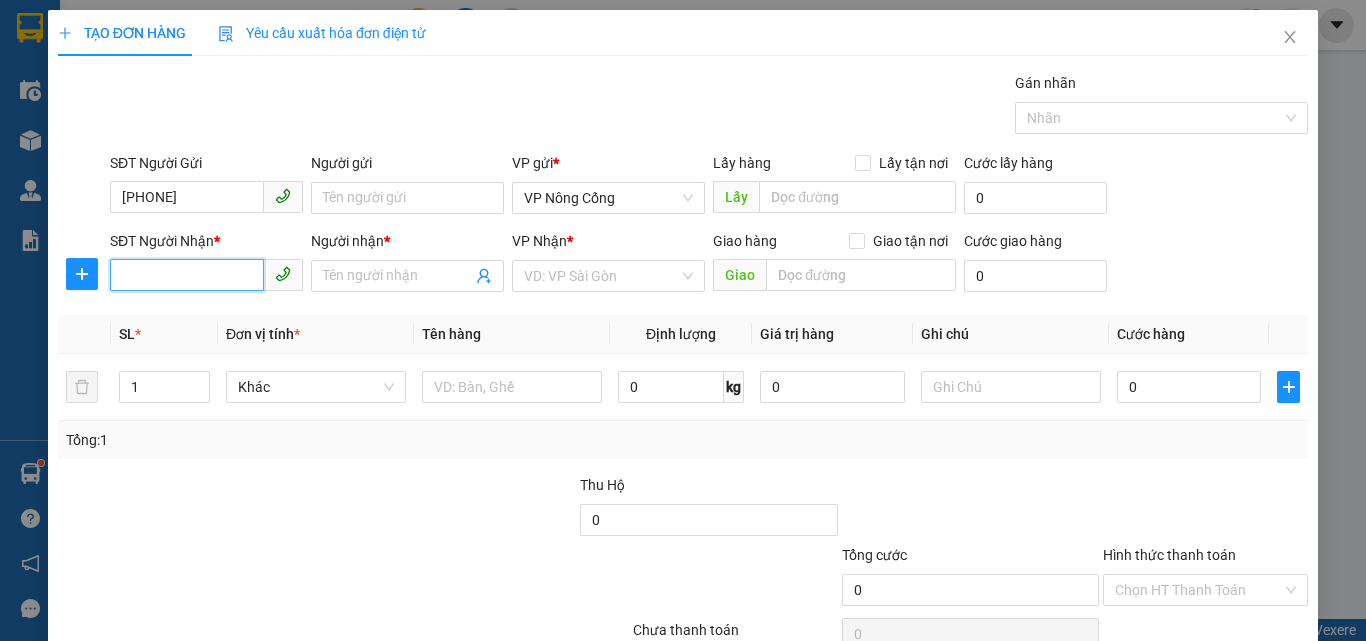 click on "SĐT Người Nhận  *" at bounding box center (187, 275) 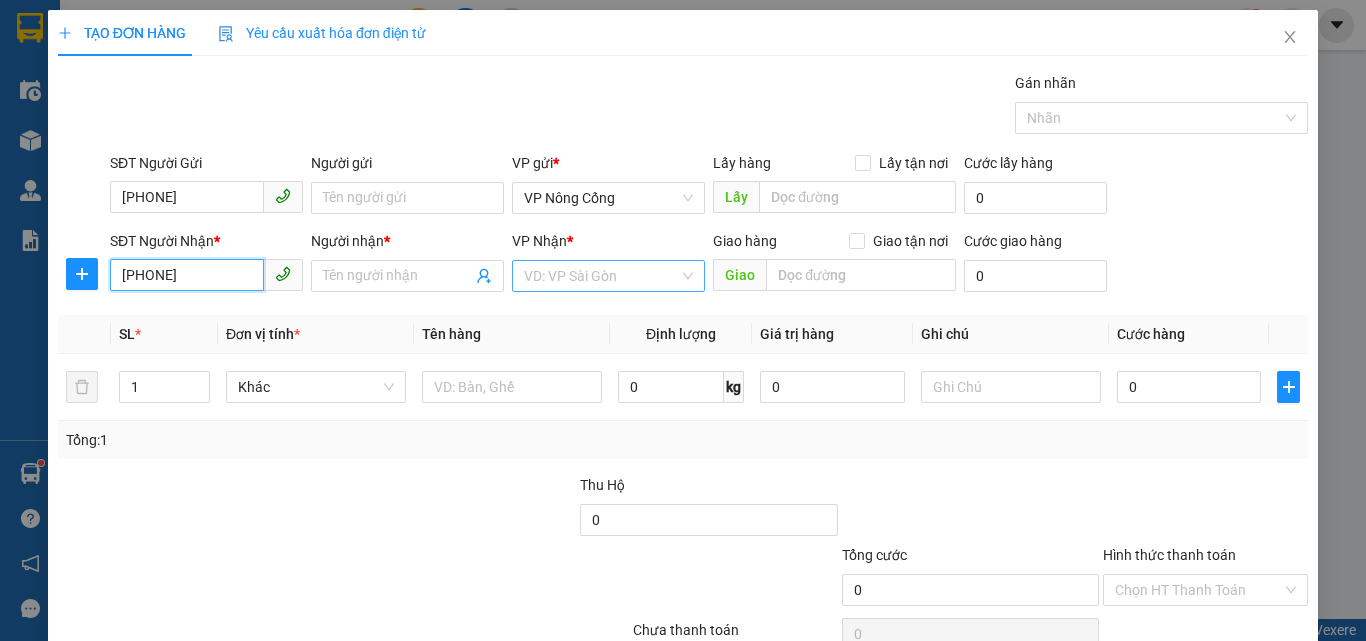 type on "4444445666" 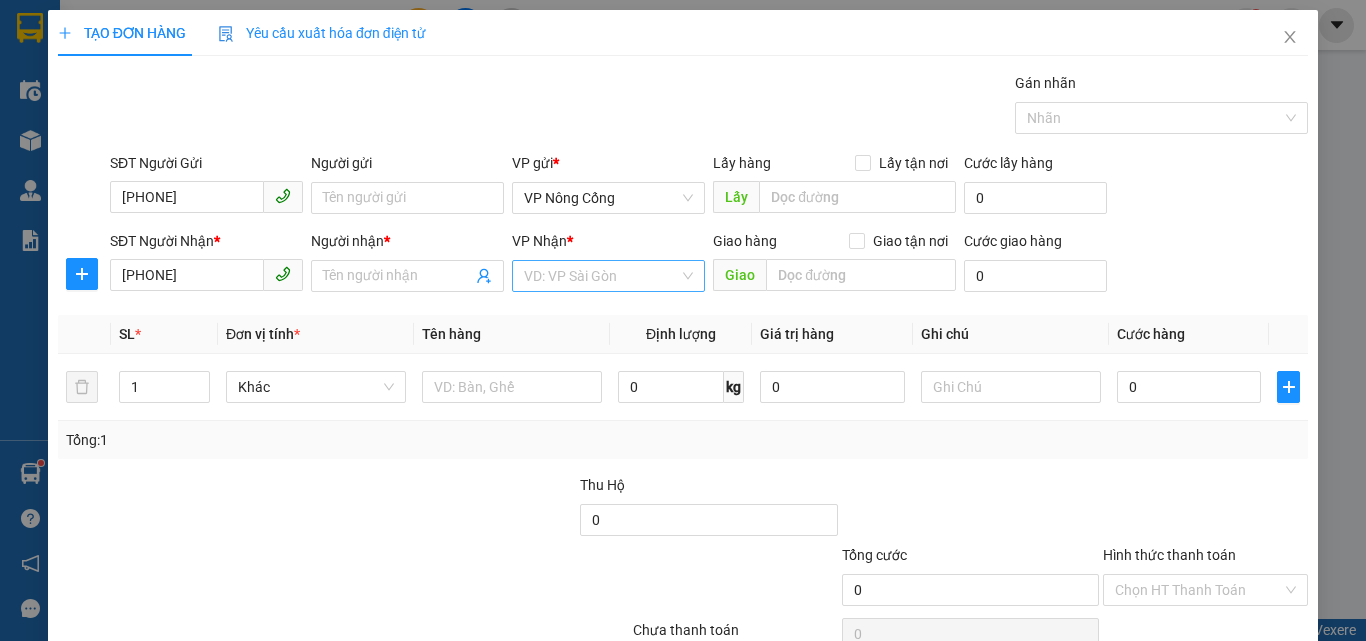 click at bounding box center [601, 276] 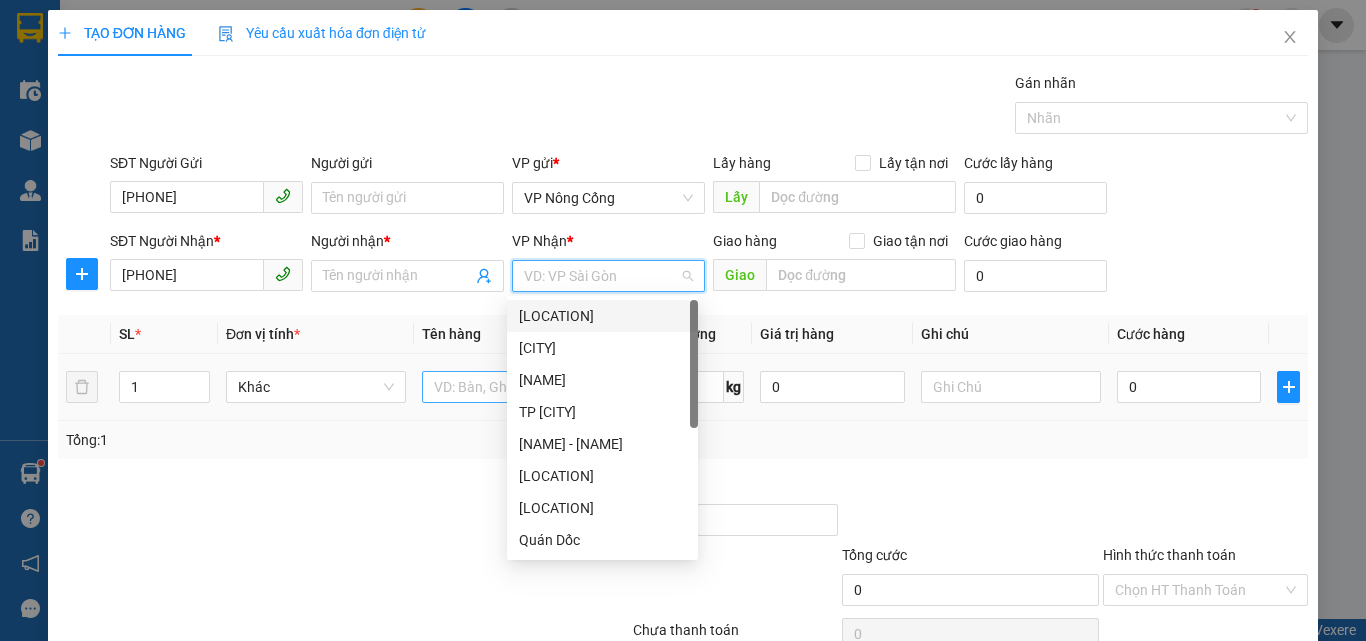 scroll, scrollTop: 99, scrollLeft: 0, axis: vertical 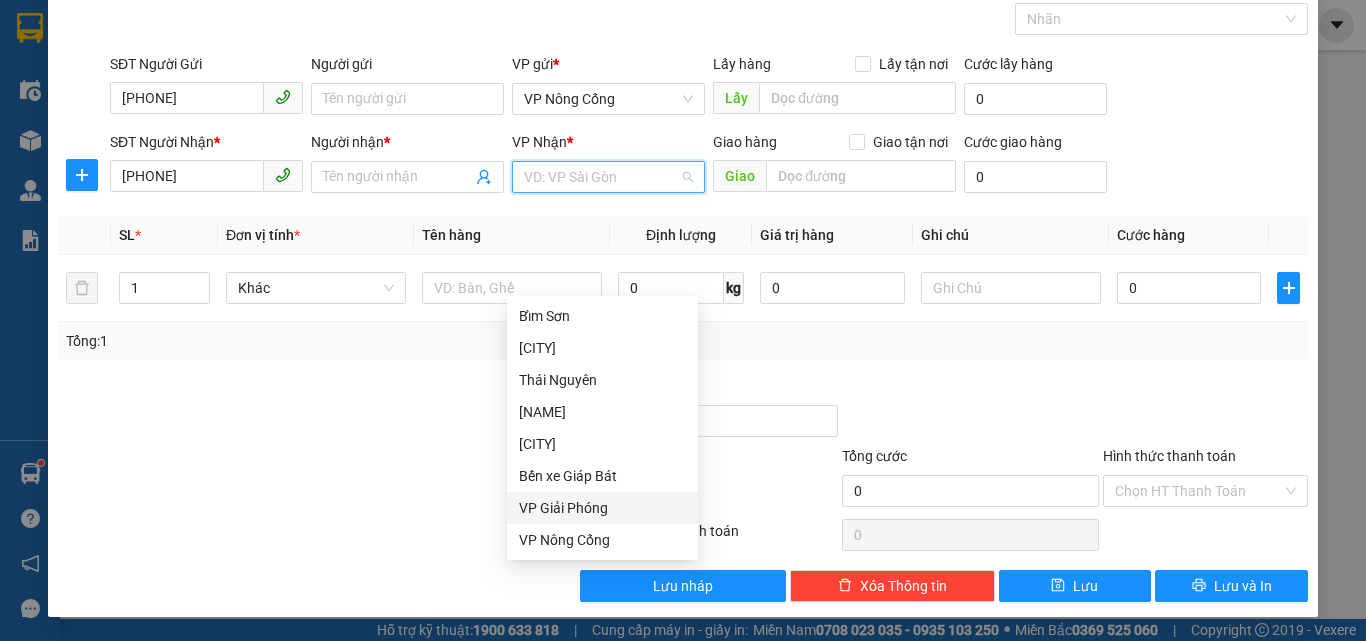 click on "VP Giải Phóng" at bounding box center (602, 508) 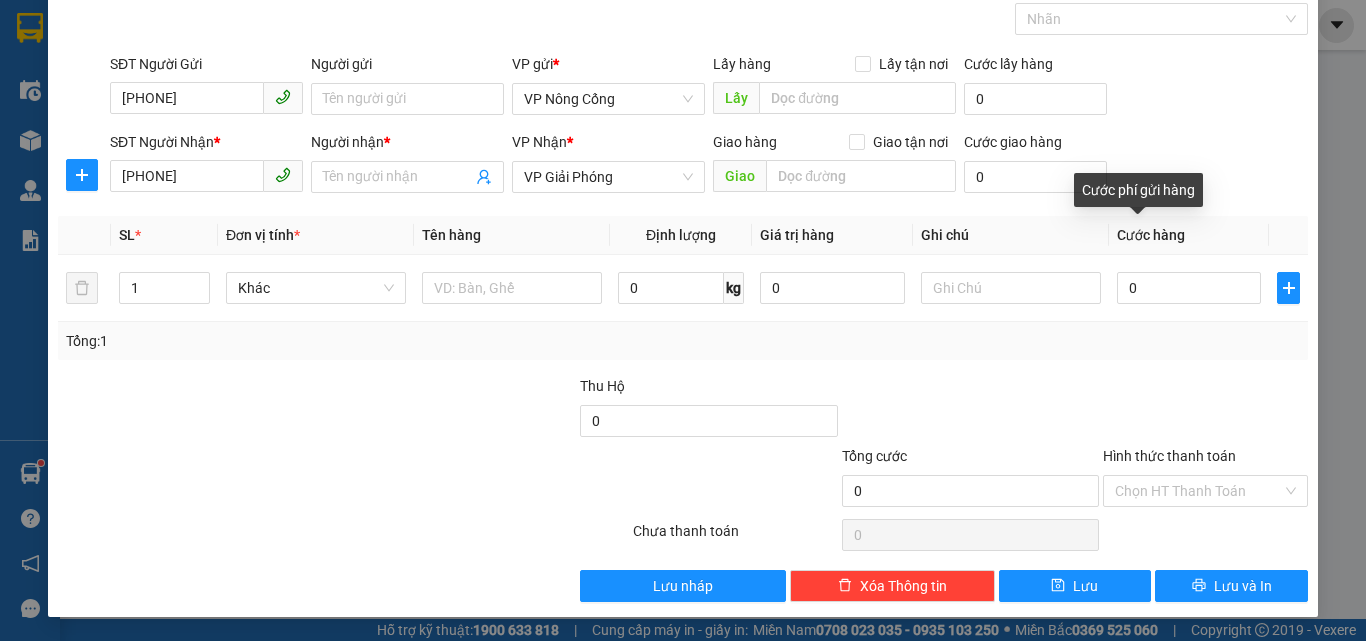 click on "Cước hàng" at bounding box center (1151, 235) 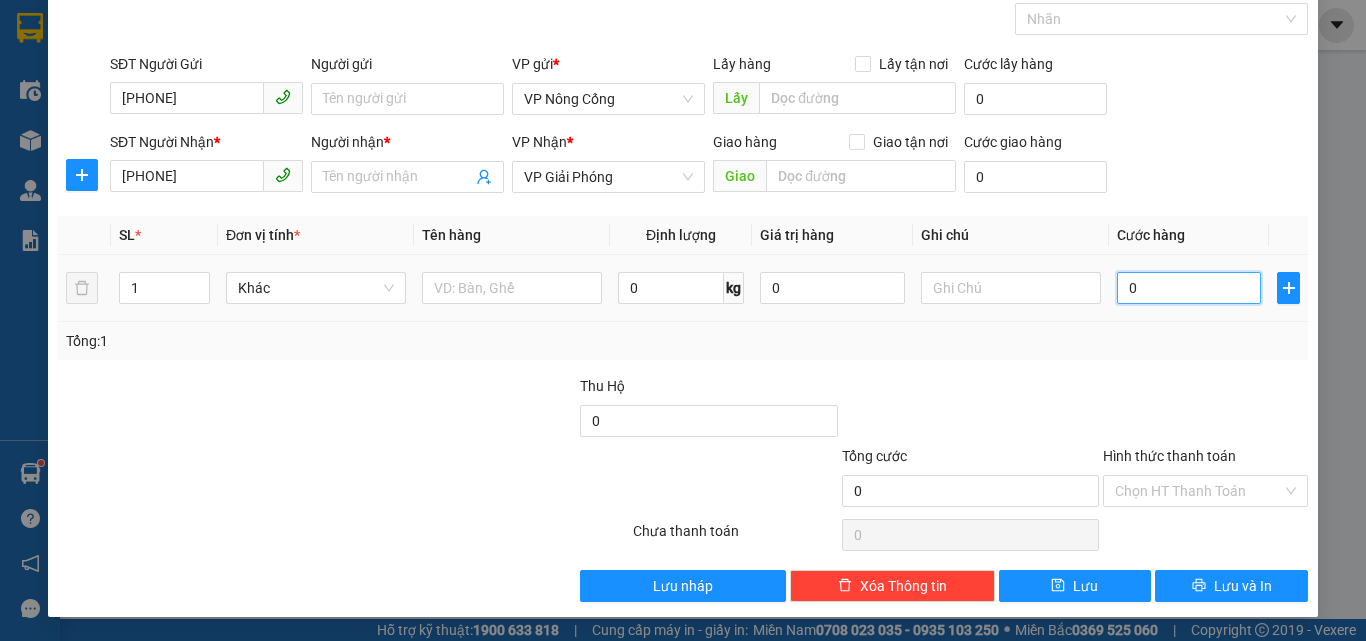 click on "0" at bounding box center (1189, 288) 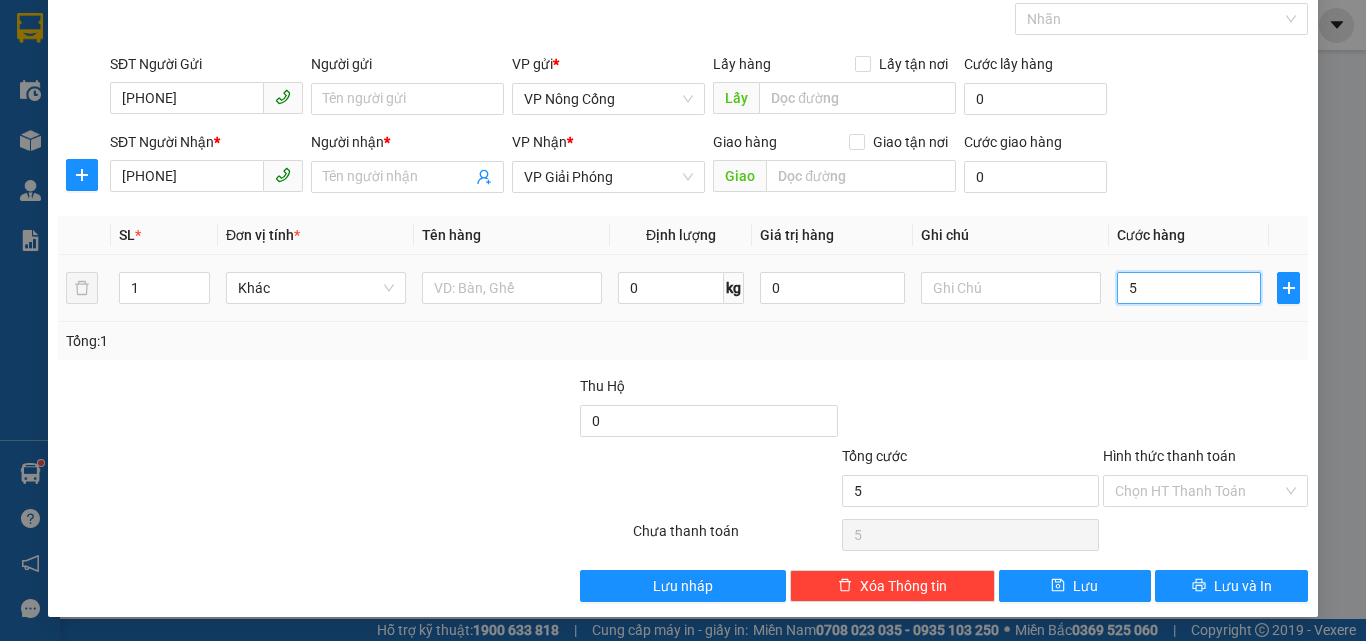 type on "50" 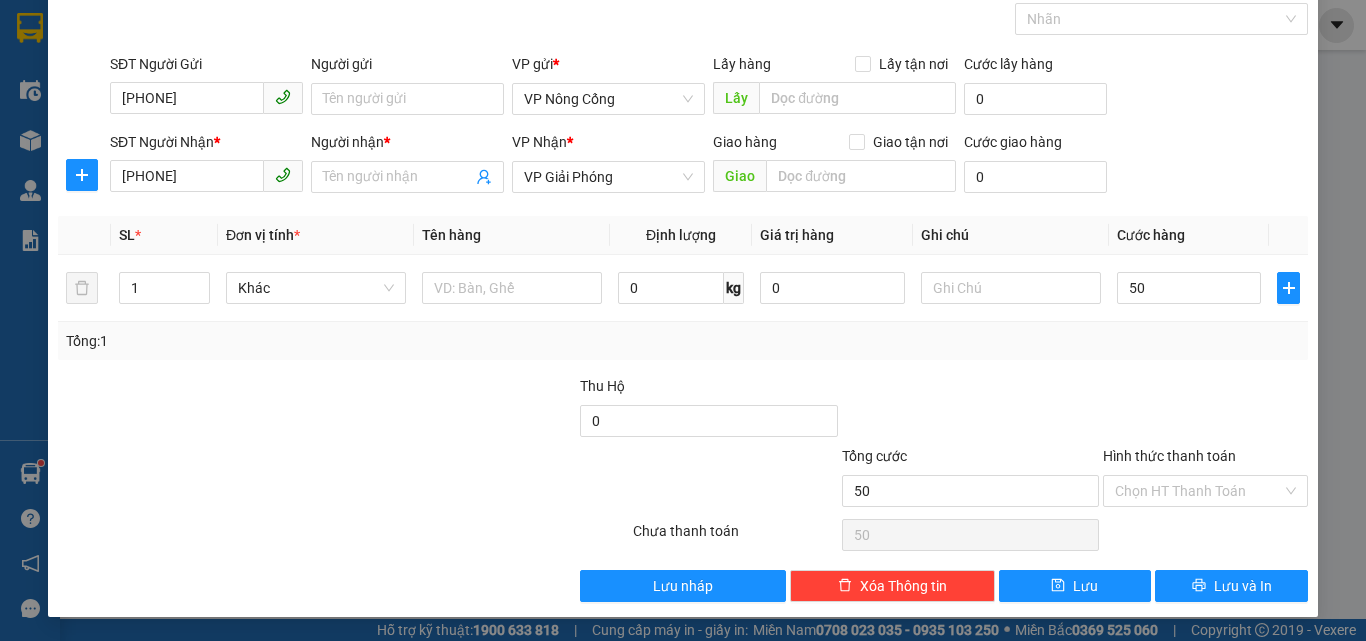 type on "50.000" 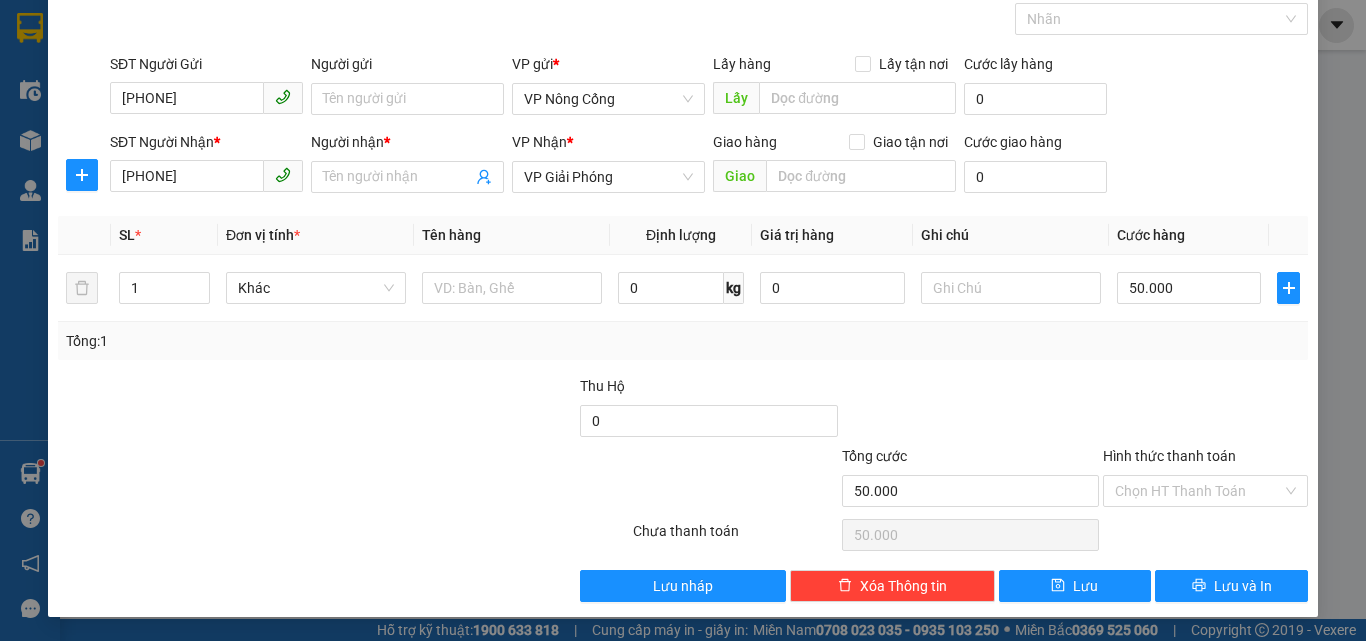 click on "Hình thức thanh toán" at bounding box center (1169, 456) 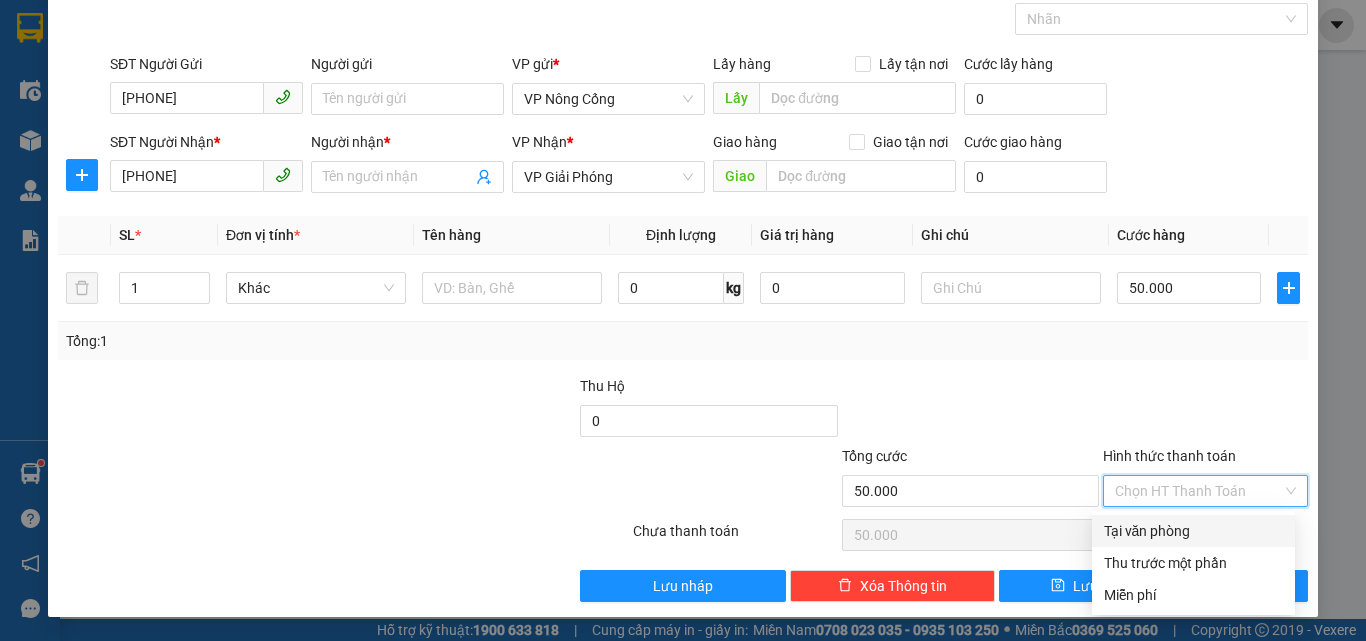 click on "Tại văn phòng" at bounding box center [1193, 531] 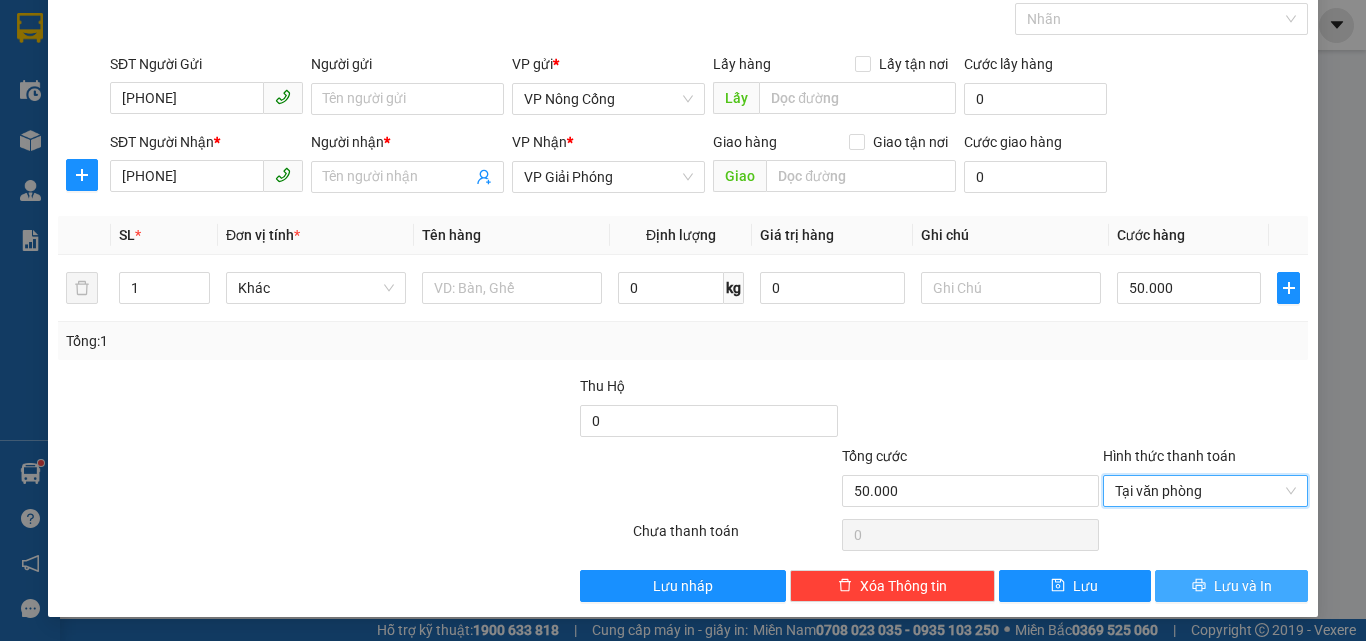 click on "Lưu và In" at bounding box center (1243, 586) 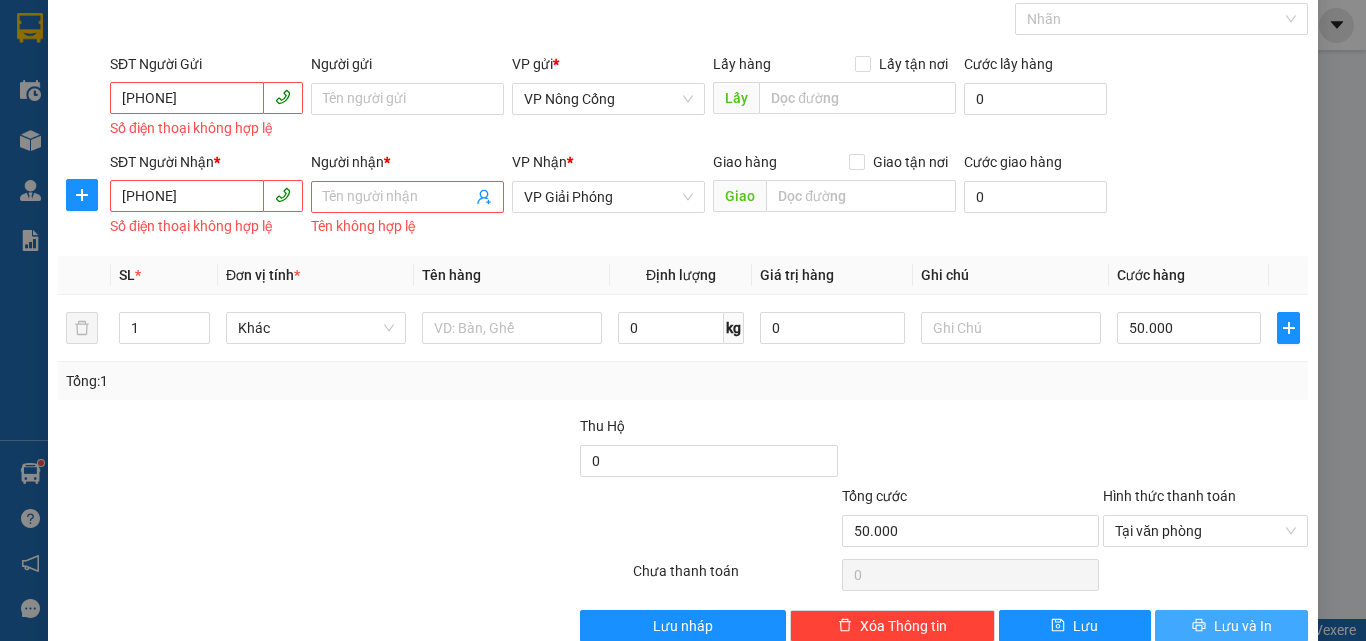 click on "Lưu và In" at bounding box center (1243, 626) 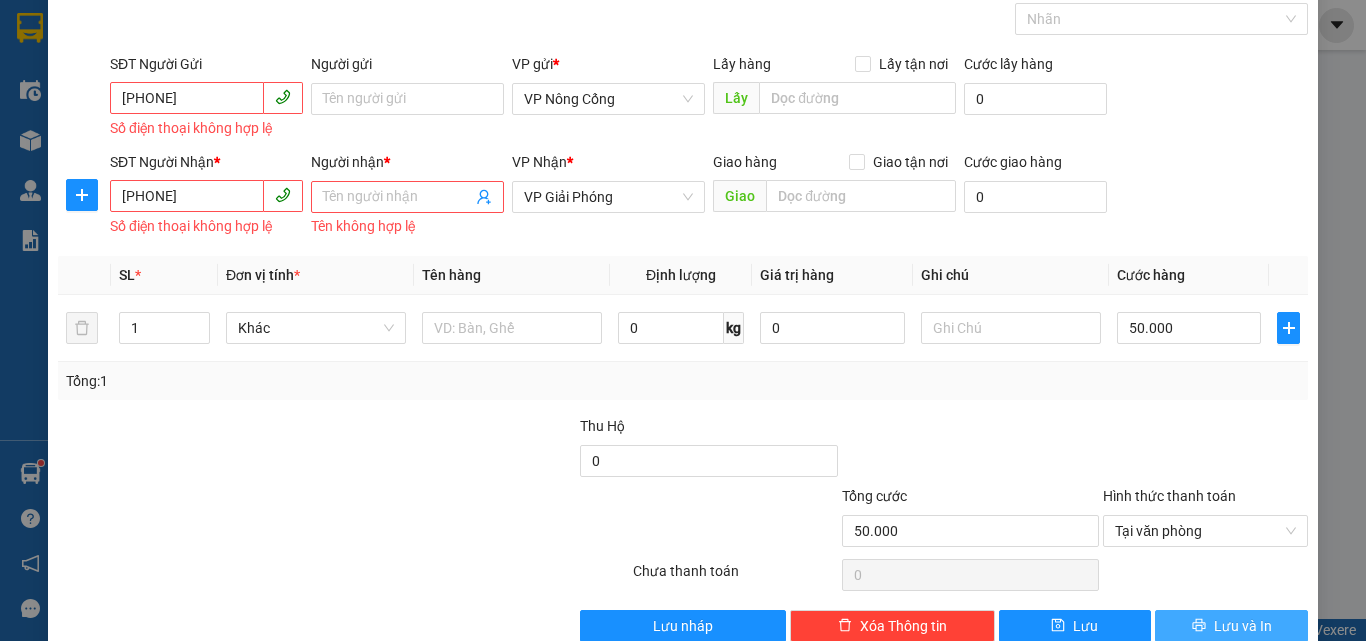 click on "Lưu và In" at bounding box center [1243, 626] 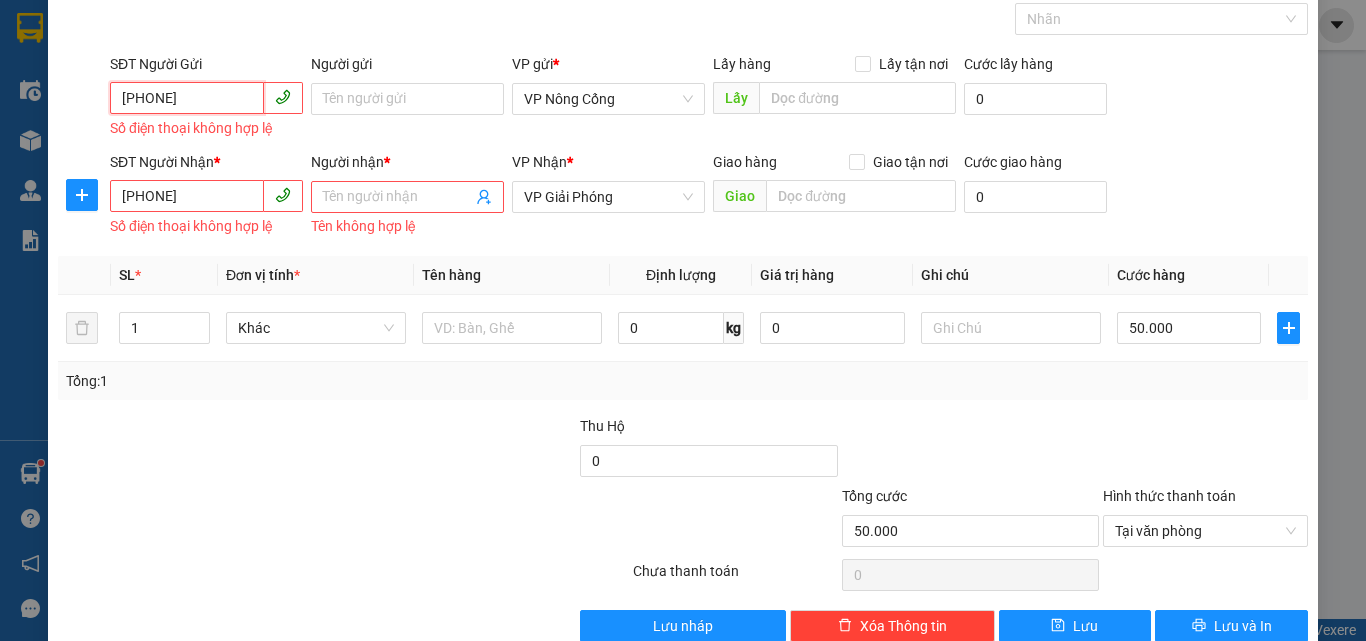 click on "4465656544" at bounding box center (187, 98) 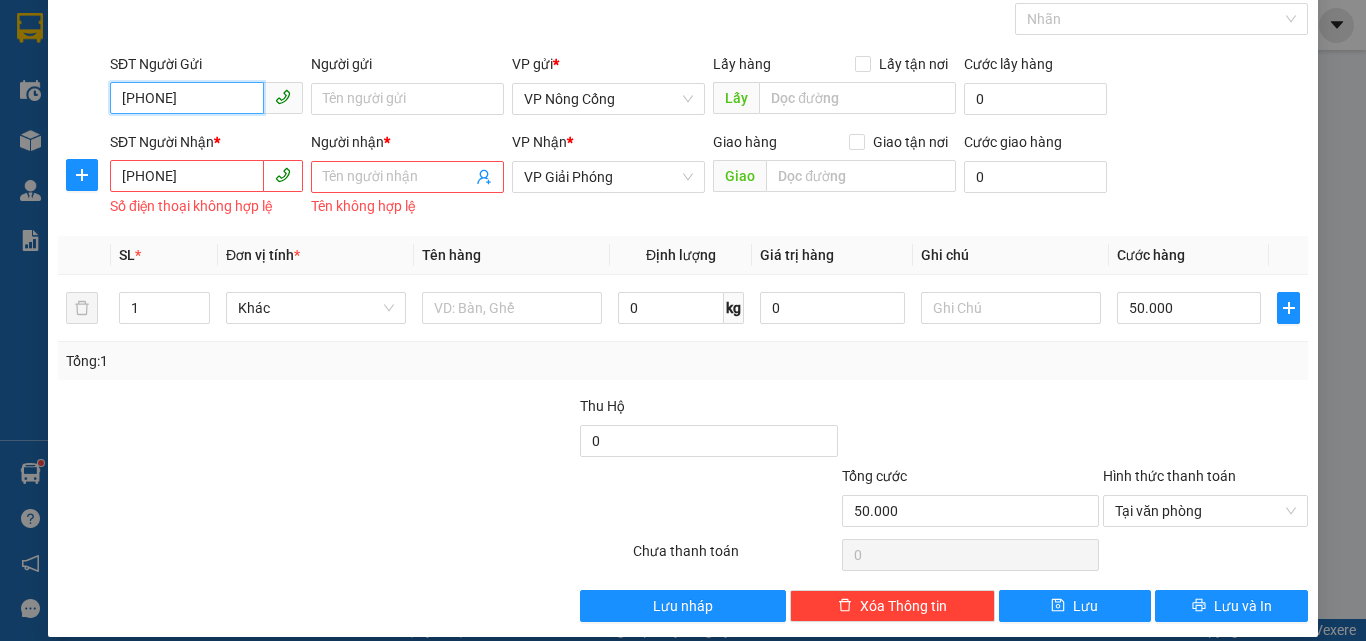 click on "465656544" at bounding box center [187, 98] 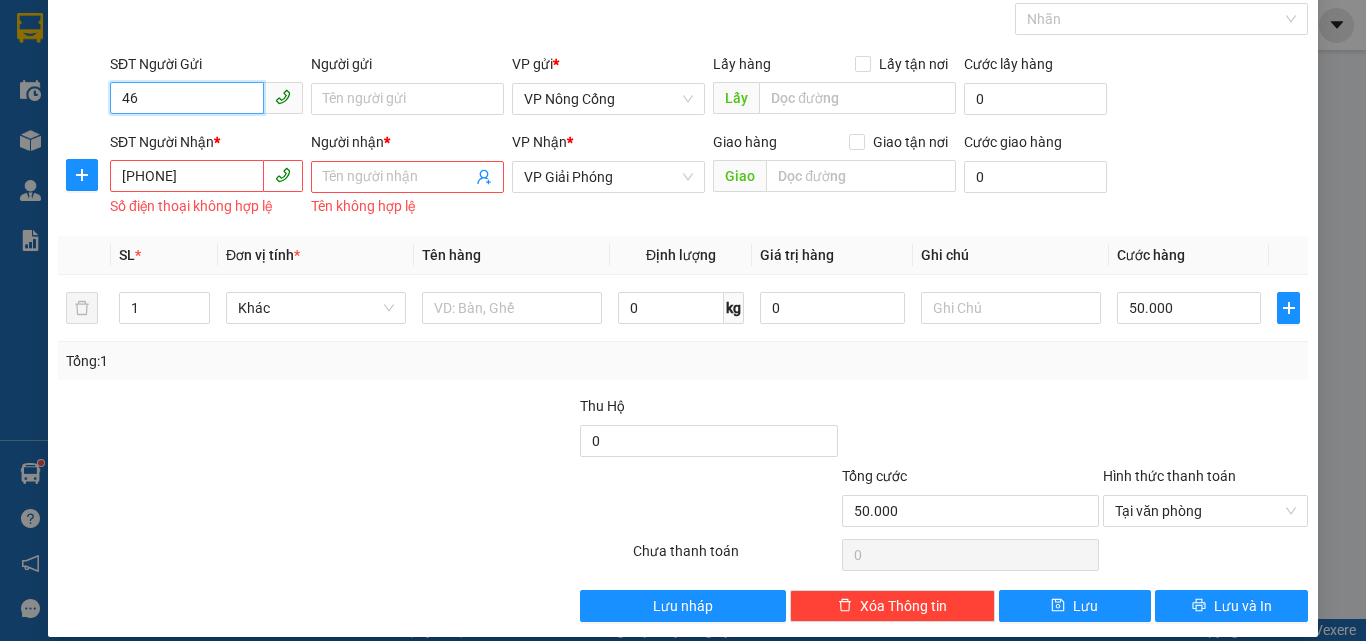 type on "4" 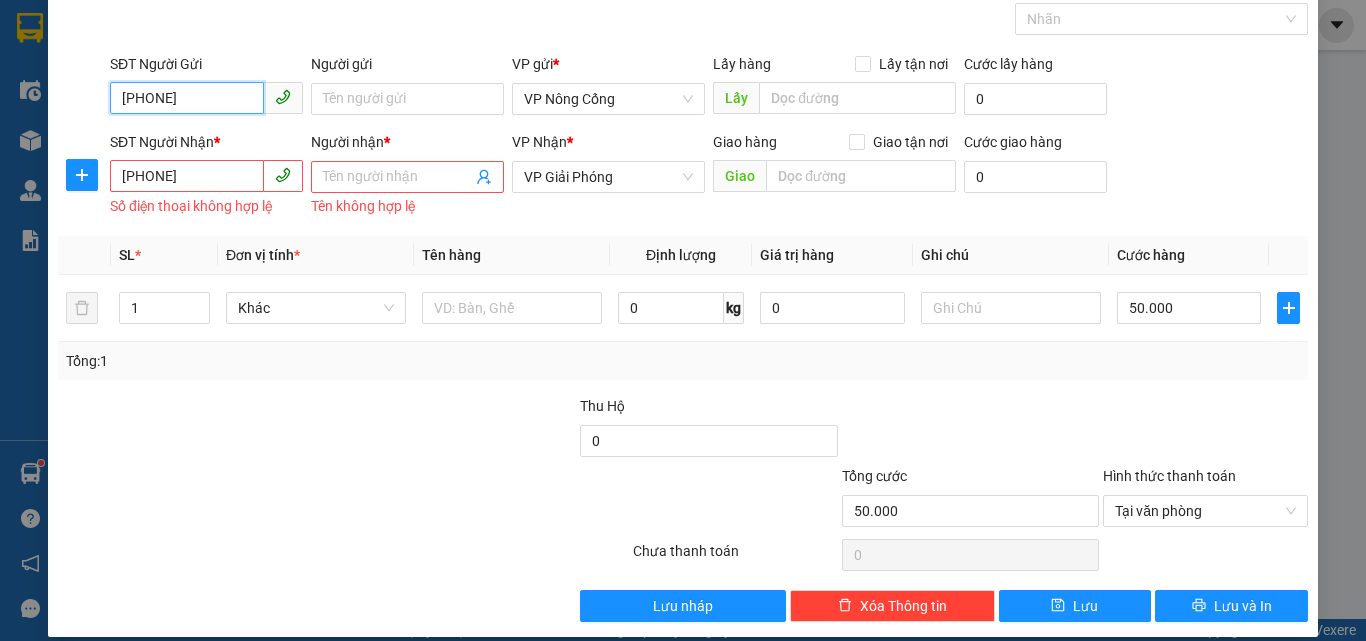 type on "[PHONE]" 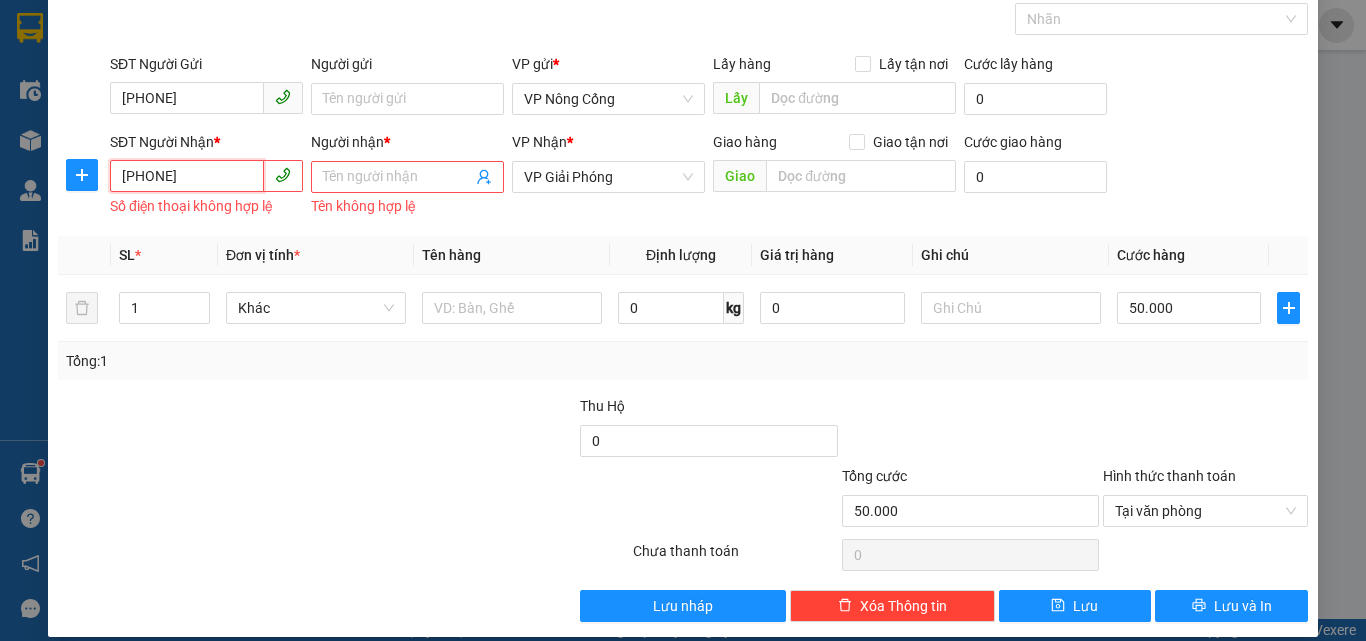click on "4444445666" at bounding box center [187, 176] 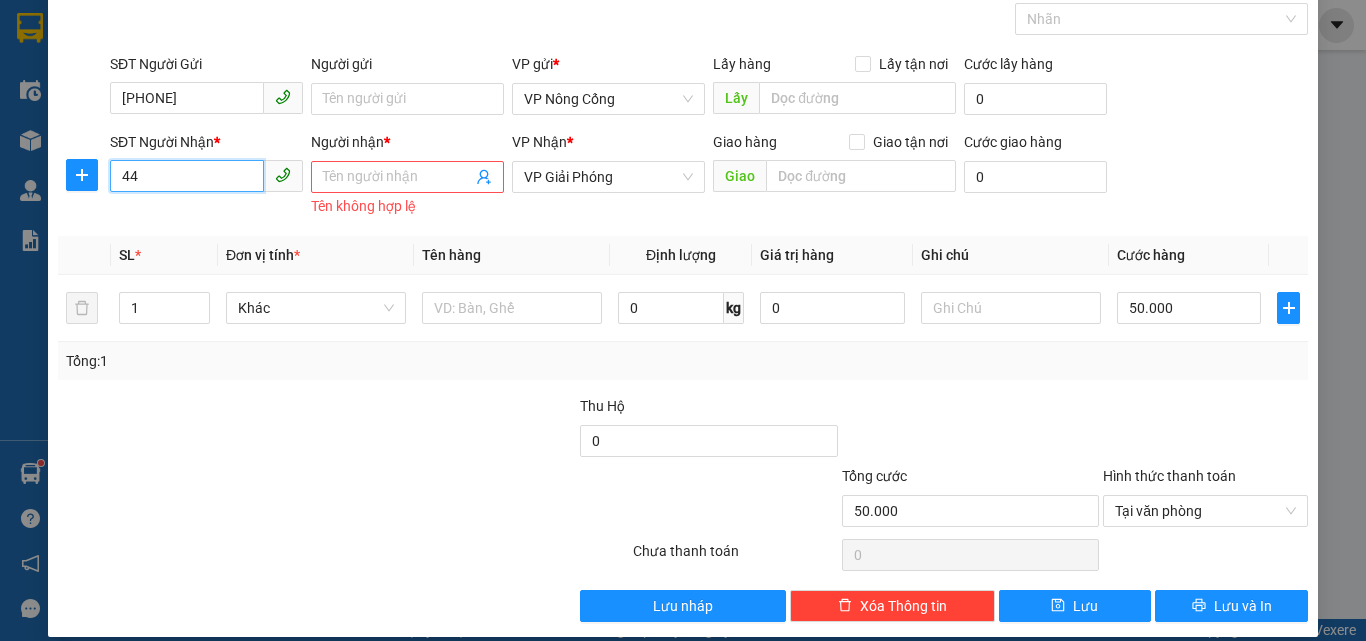 type on "4" 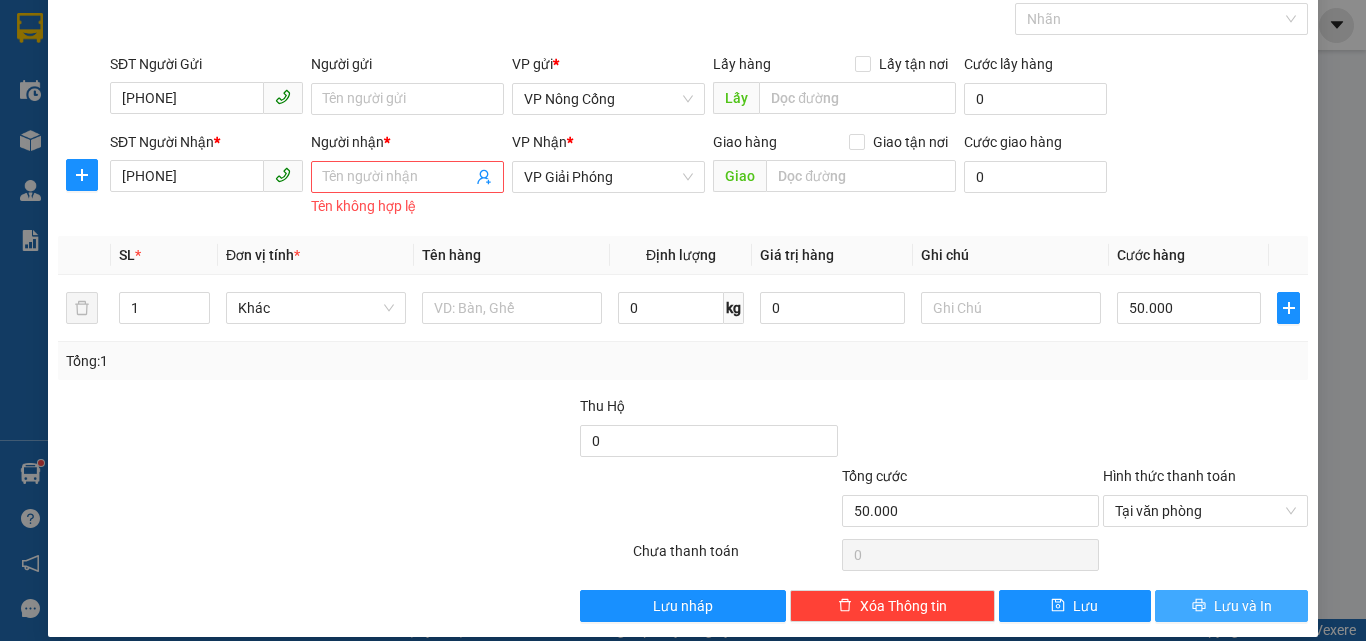 click on "Lưu và In" at bounding box center [1243, 606] 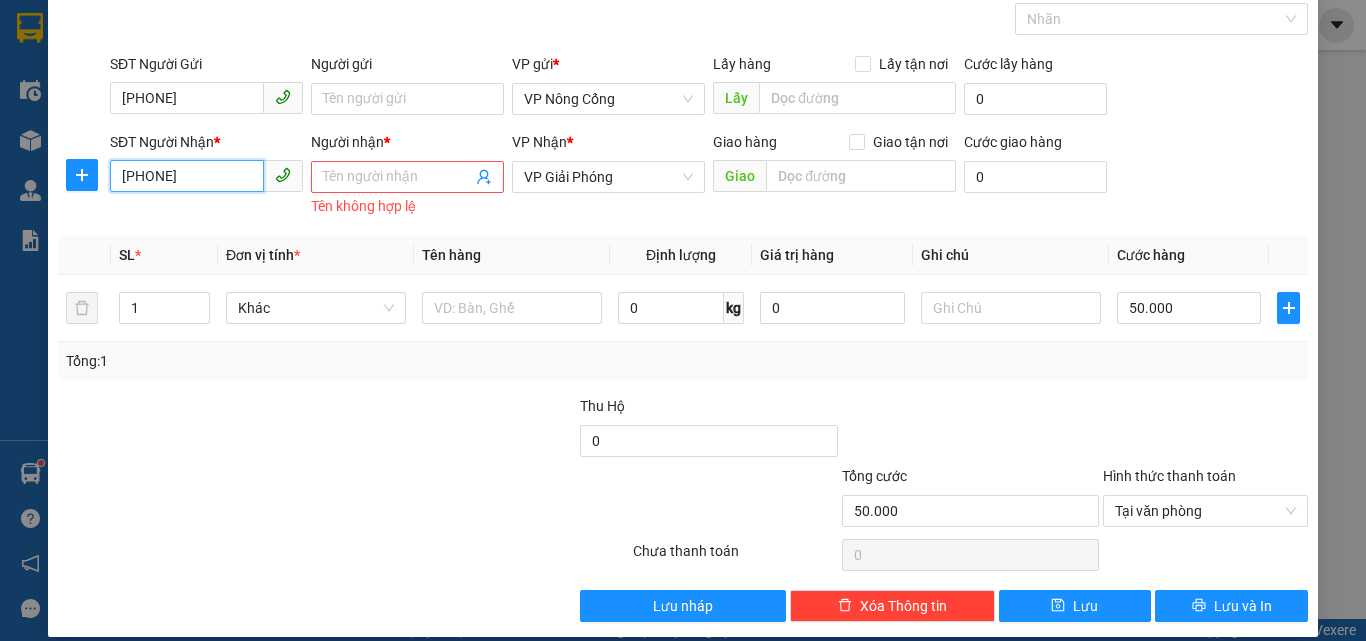 click on "0256456245" at bounding box center (187, 176) 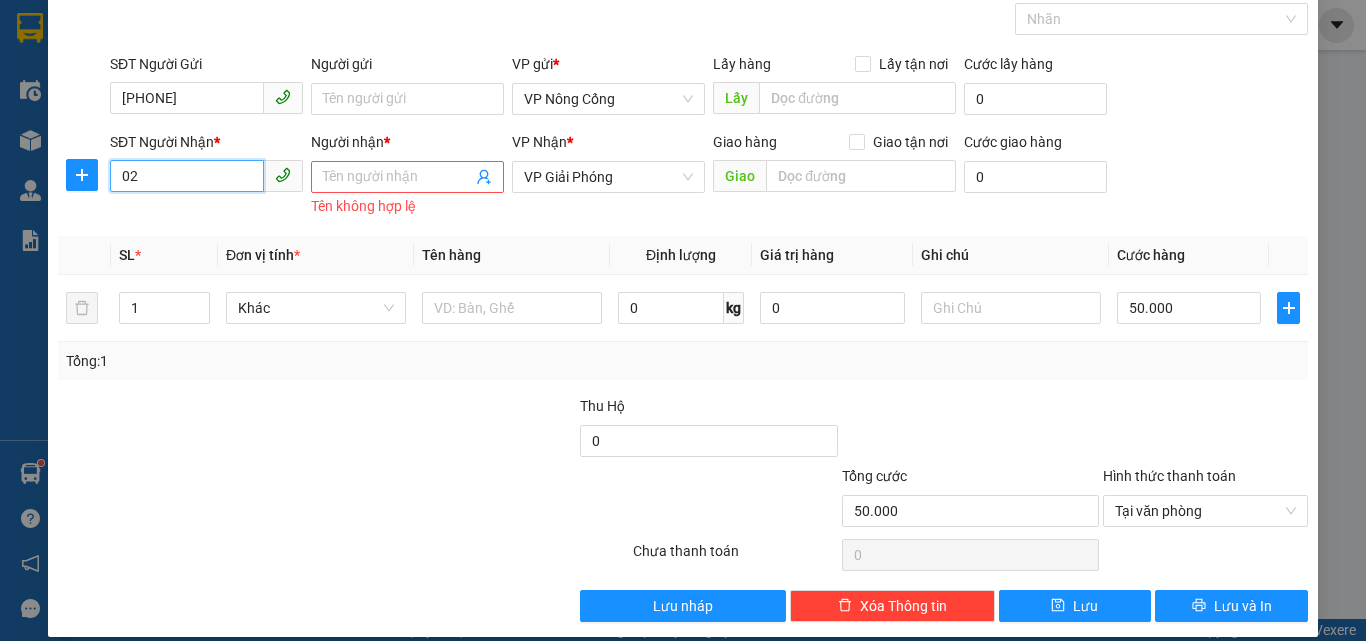 type on "0" 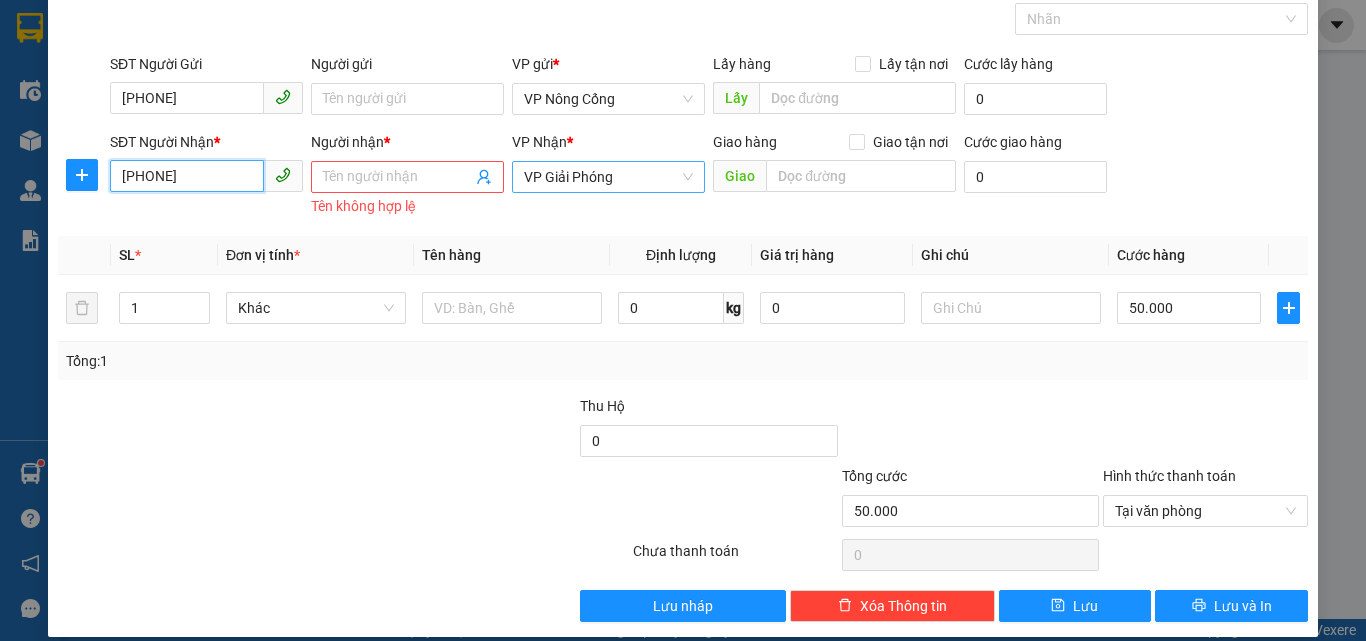 click on "VP Giải Phóng" at bounding box center [608, 177] 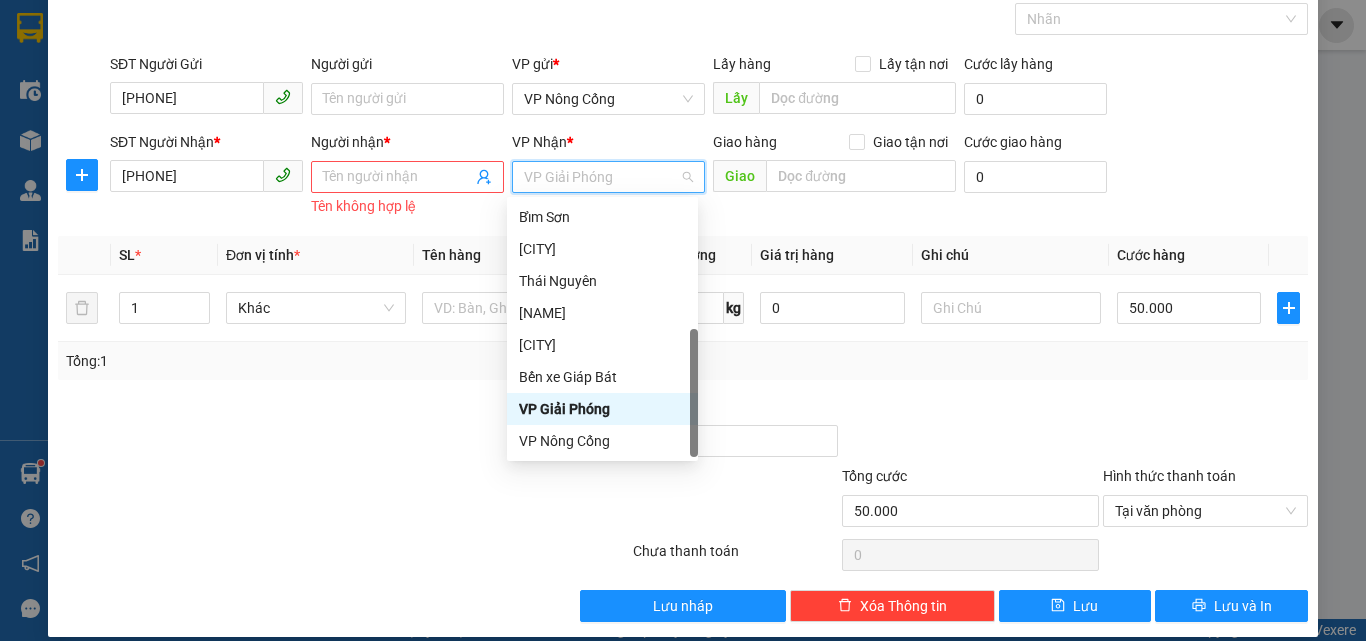 click on "VP Giải Phóng" at bounding box center [602, 409] 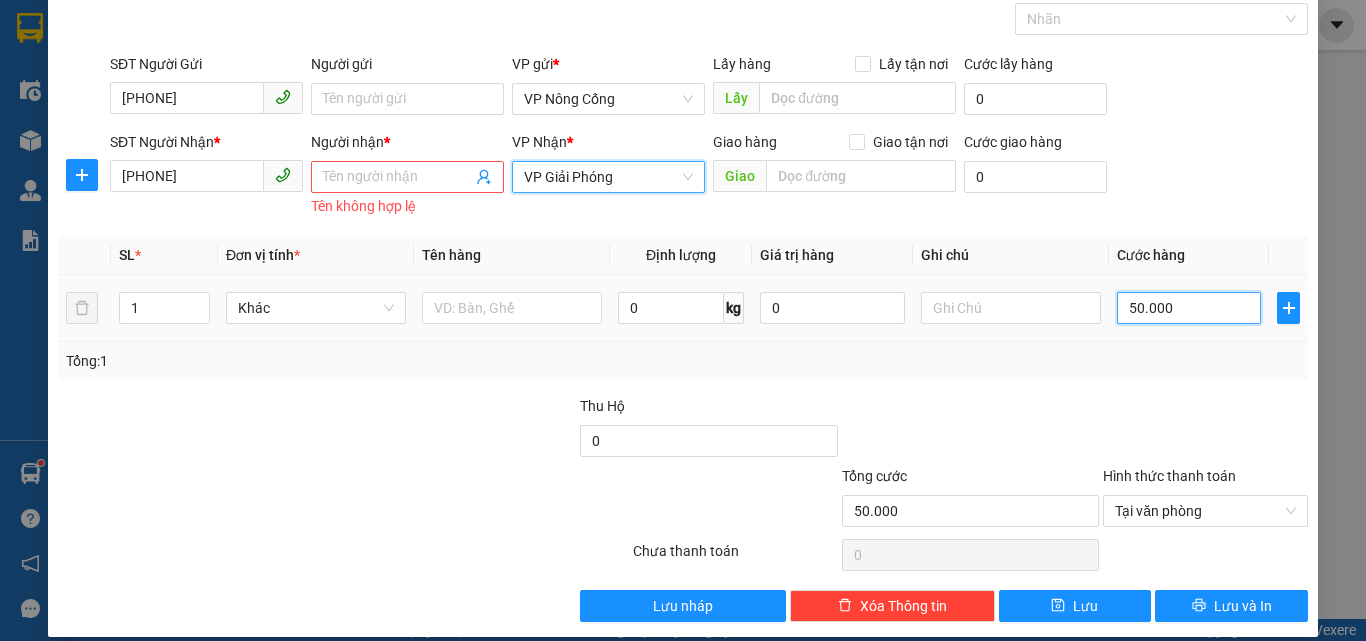 click on "50.000" at bounding box center [1189, 308] 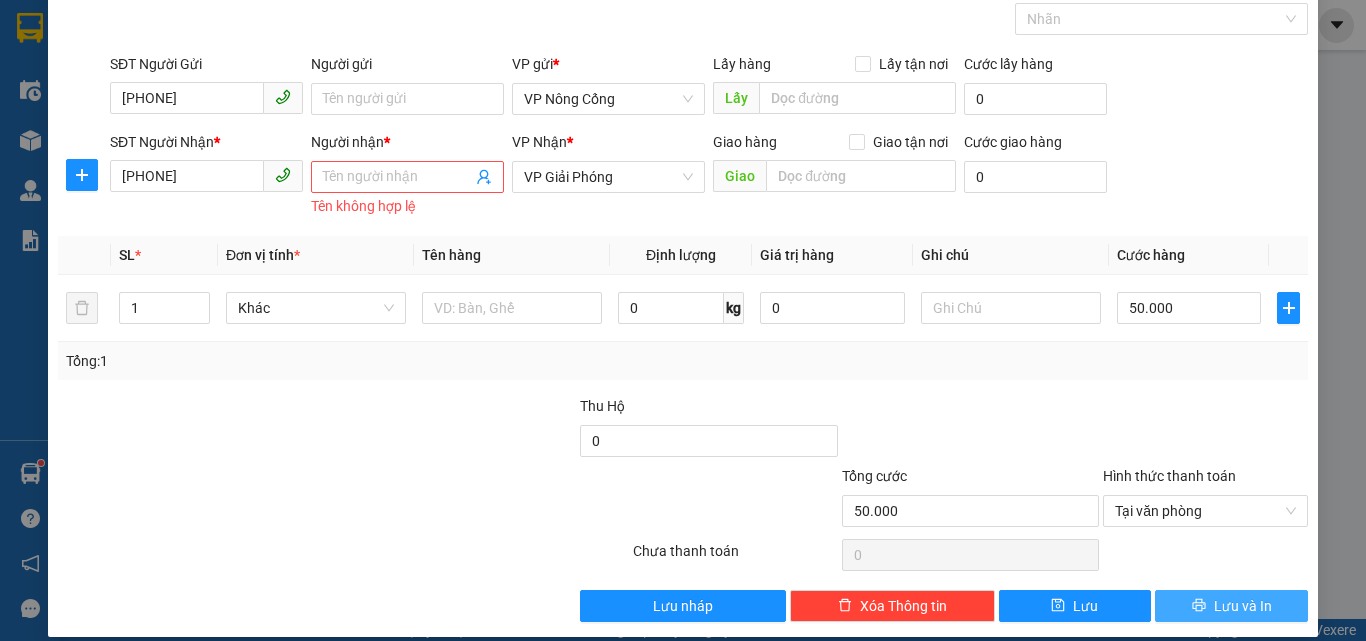 click on "Lưu và In" at bounding box center (1243, 606) 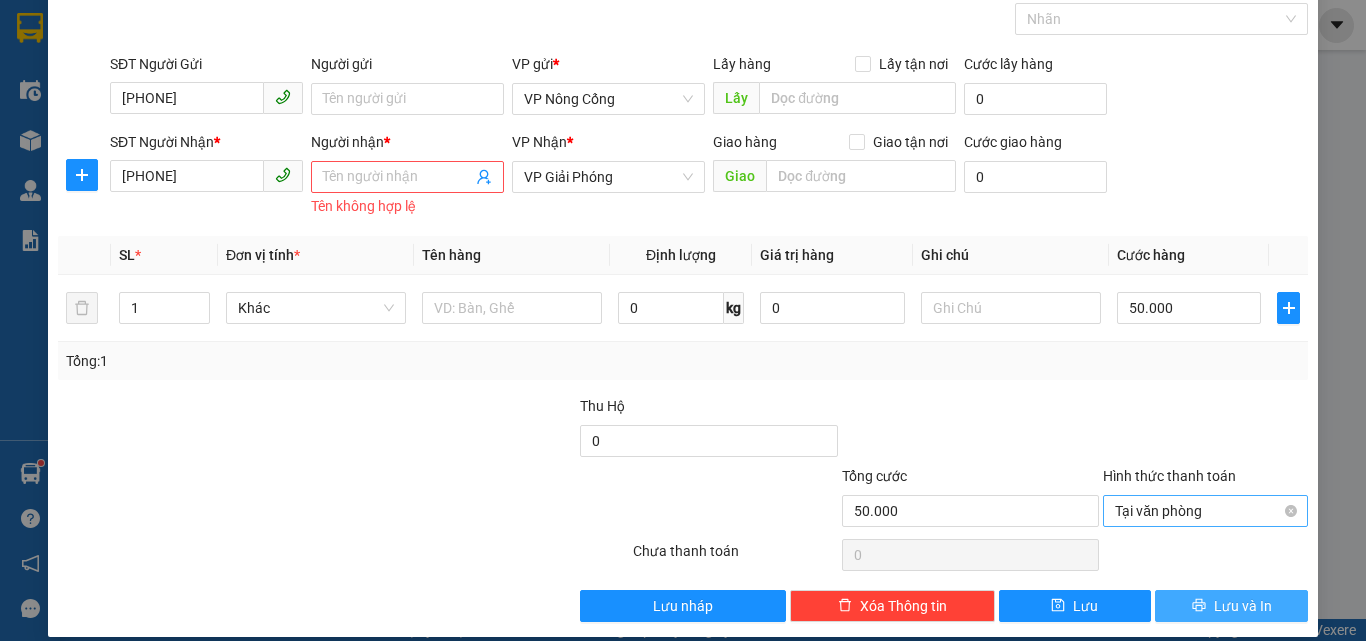 click on "Tại văn phòng" at bounding box center [1205, 511] 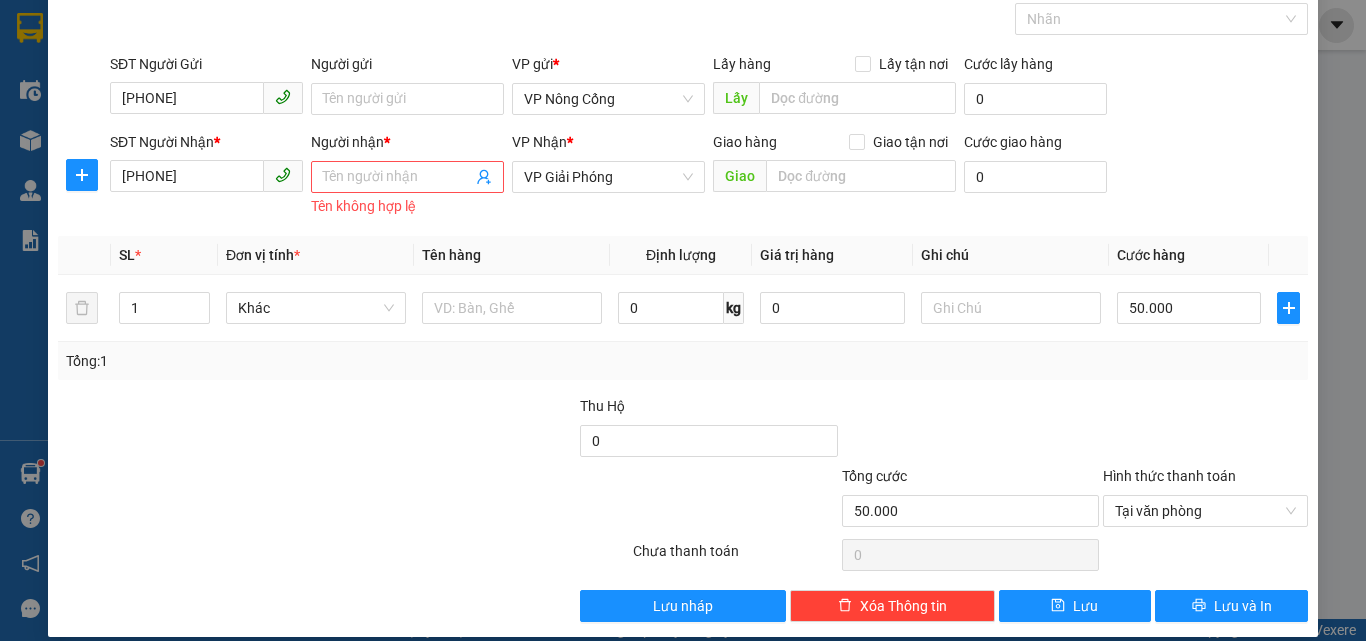 click on "Hình thức thanh toán" at bounding box center (1169, 476) 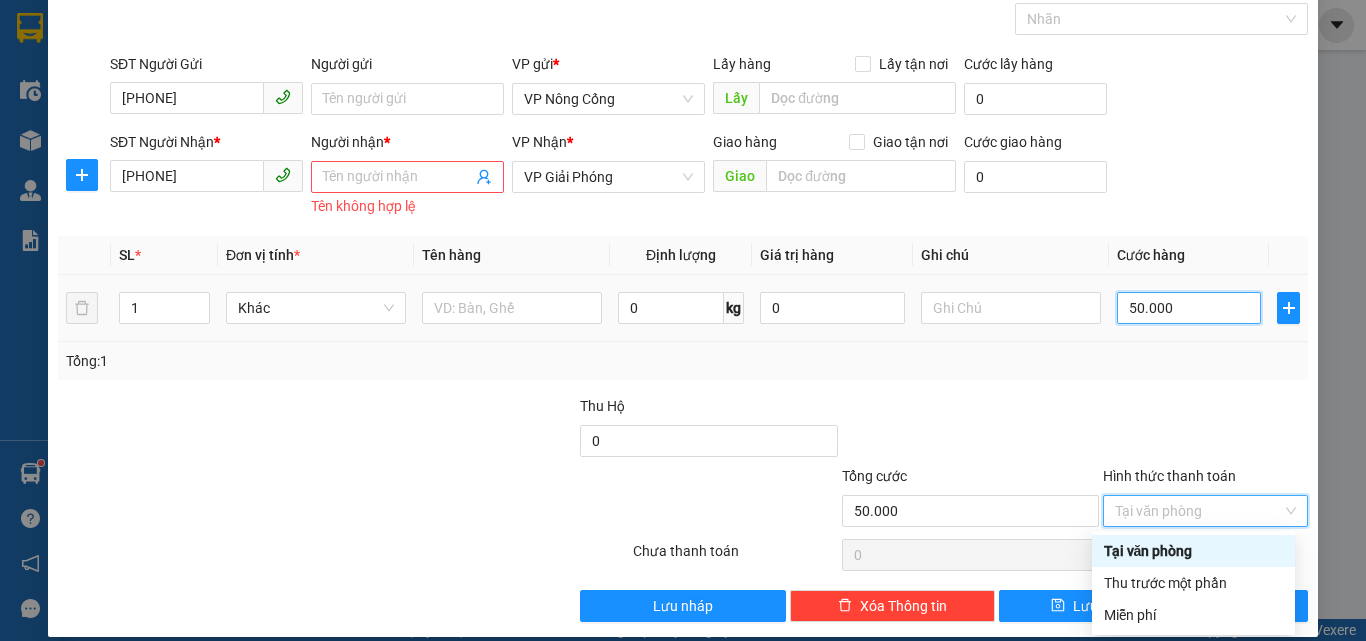 click on "50.000" at bounding box center (1189, 308) 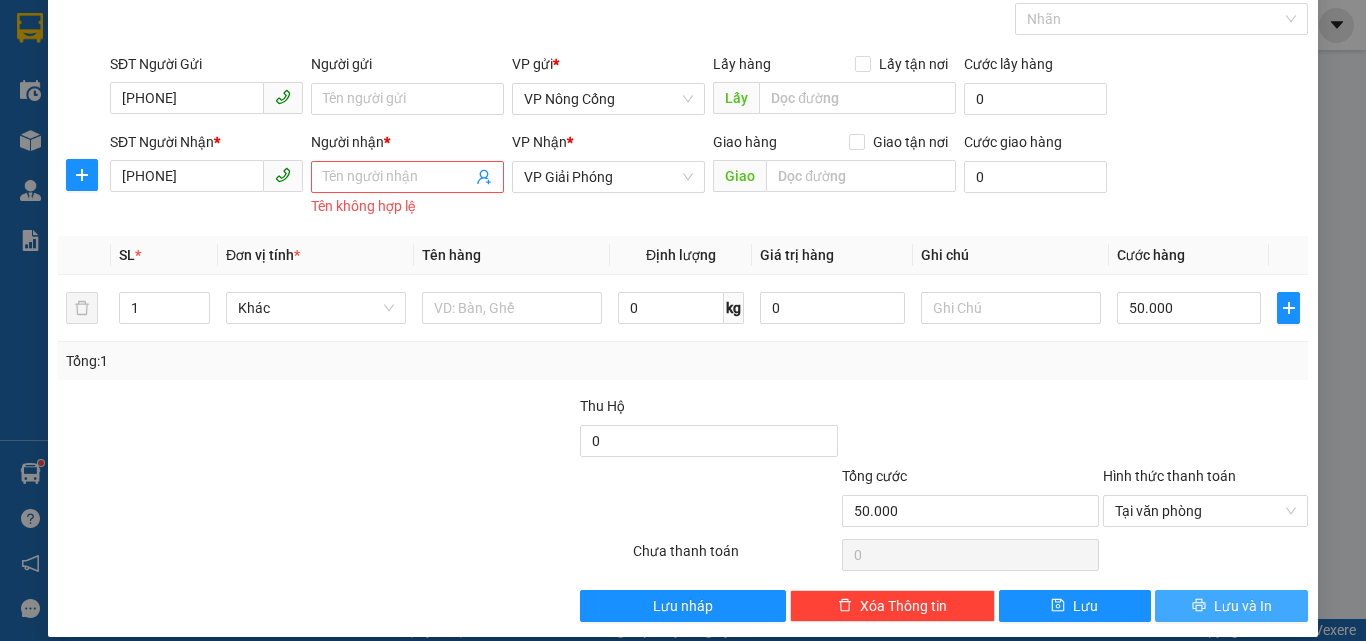 click on "Lưu và In" at bounding box center (1243, 606) 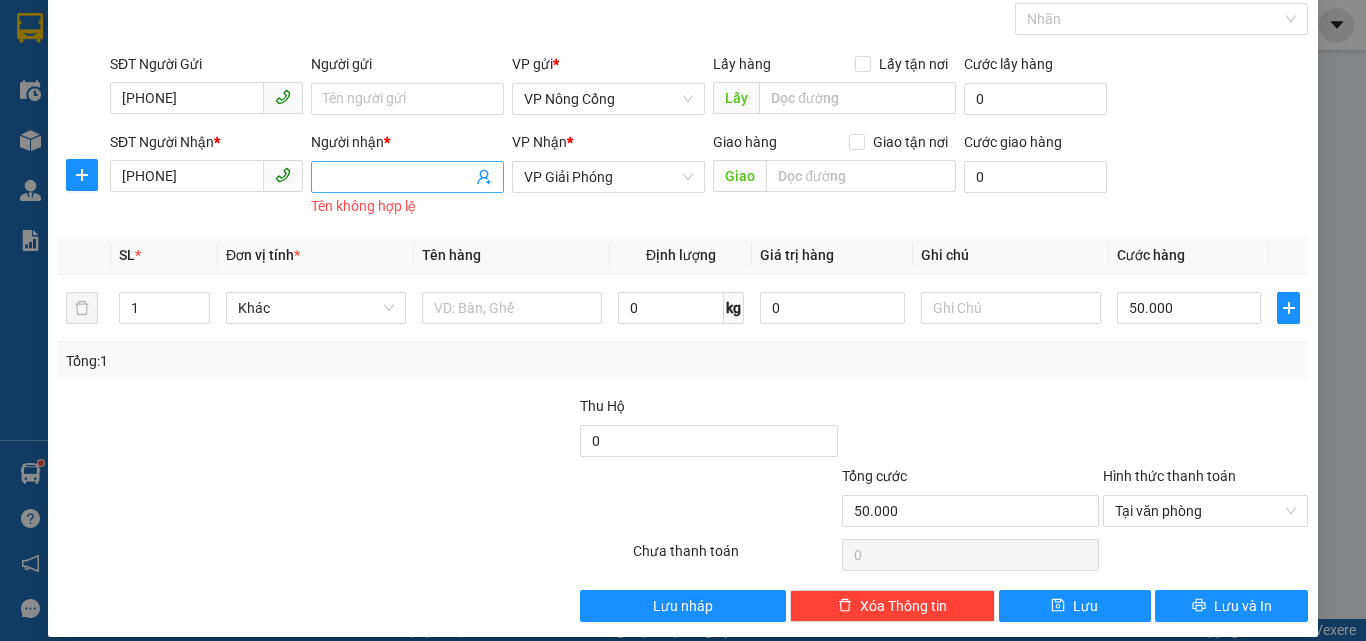 click on "Người nhận  *" at bounding box center (397, 177) 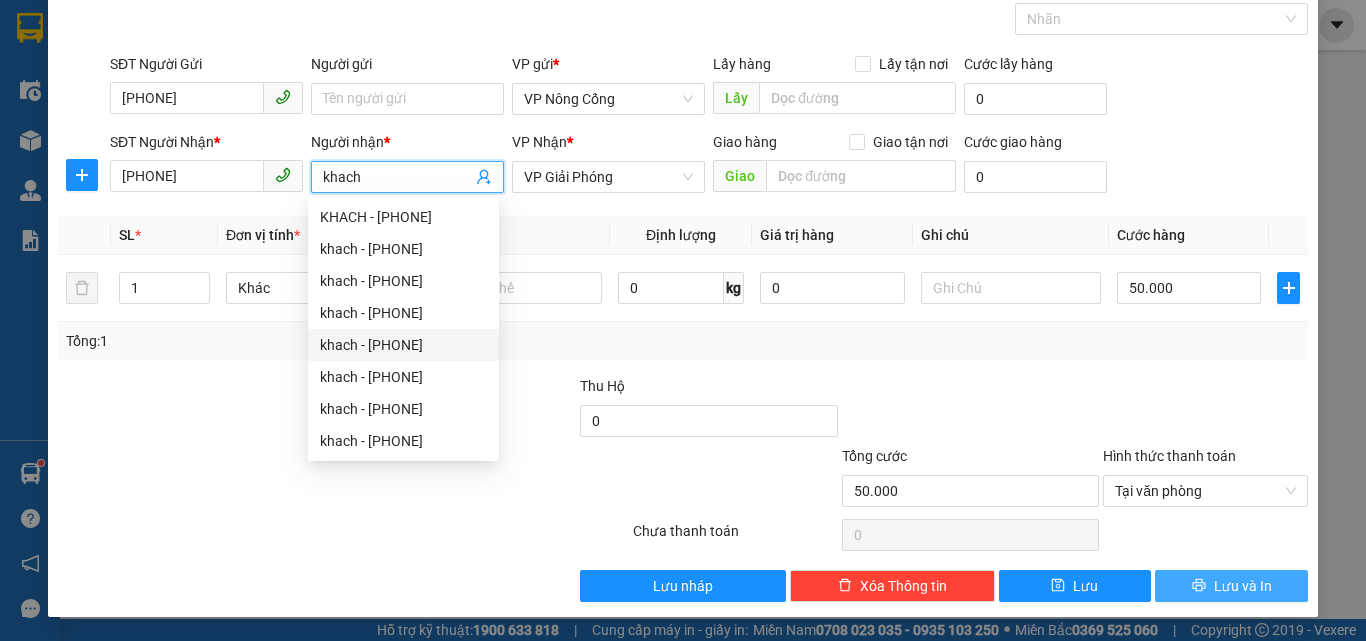type on "khach" 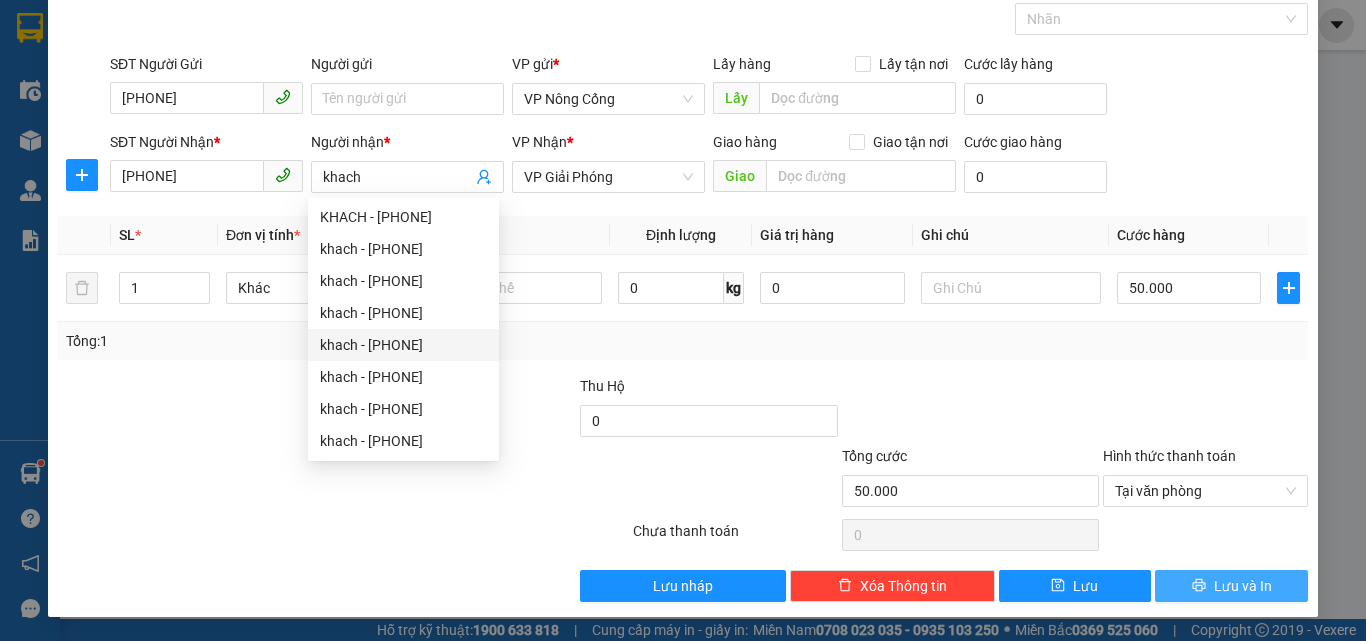 click on "Lưu và In" at bounding box center [1243, 586] 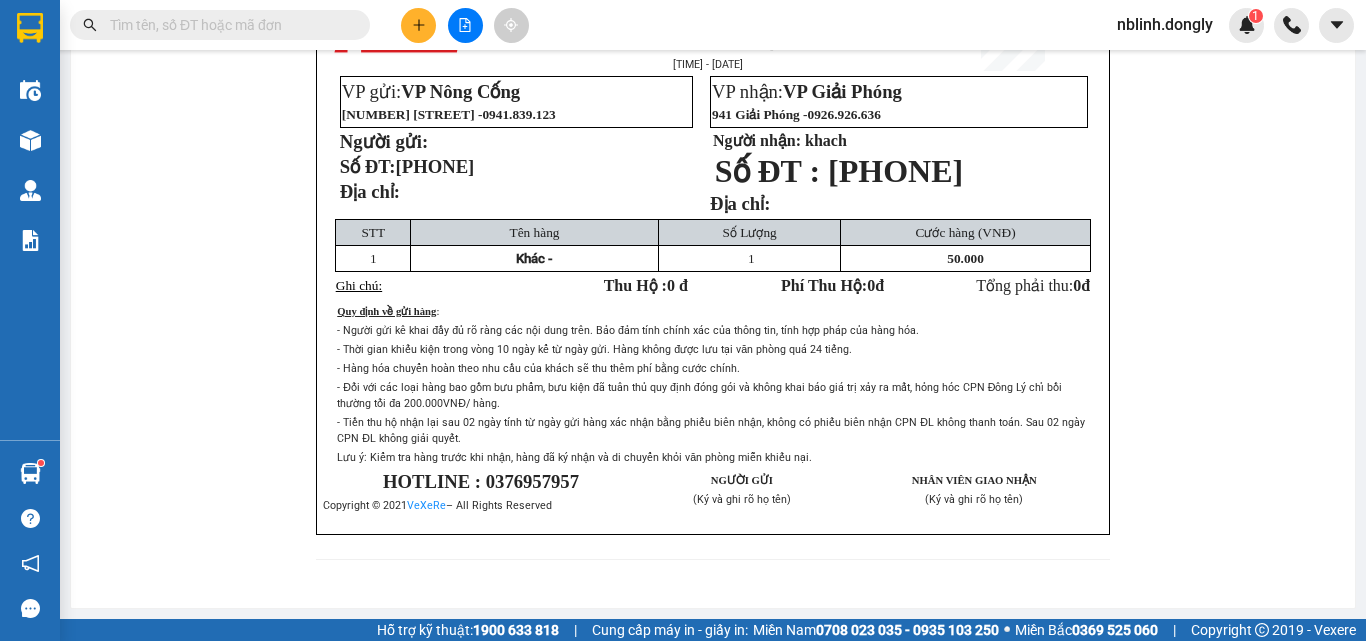 scroll, scrollTop: 0, scrollLeft: 0, axis: both 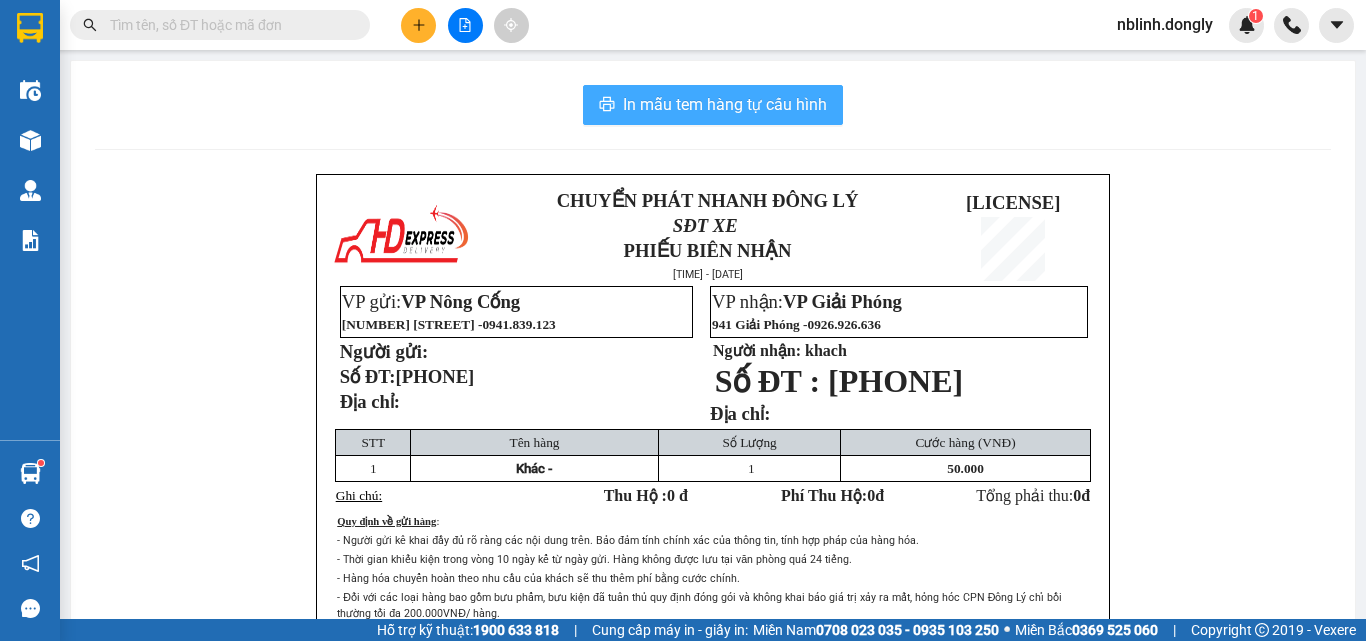 click on "In mẫu tem hàng tự cấu hình" at bounding box center (725, 104) 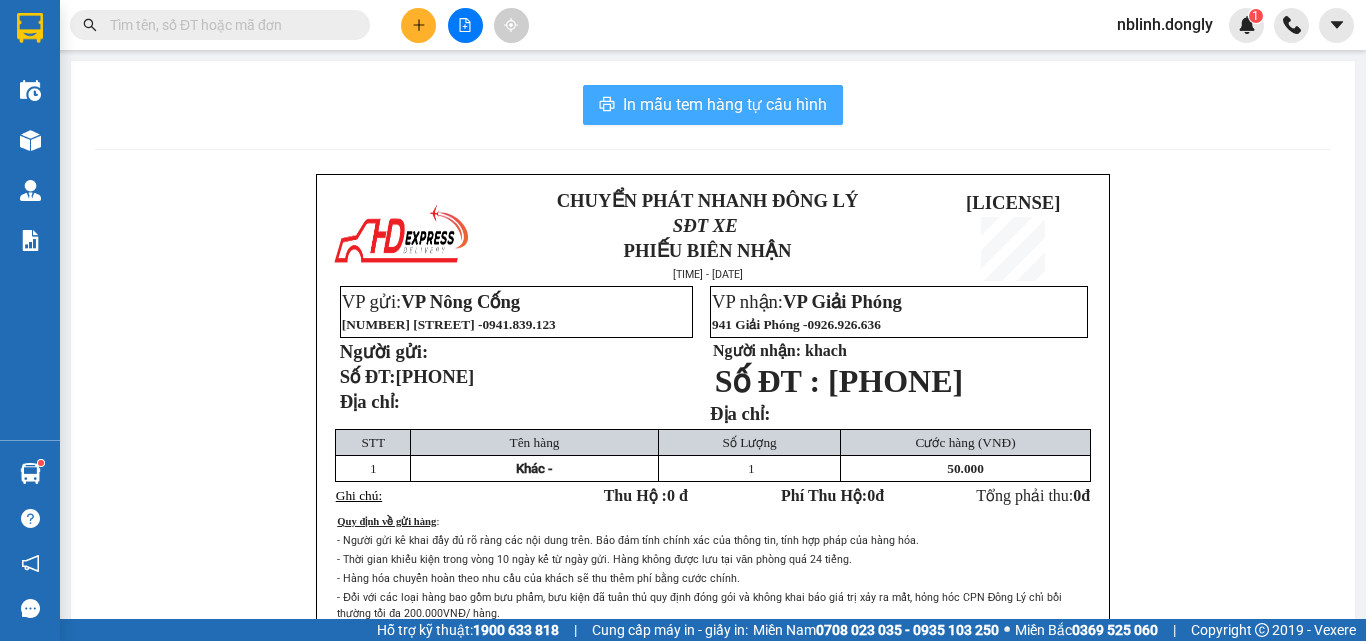scroll, scrollTop: 0, scrollLeft: 0, axis: both 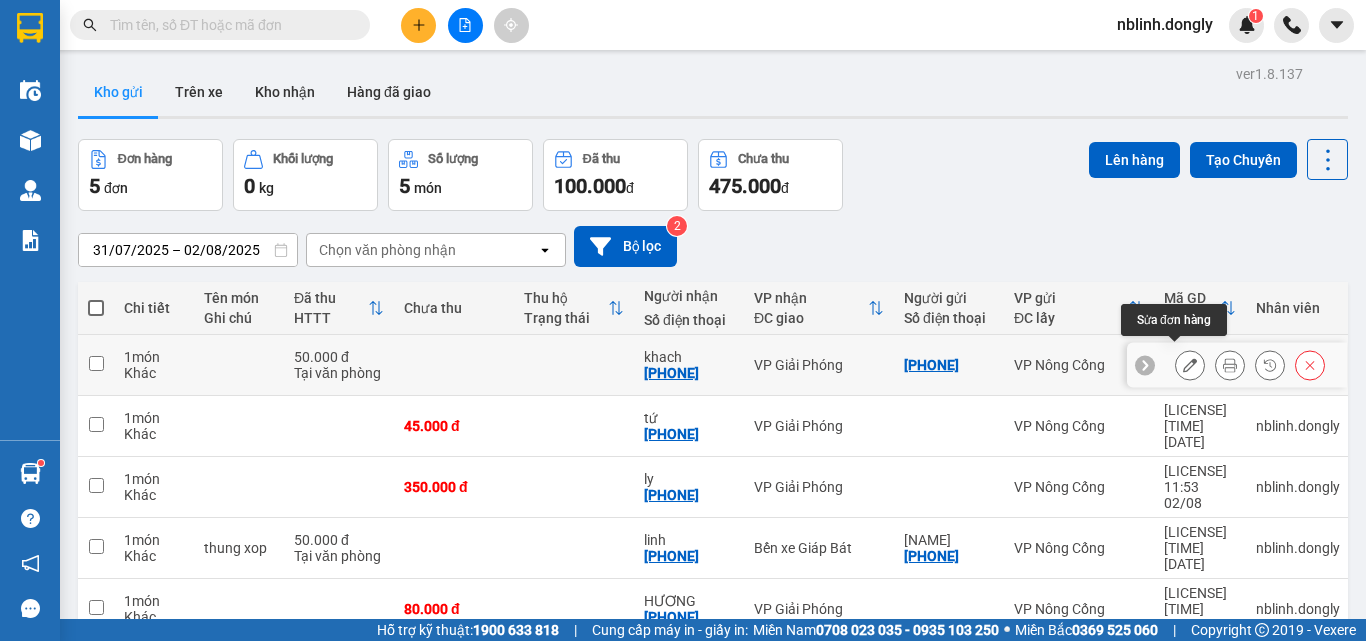 click 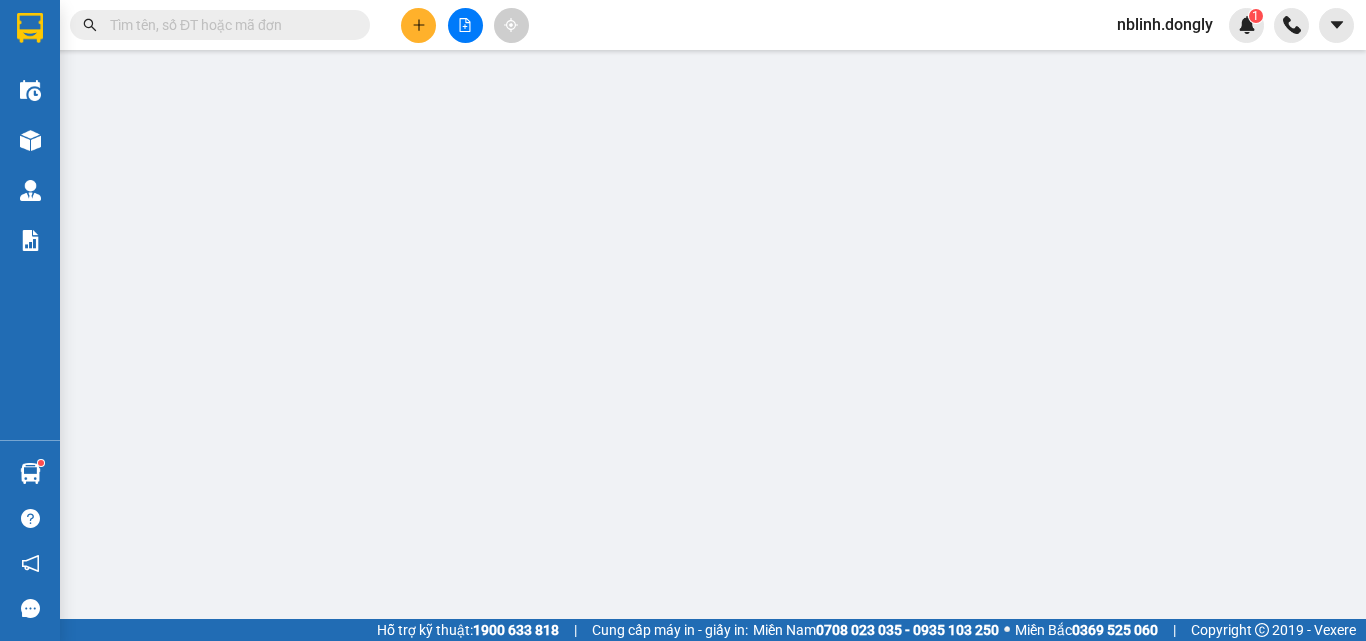type on "[PHONE]" 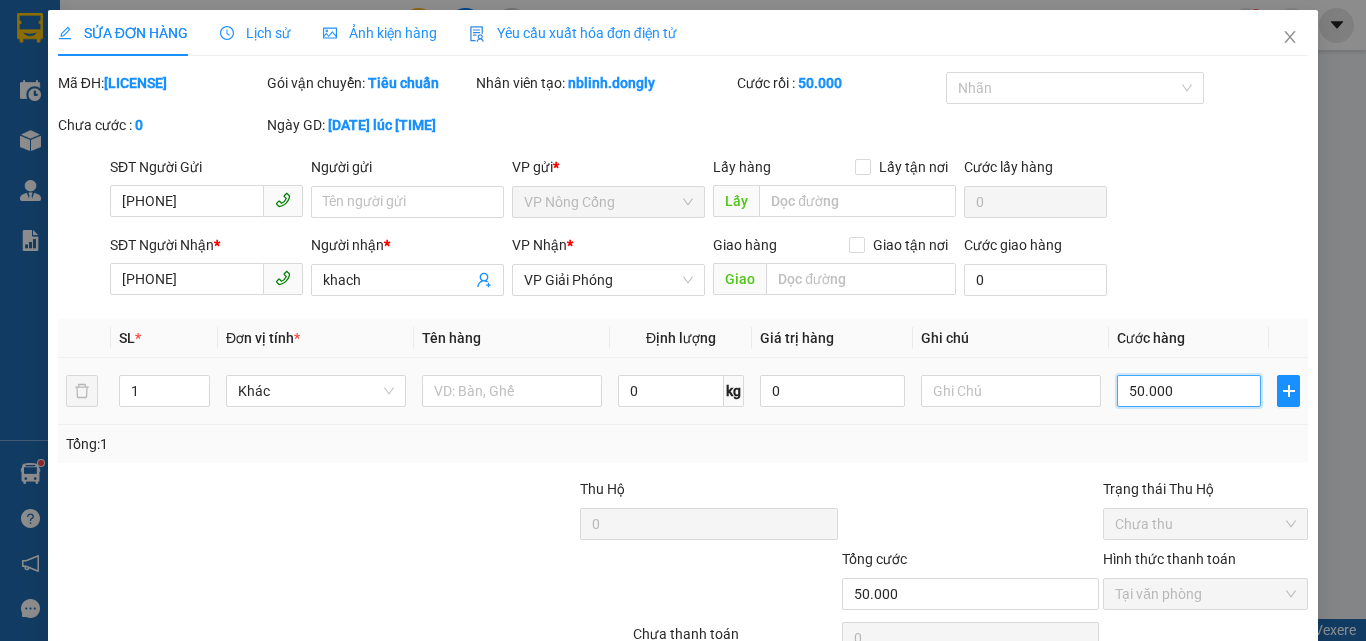 click on "50.000" at bounding box center [1189, 391] 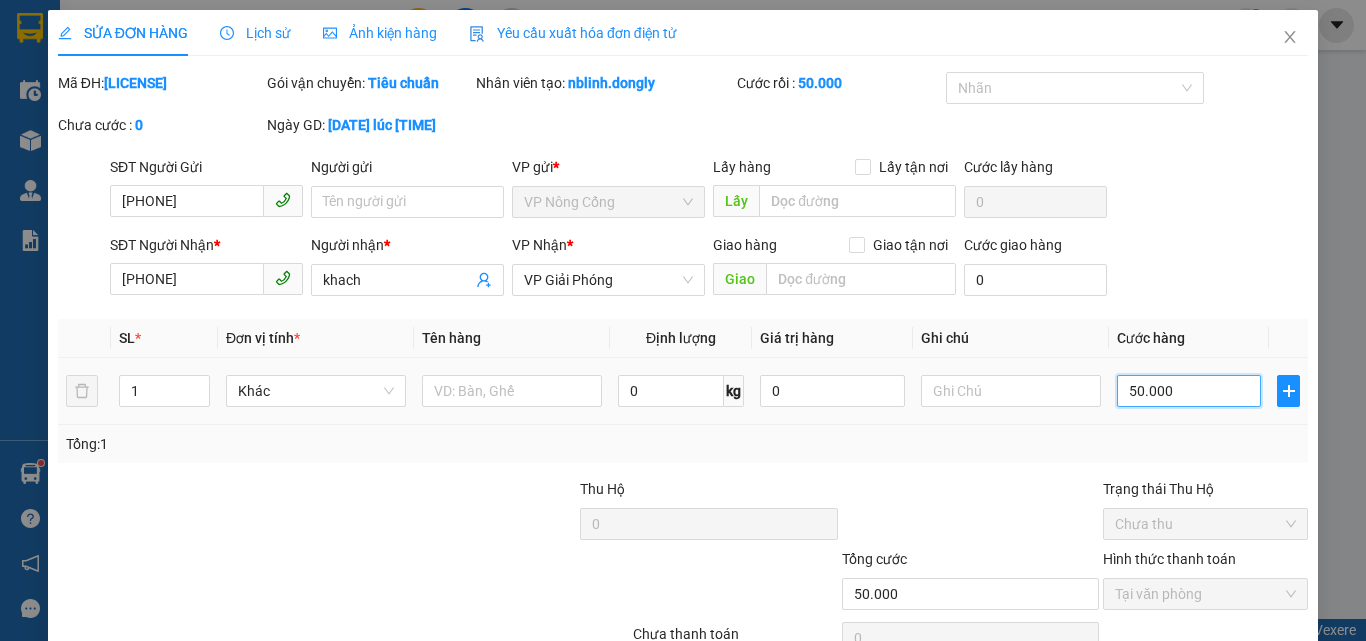 type on "6" 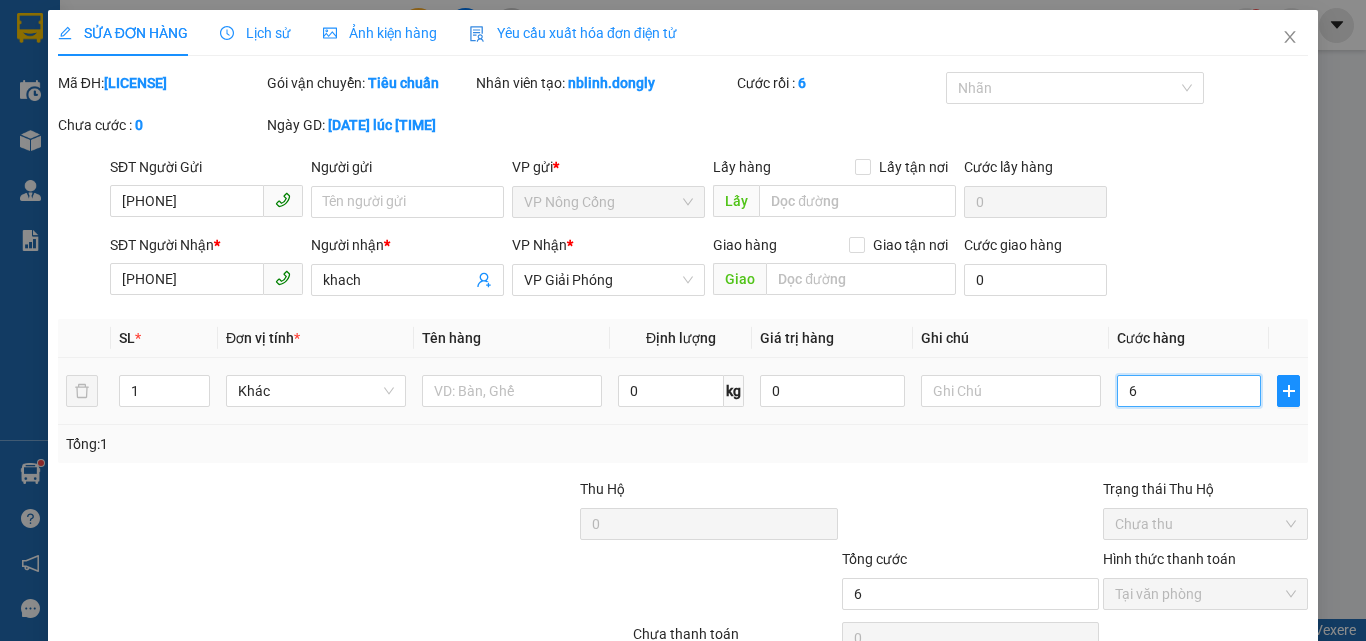 type on "60" 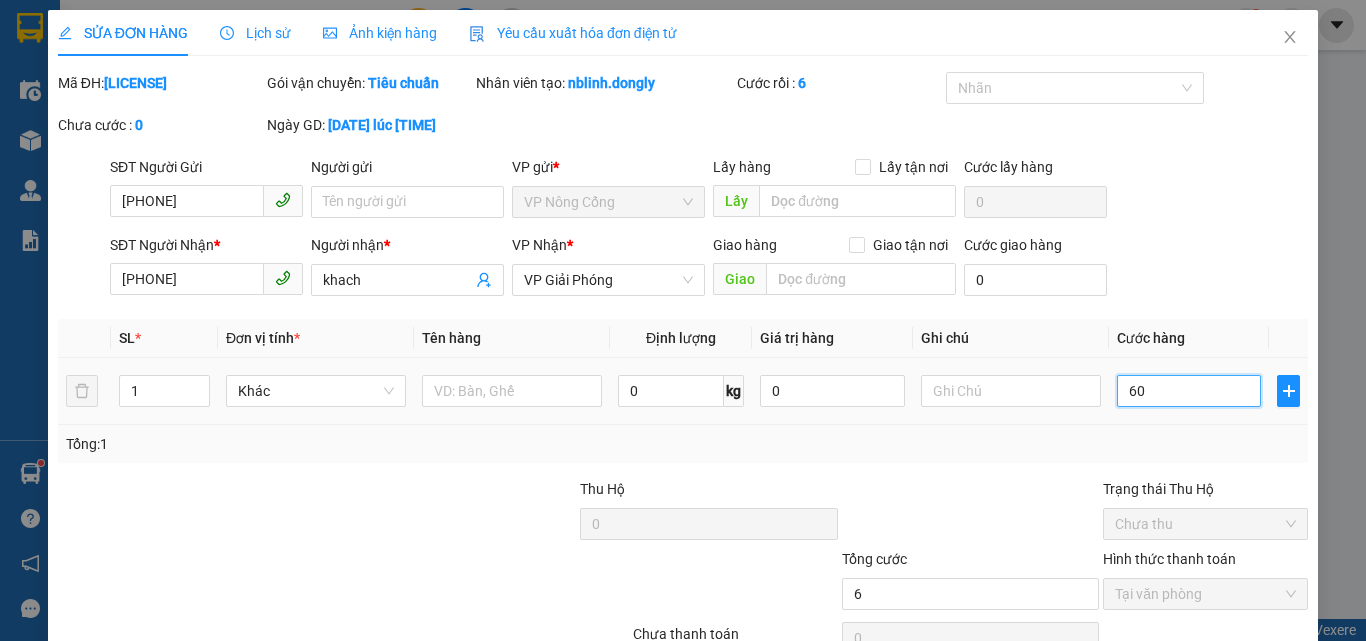 type on "60" 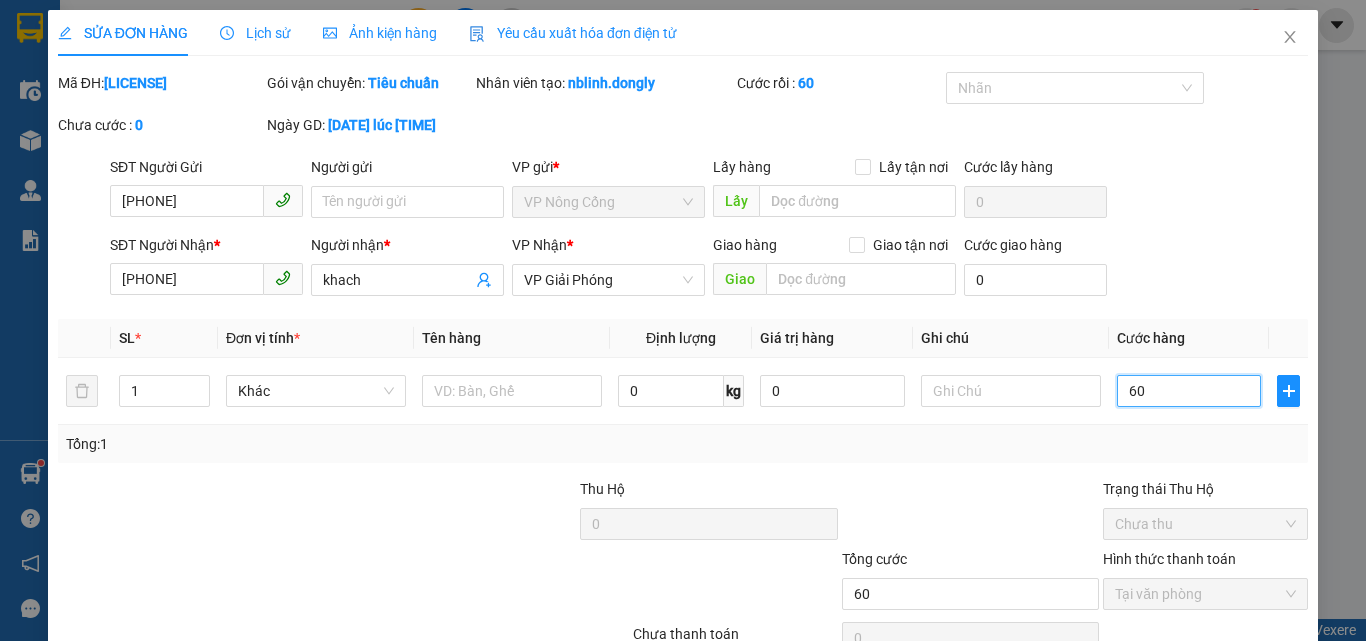 type on "60" 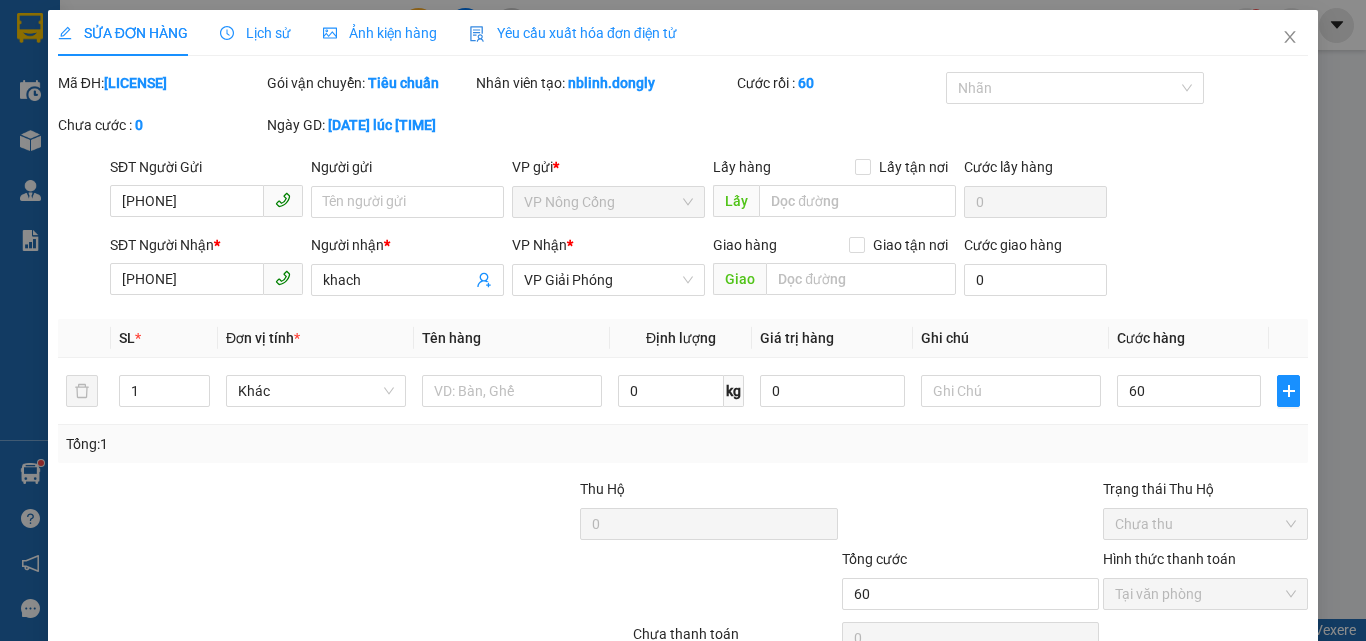 type on "60.000" 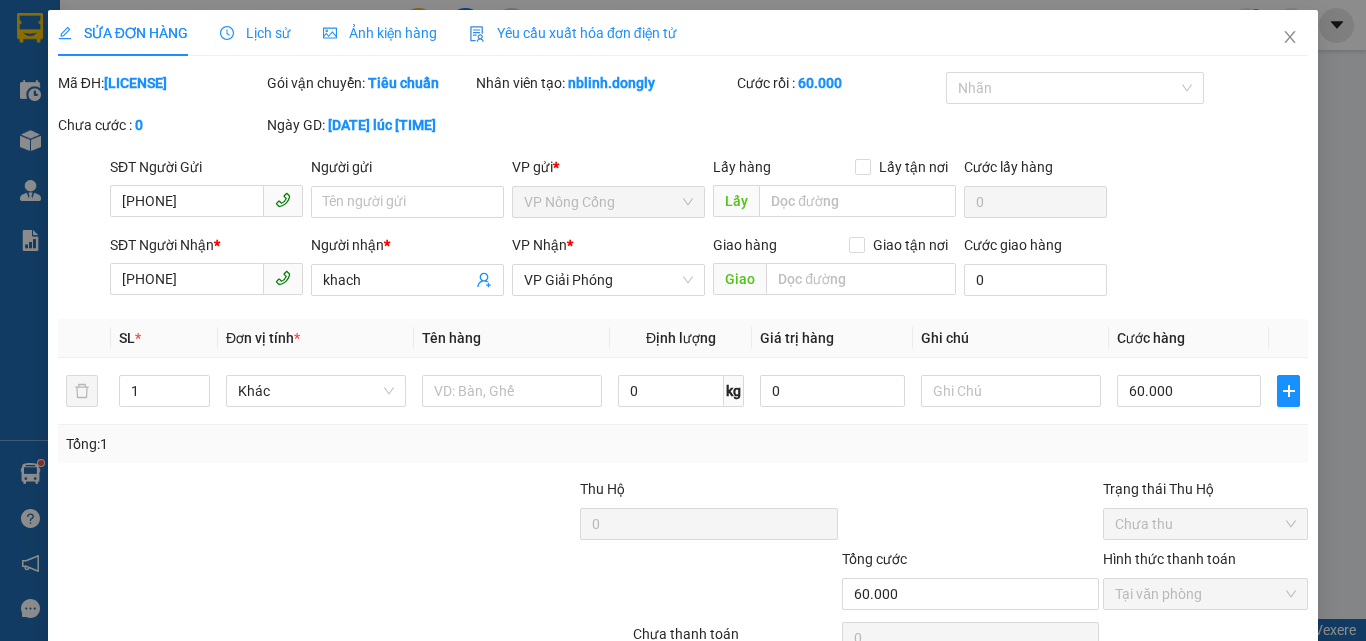 click at bounding box center (526, 583) 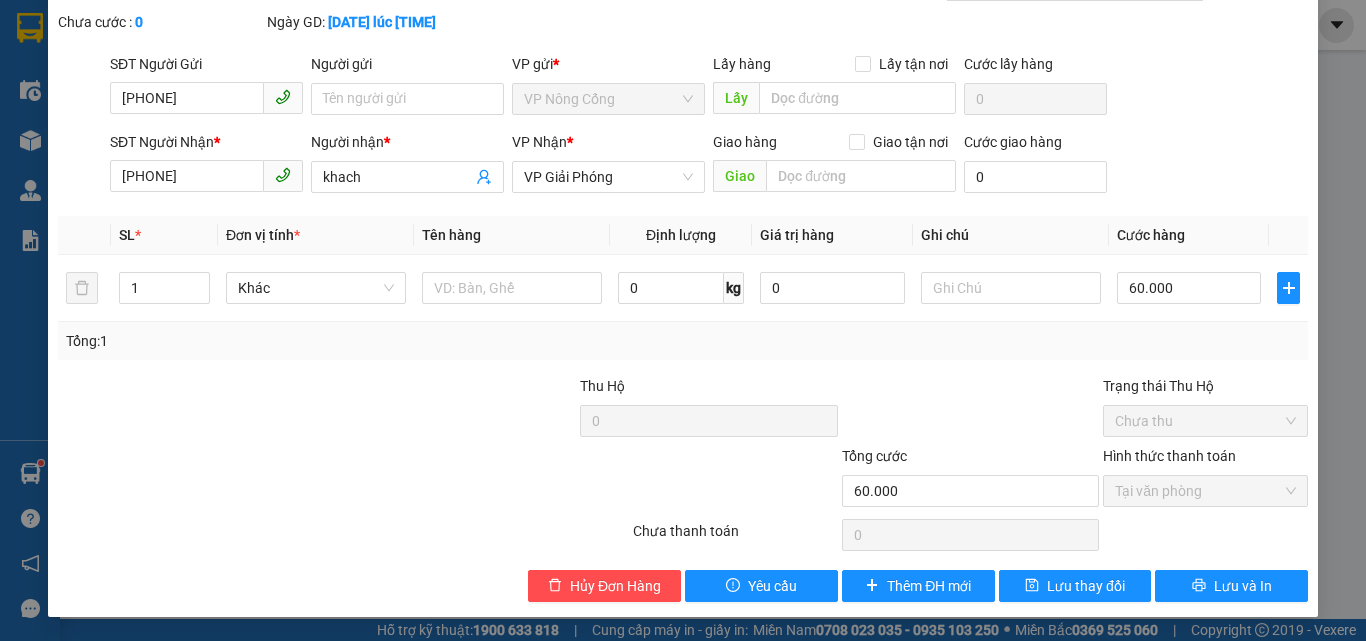 scroll, scrollTop: 0, scrollLeft: 0, axis: both 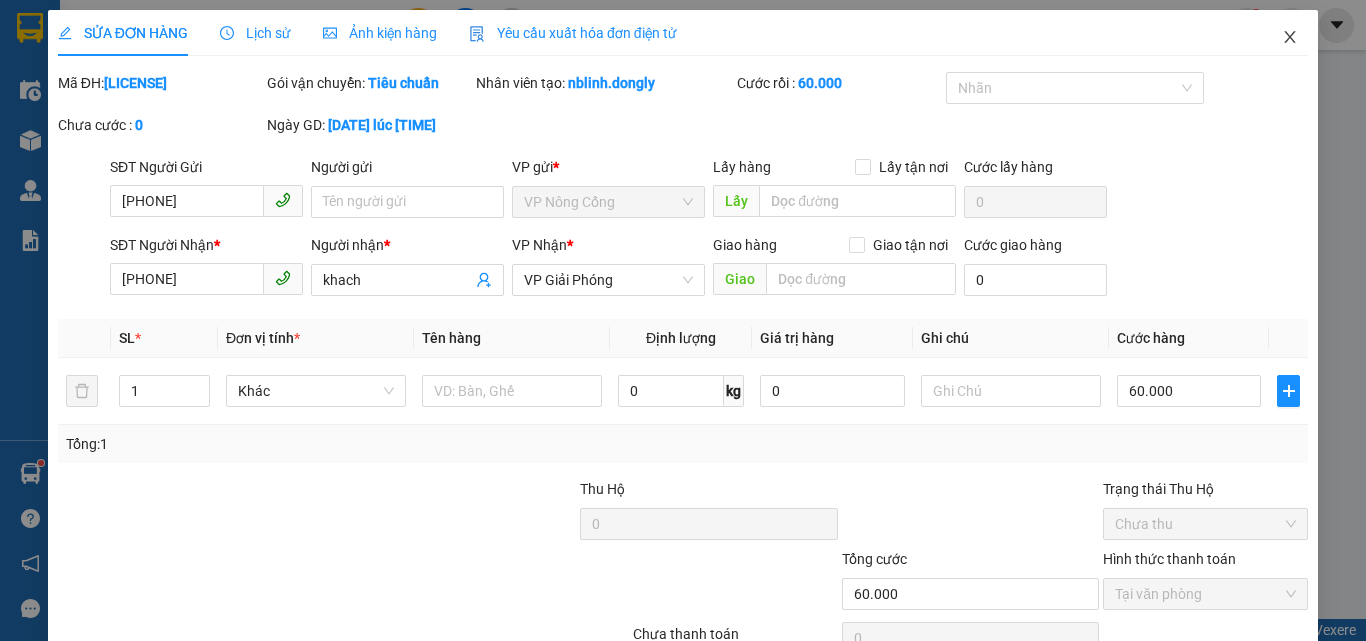 click 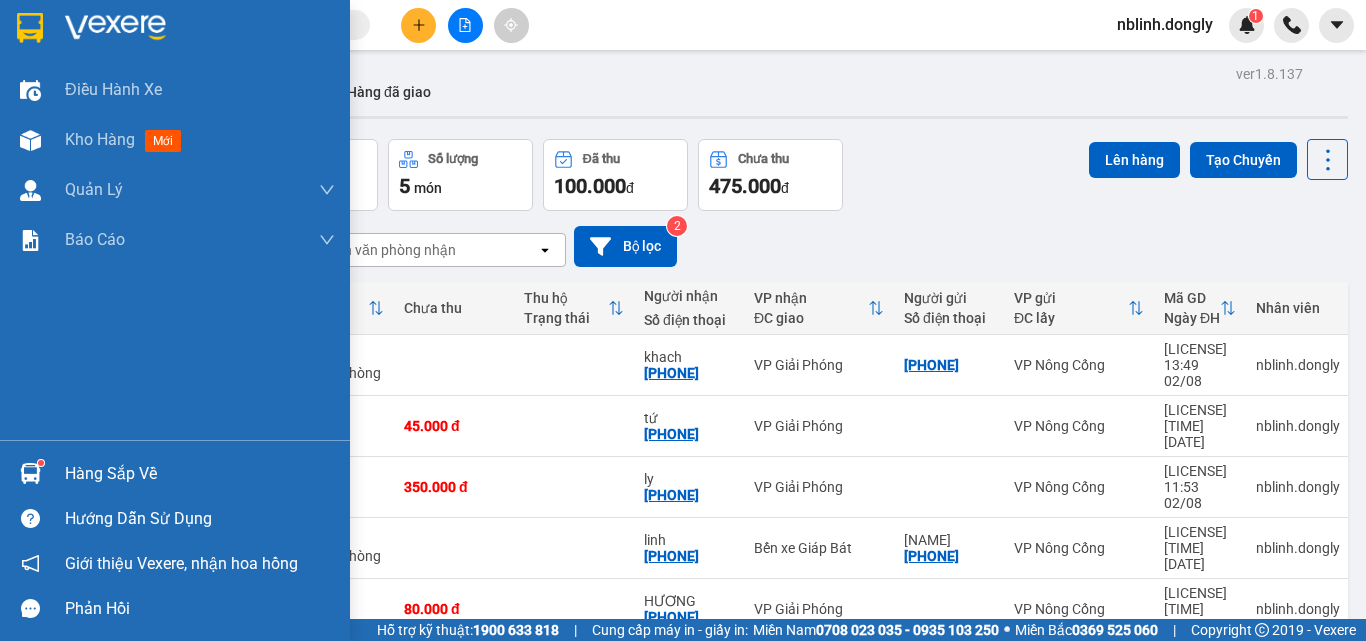click at bounding box center [175, 32] 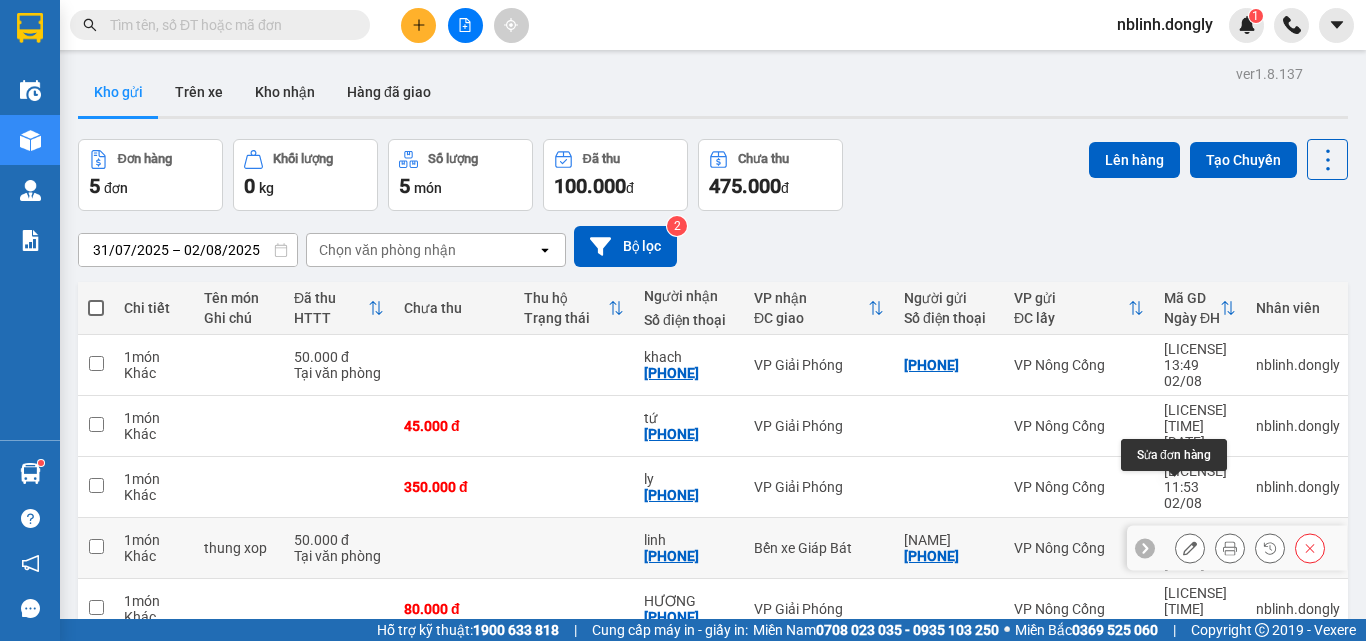 click at bounding box center [1190, 548] 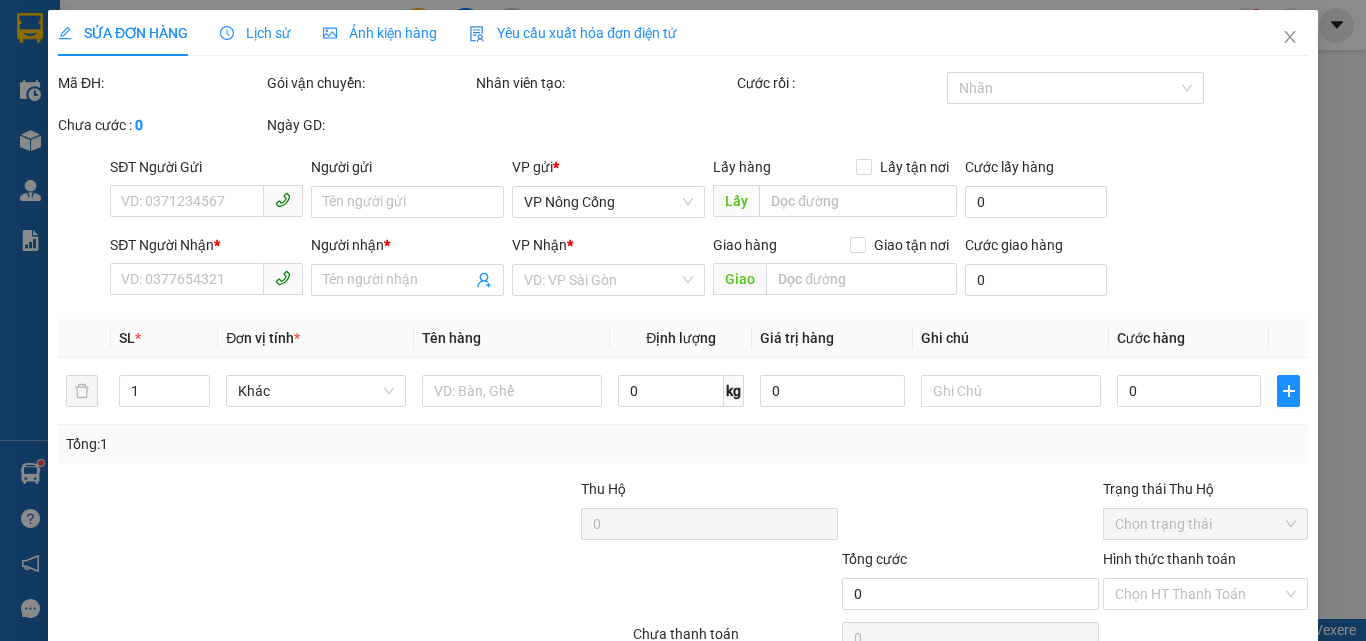 type on "[PHONE]" 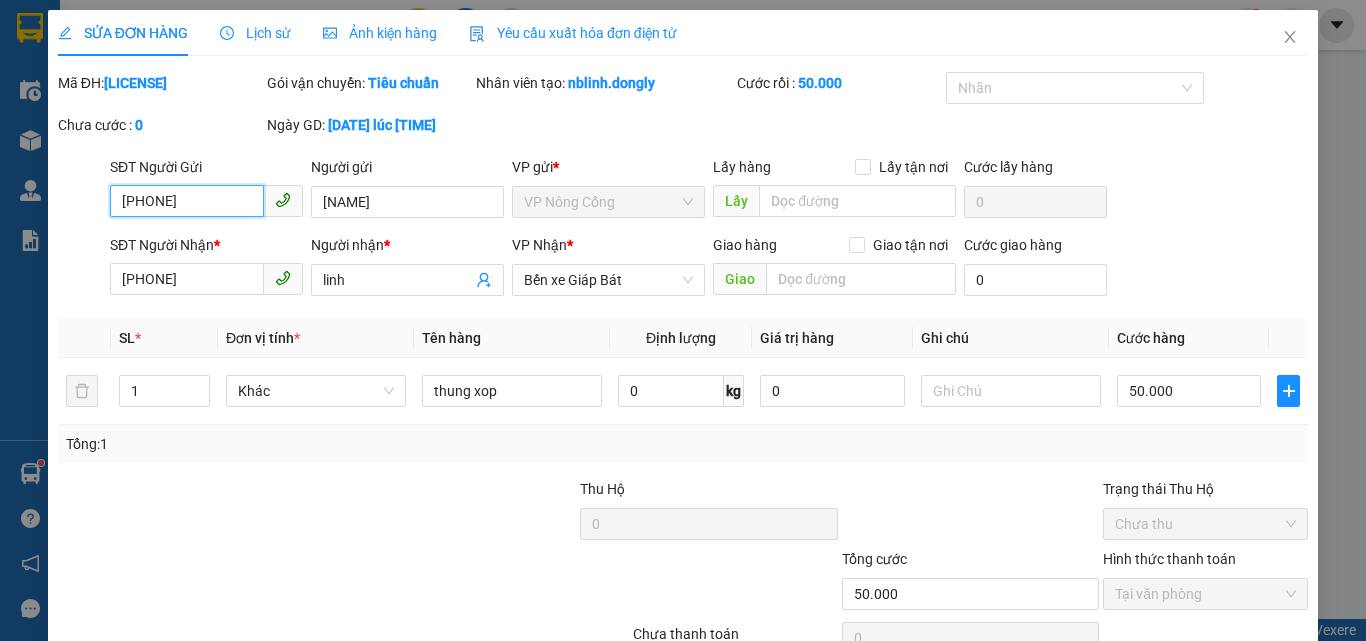 scroll, scrollTop: 103, scrollLeft: 0, axis: vertical 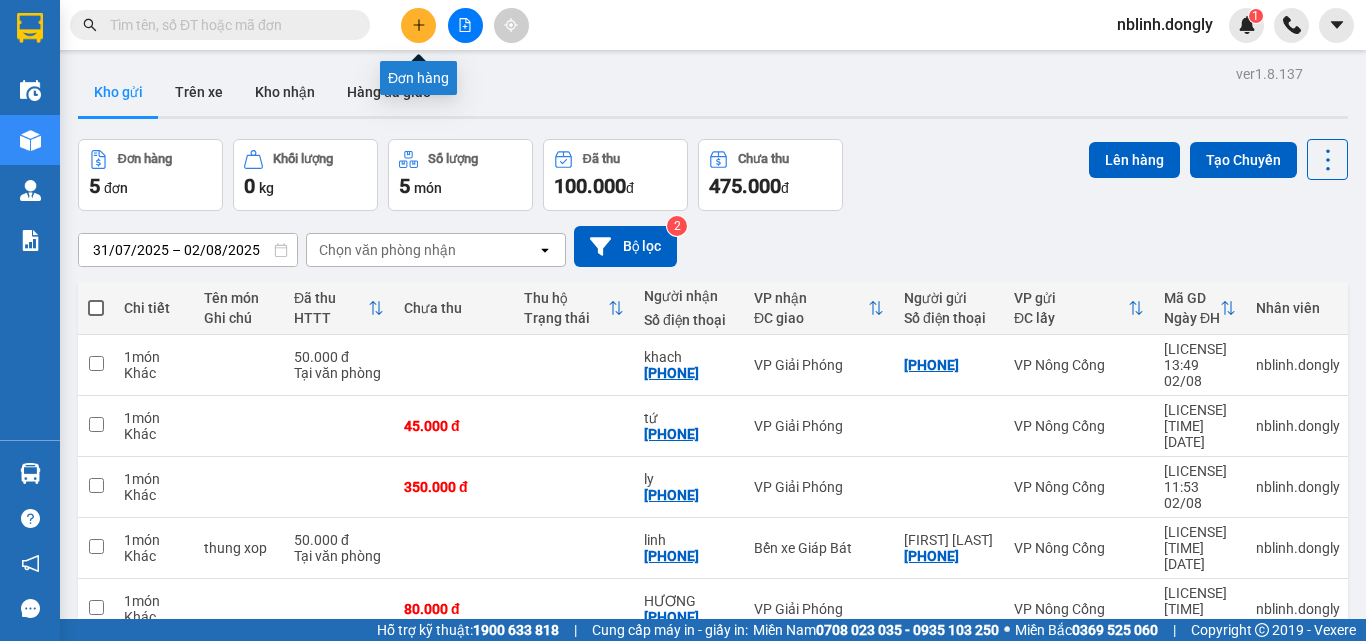 click 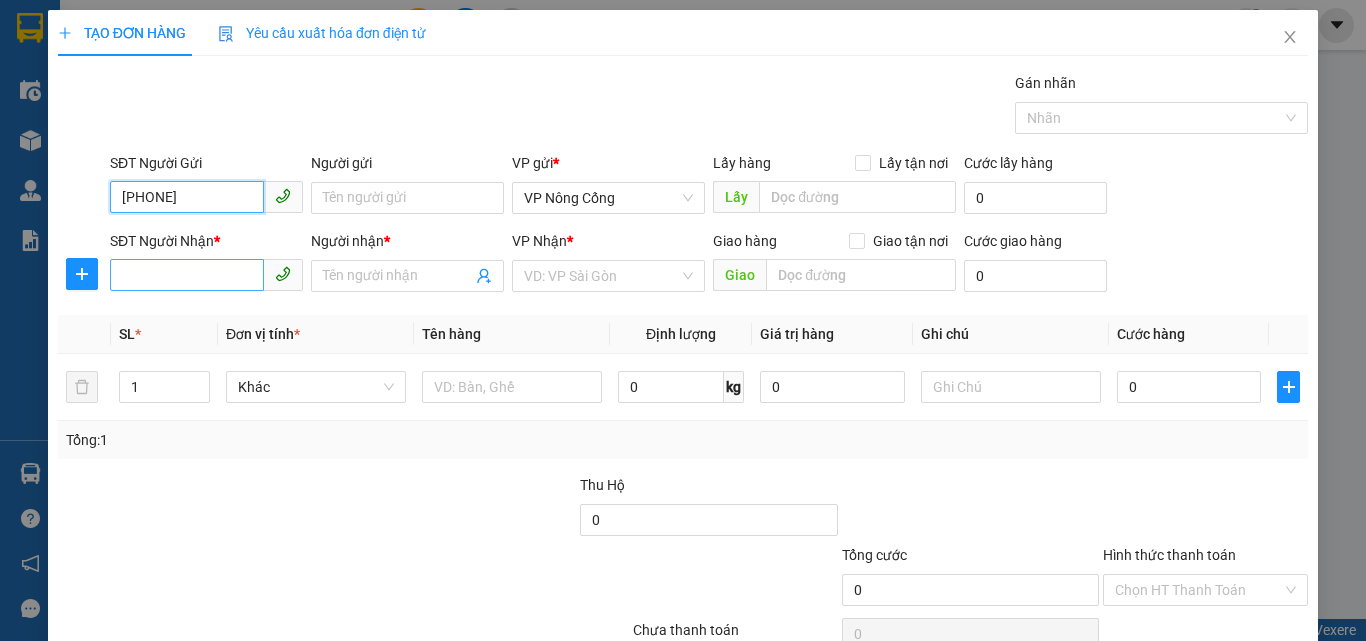 type on "[PHONE]" 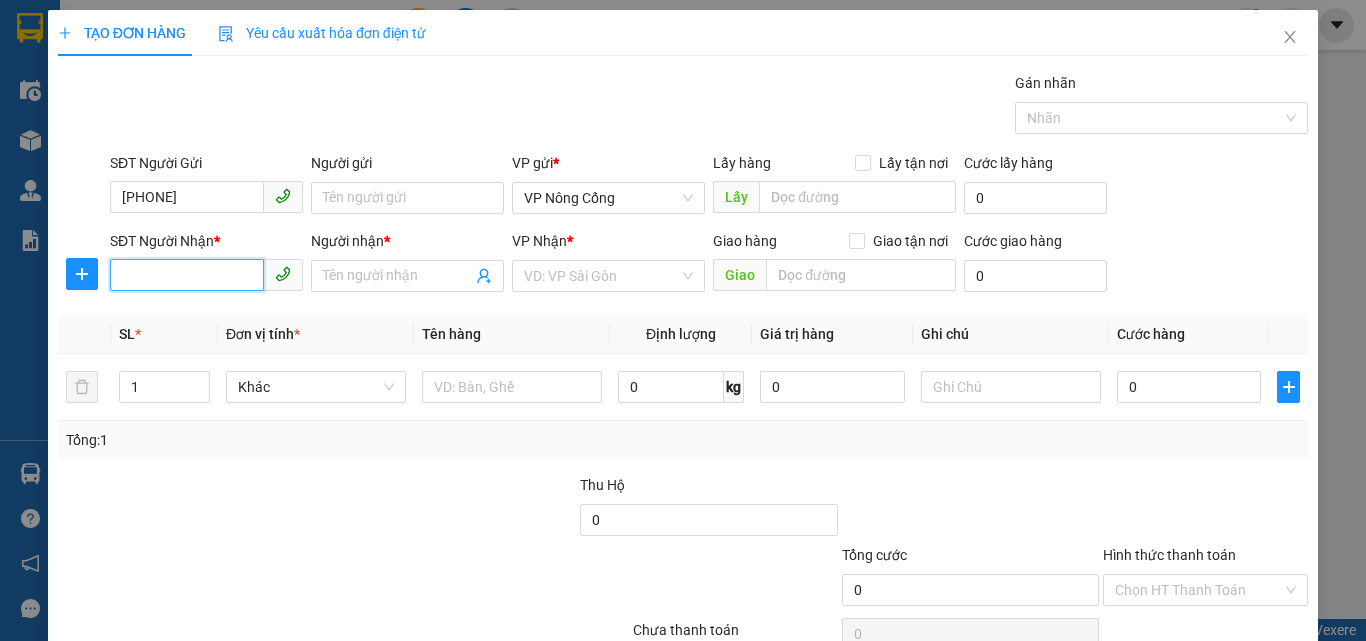 click on "SĐT Người Nhận  *" at bounding box center (187, 275) 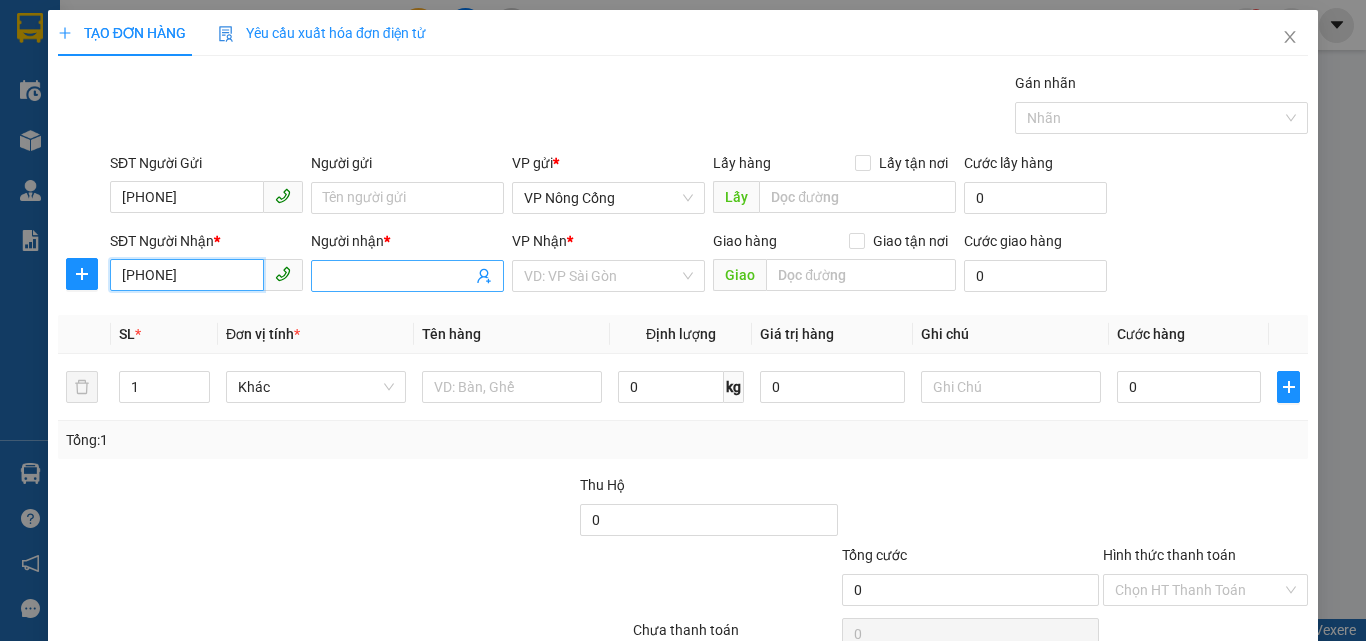 type on "[PHONE]" 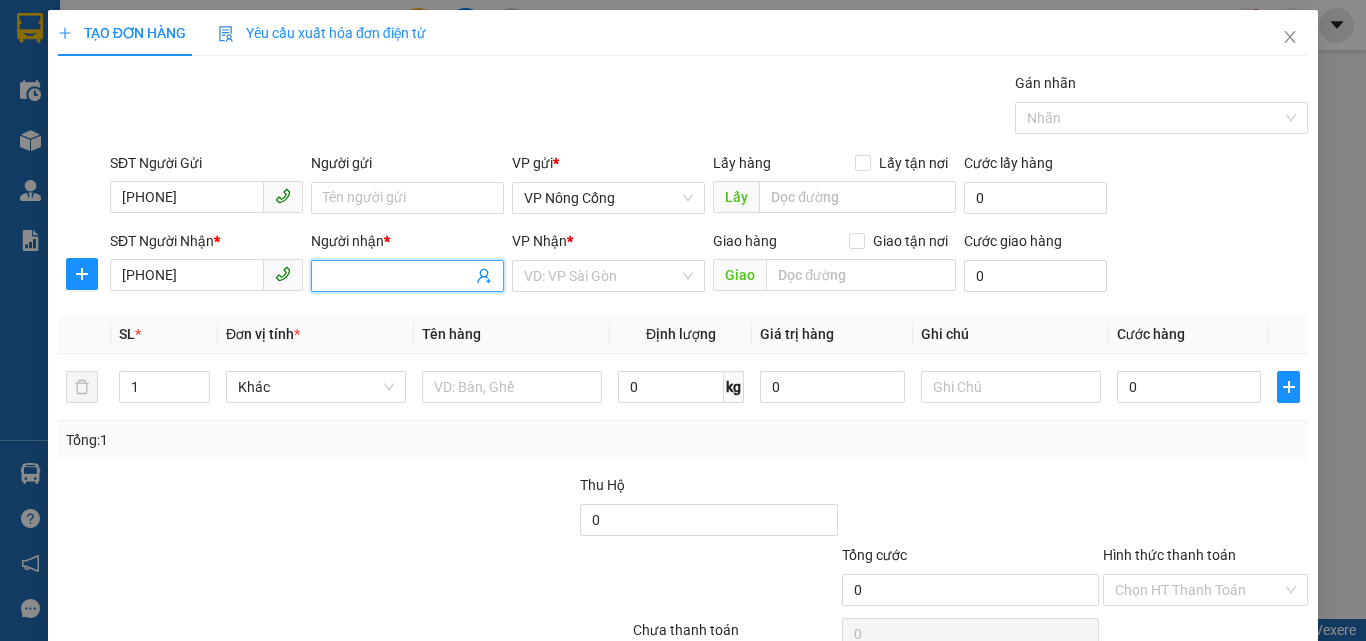click on "Người nhận  *" at bounding box center (397, 276) 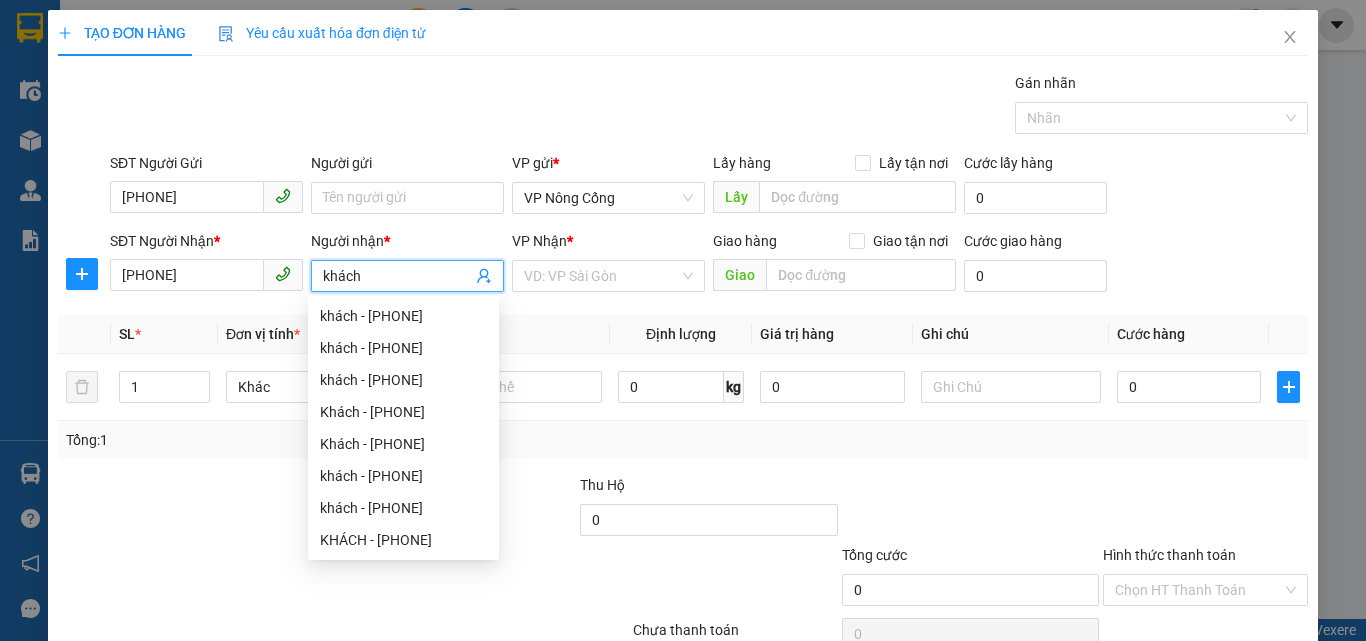 type on "khách" 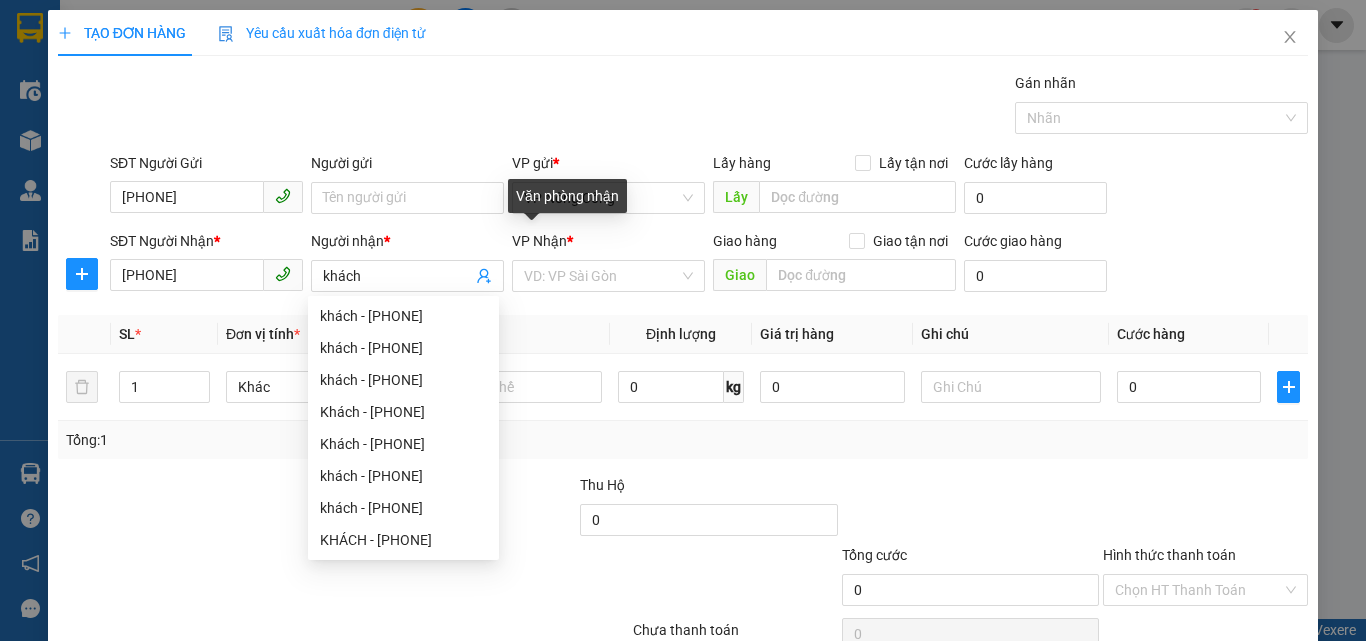 click on "VP Nhận" at bounding box center [539, 241] 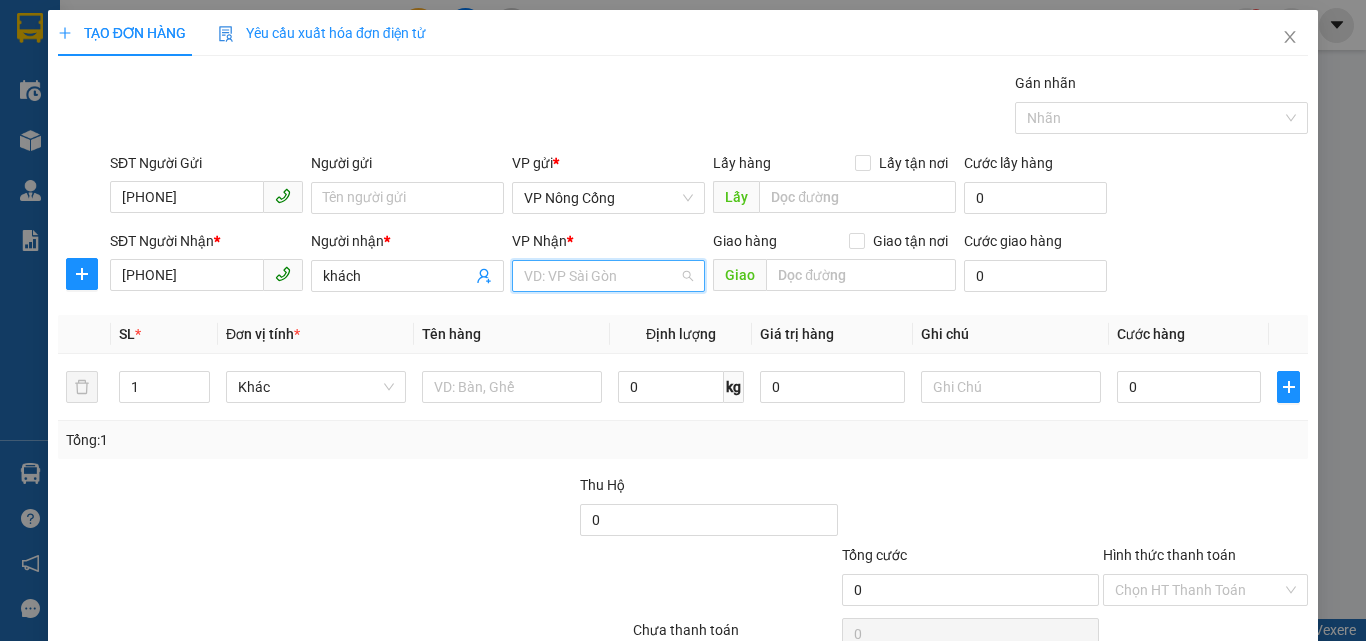 click at bounding box center (601, 276) 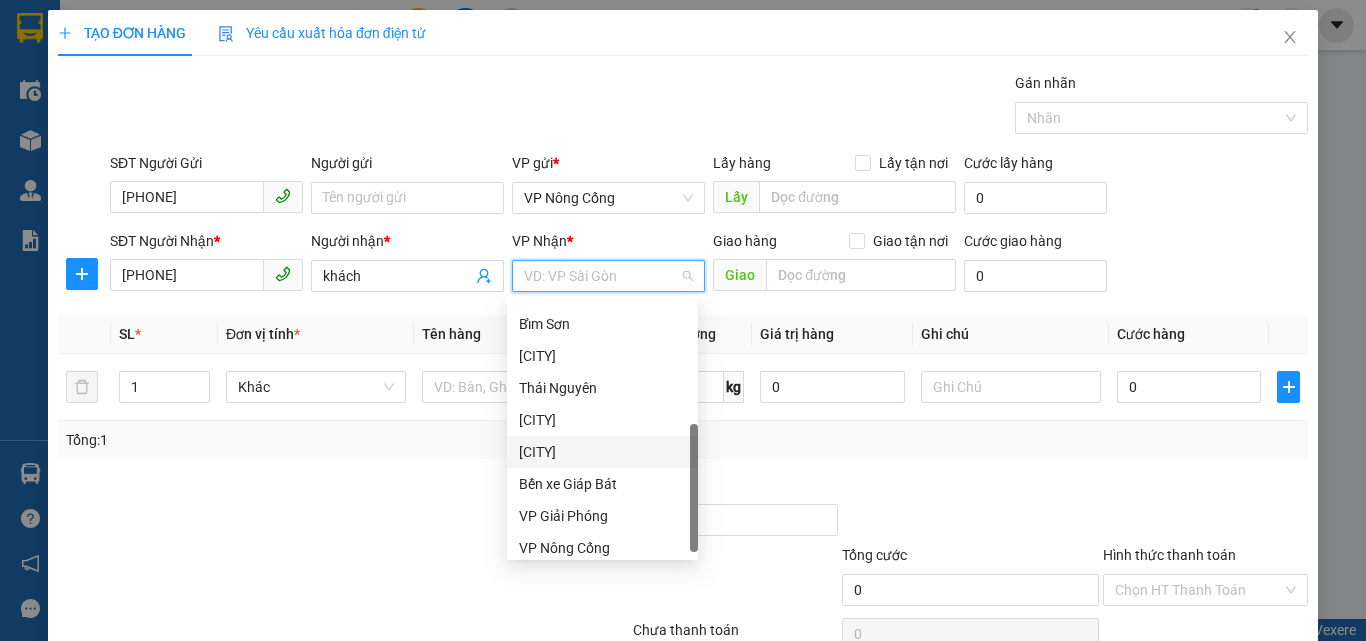 scroll, scrollTop: 288, scrollLeft: 0, axis: vertical 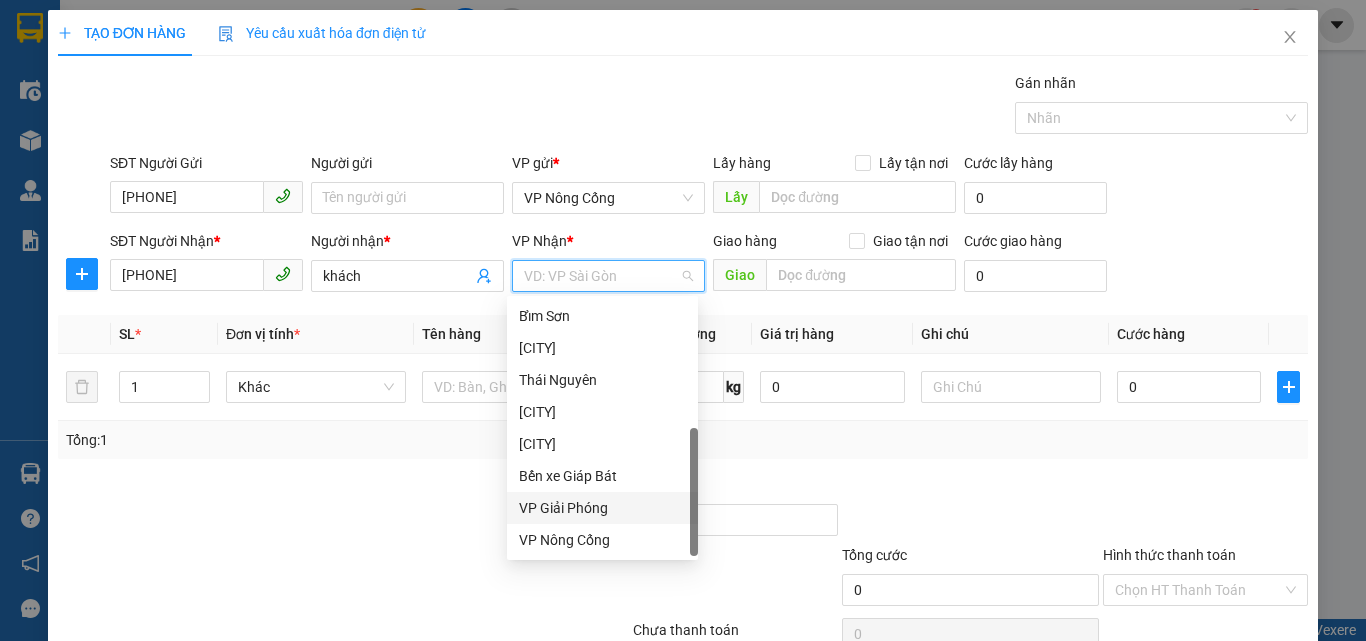 click on "VP Giải Phóng" at bounding box center [602, 508] 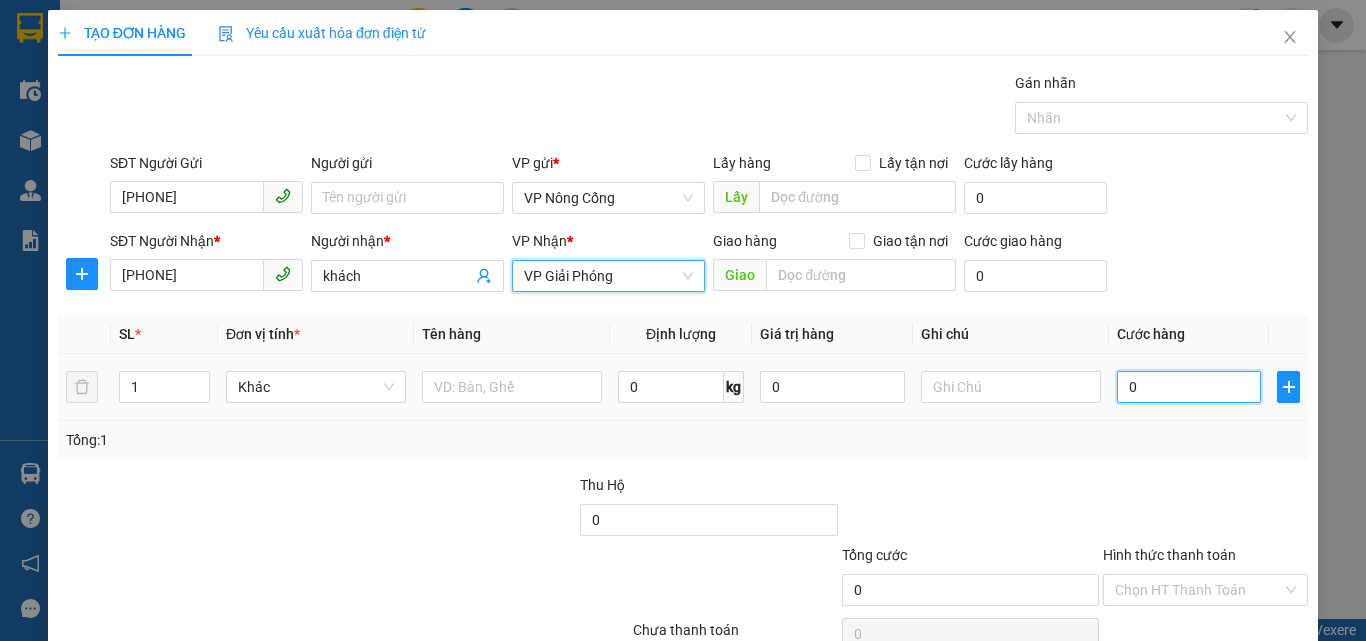 click on "0" at bounding box center [1189, 387] 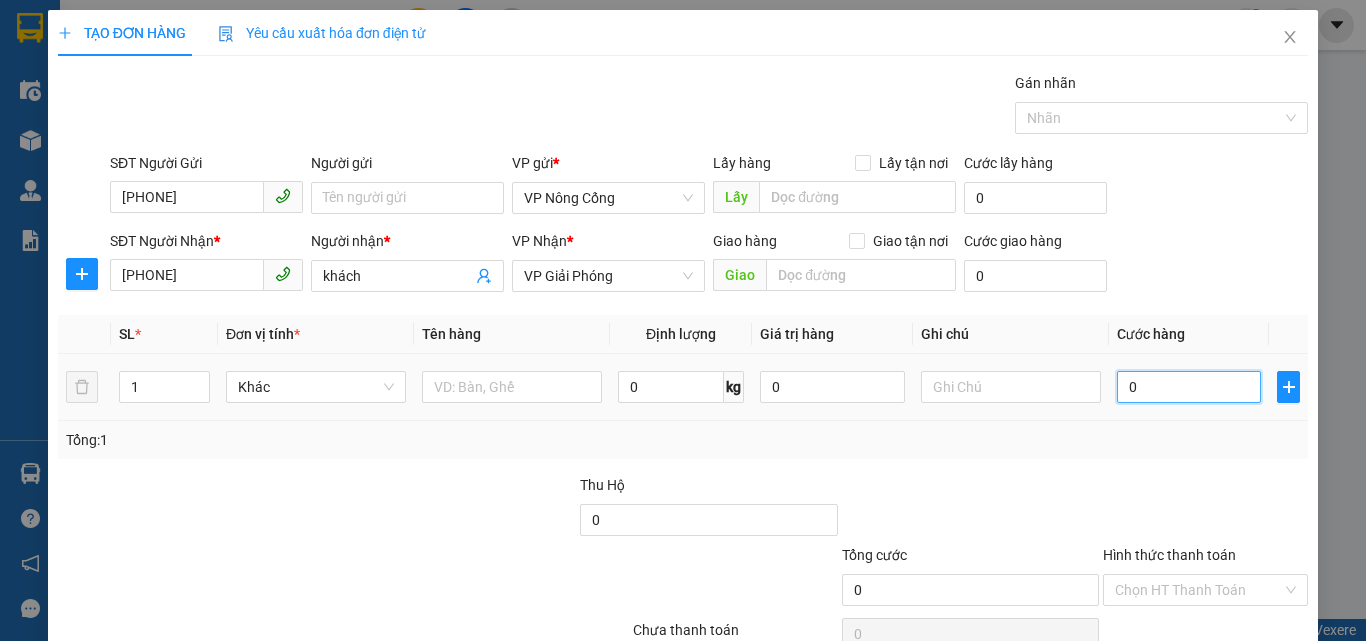 type on "7" 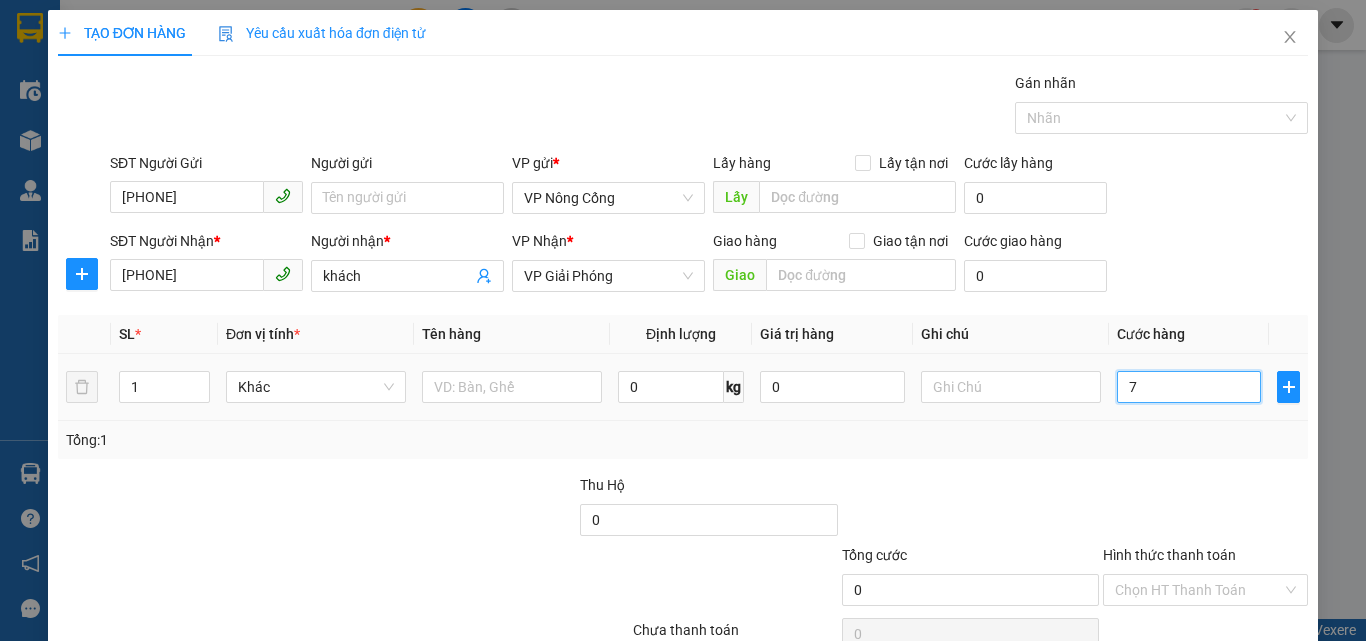 type on "7" 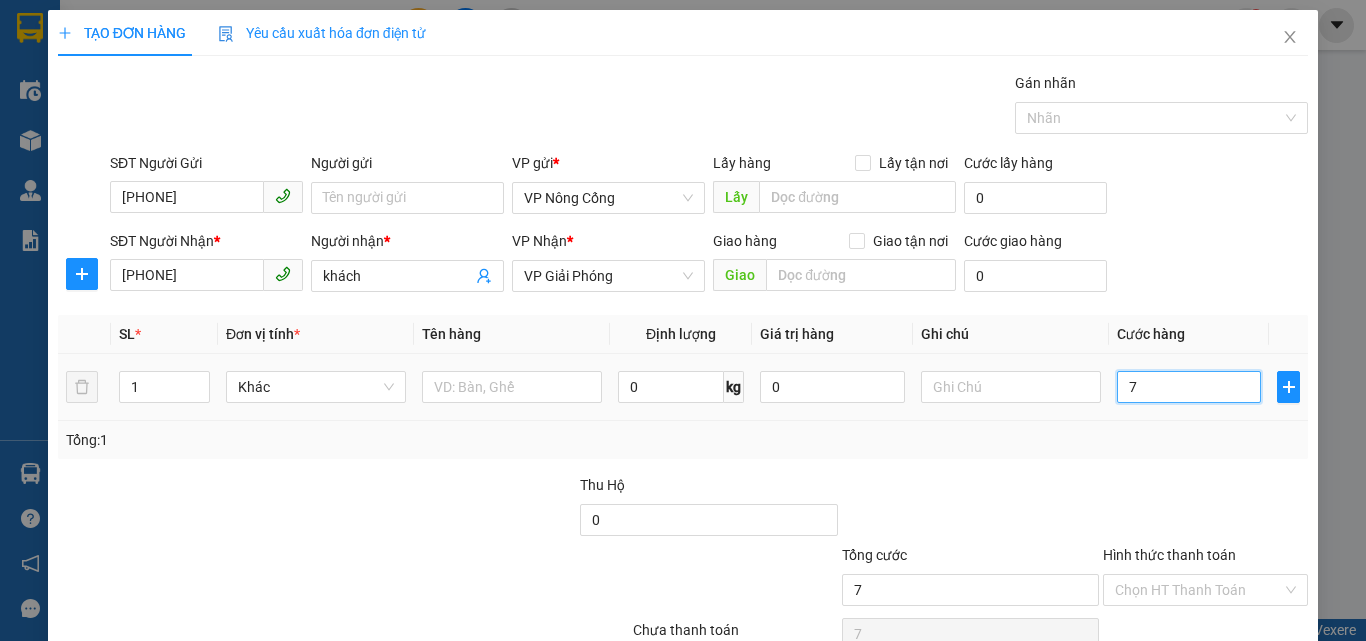 type on "72" 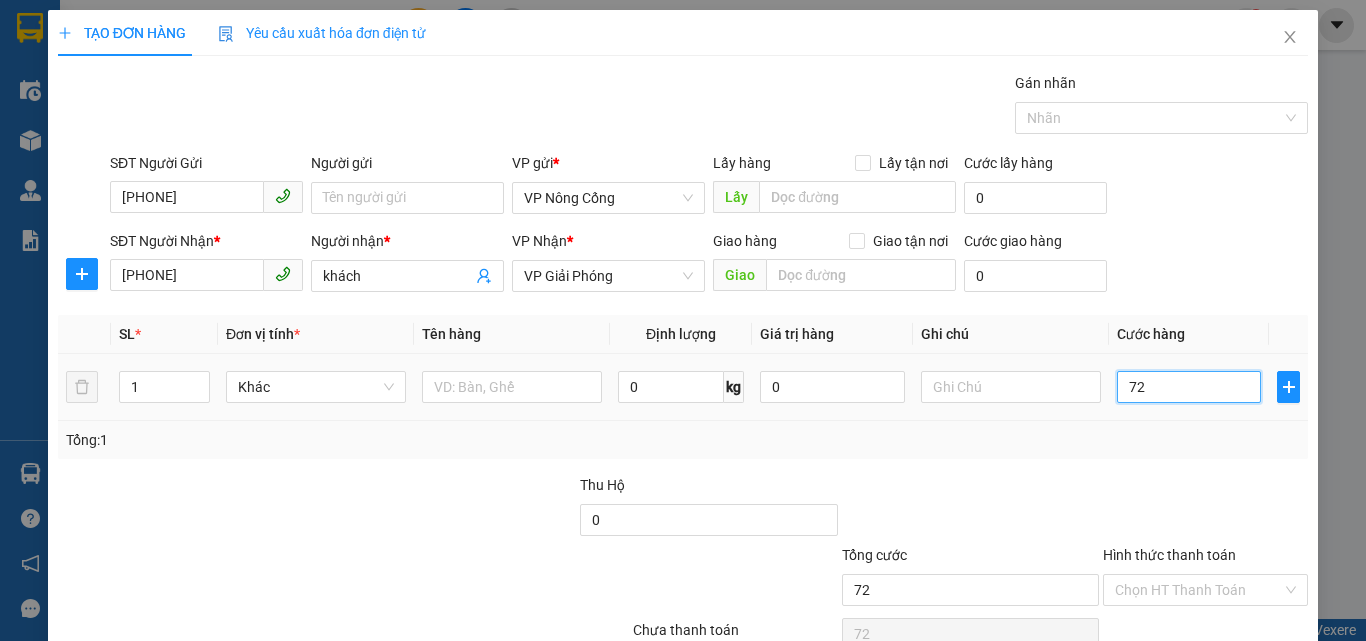 type on "7" 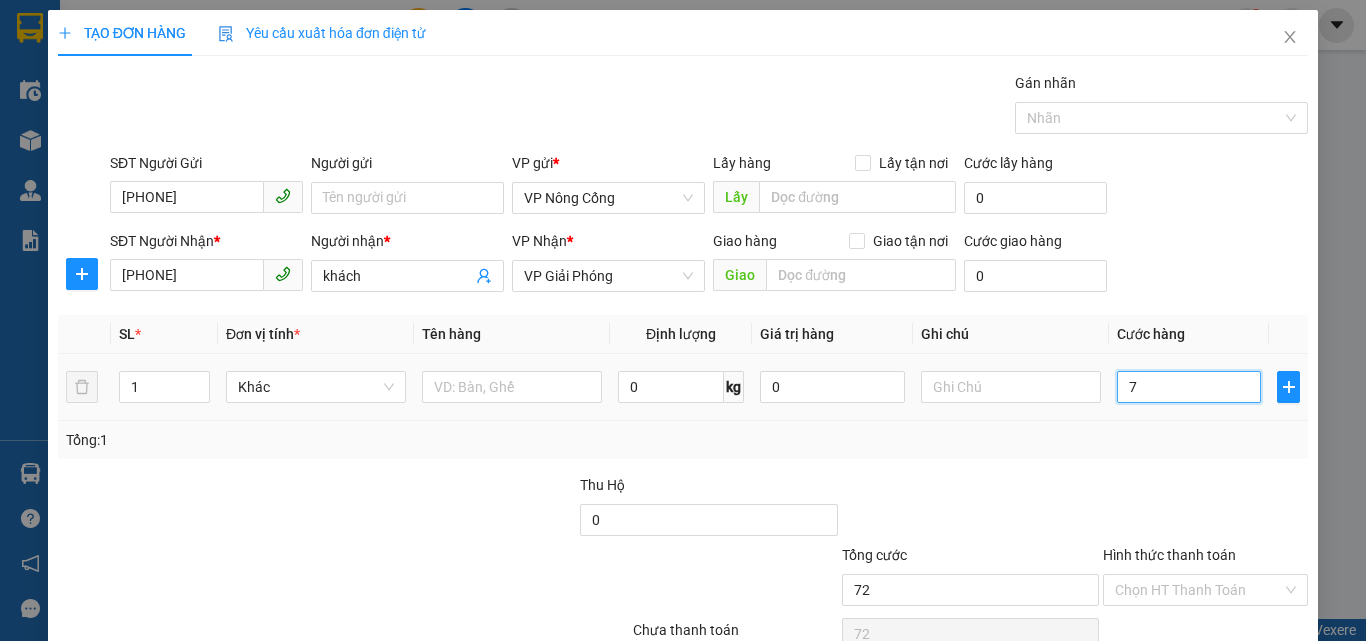 type on "7" 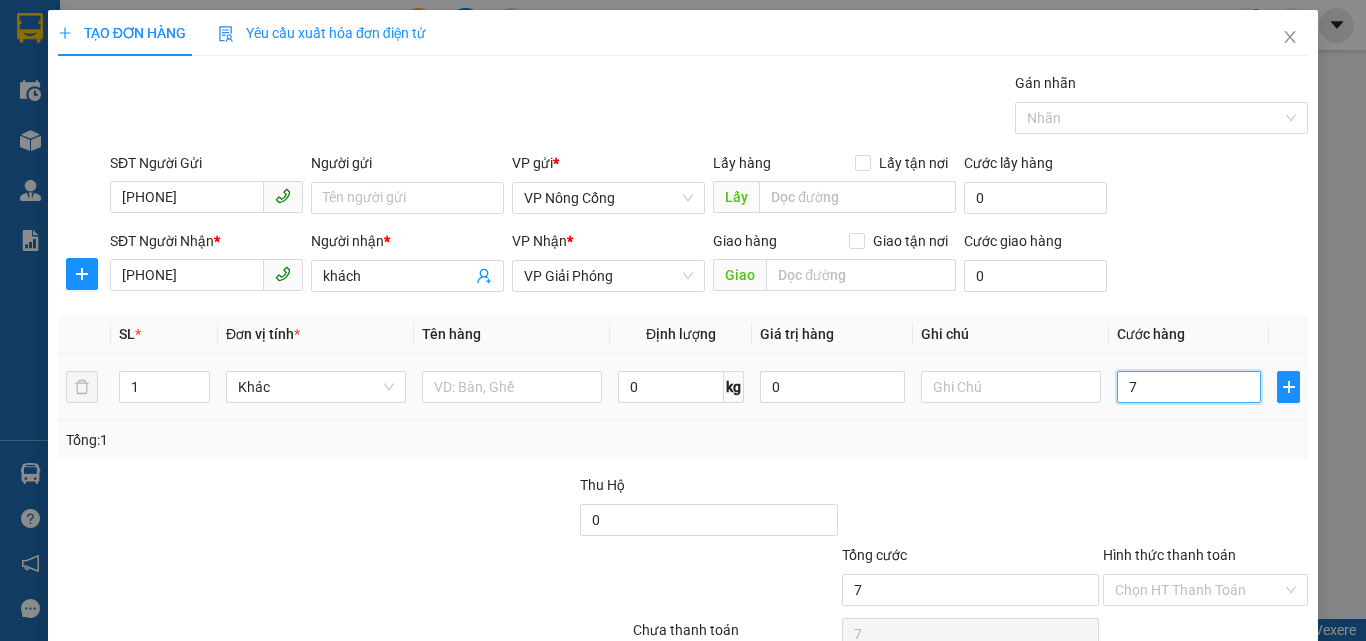 type on "0" 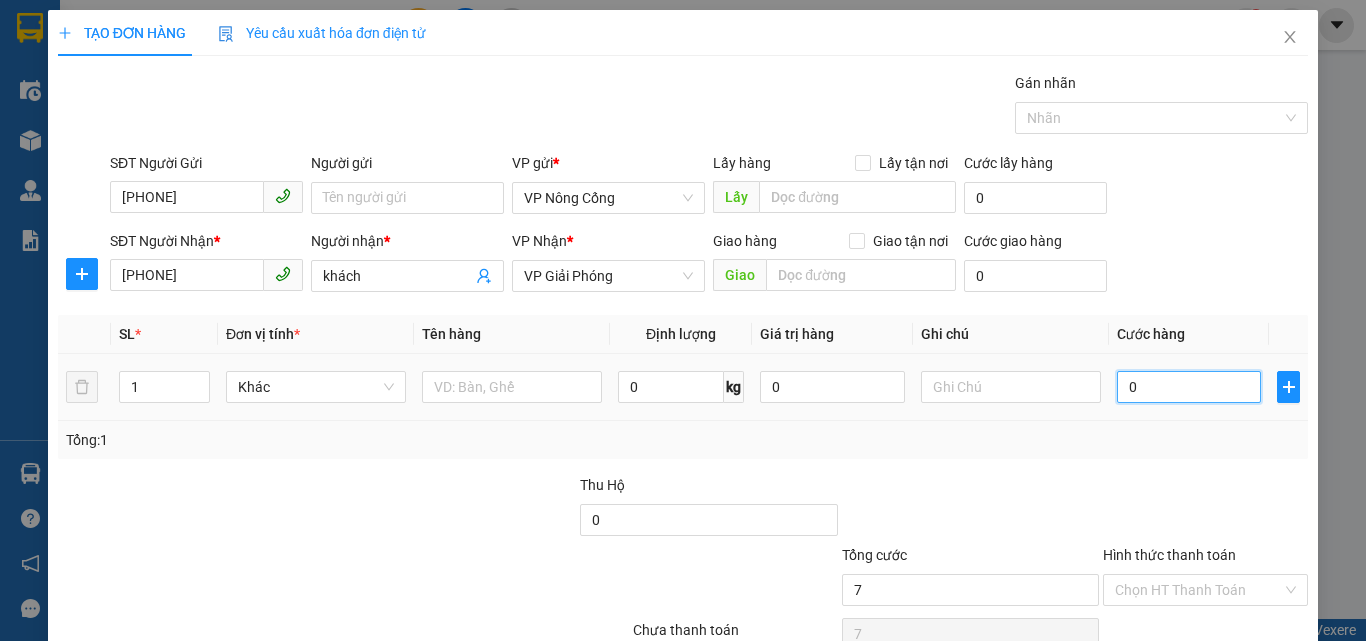 type on "0" 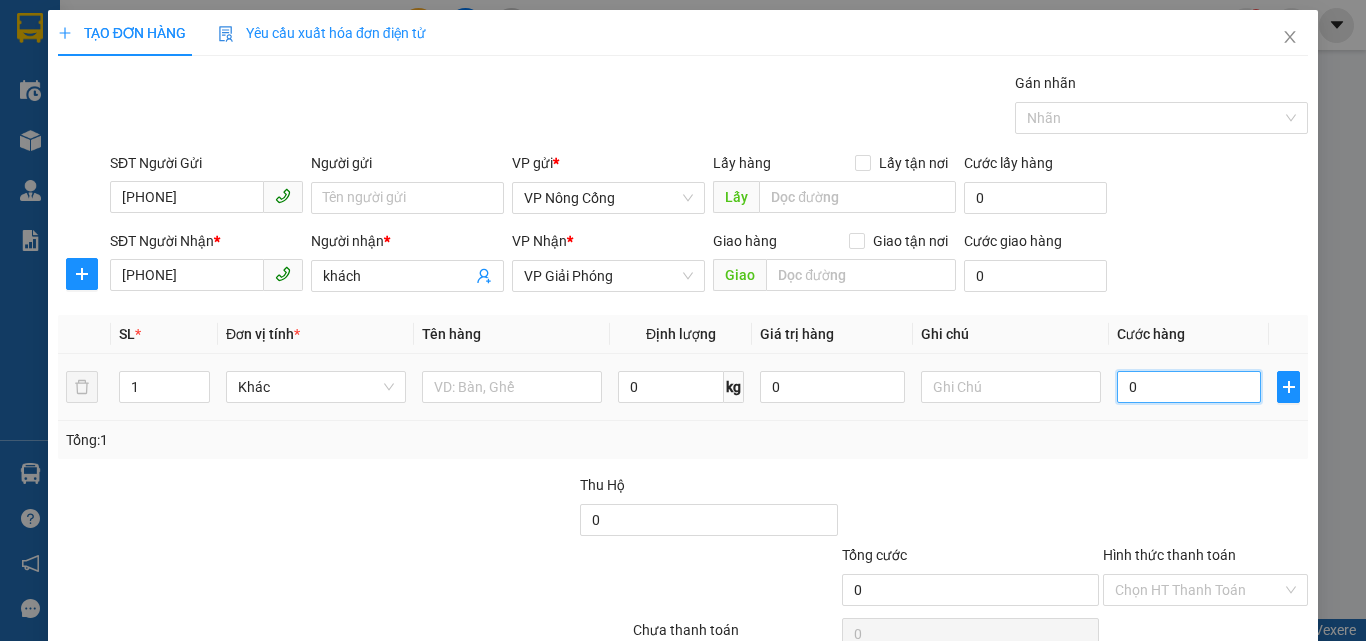 type on "07" 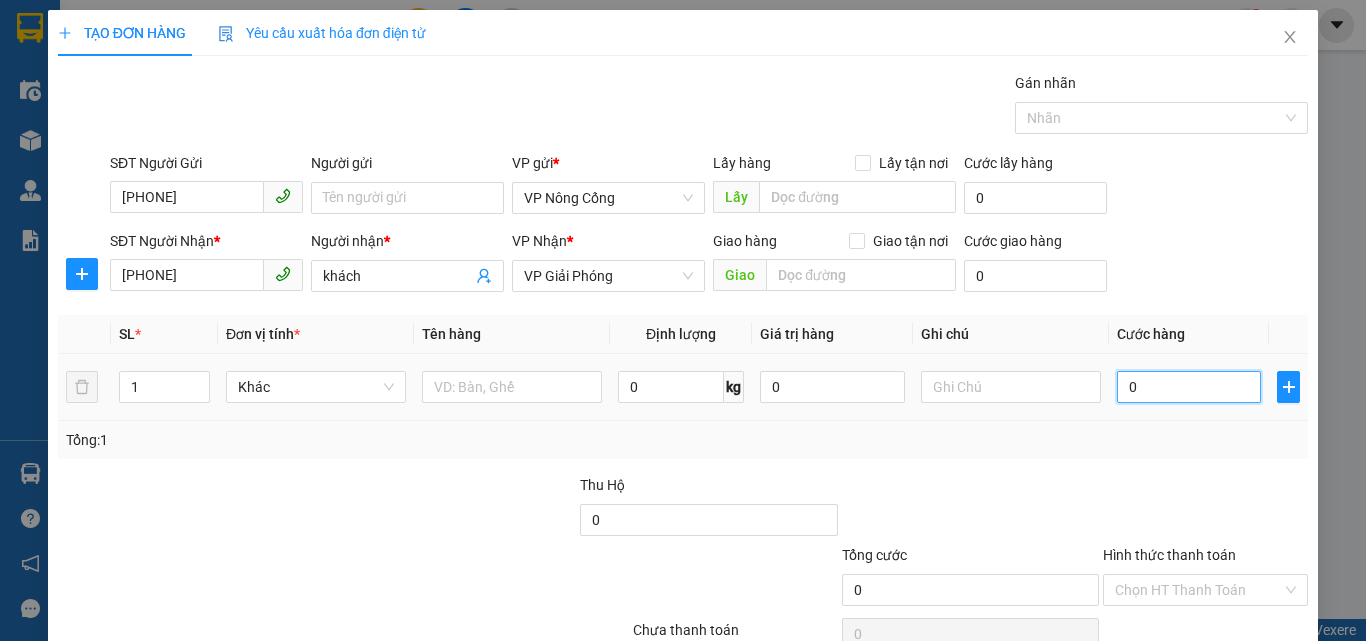 type on "7" 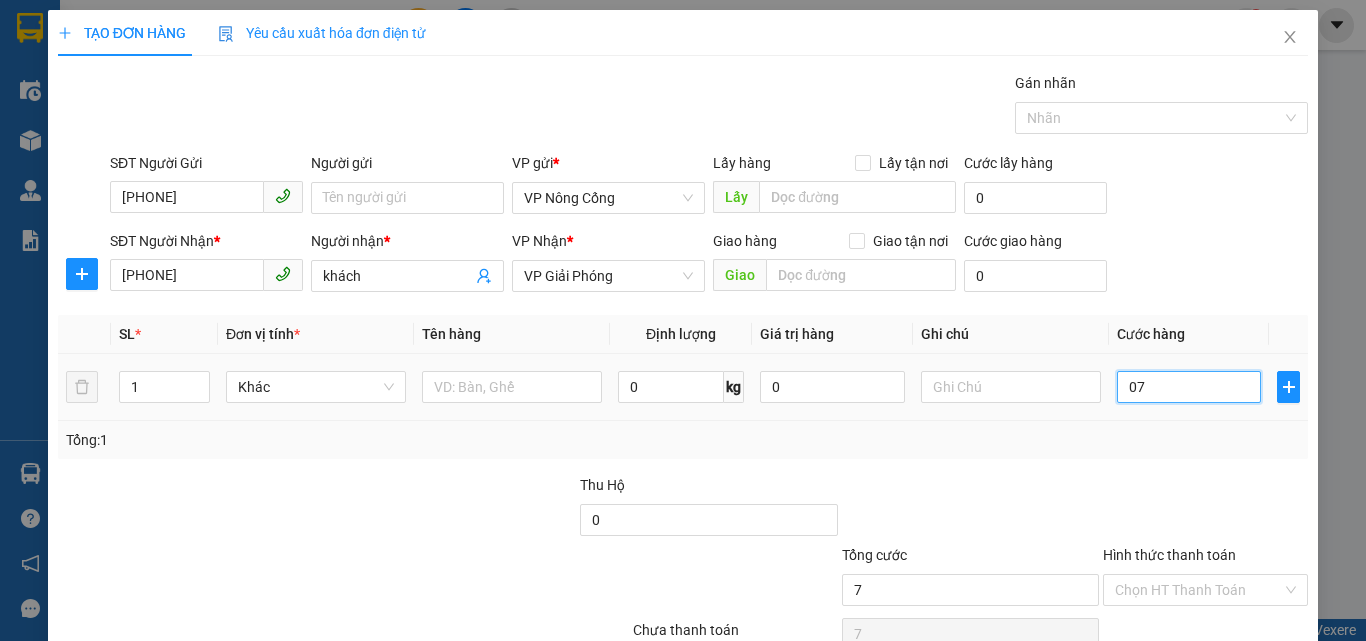 type on "070" 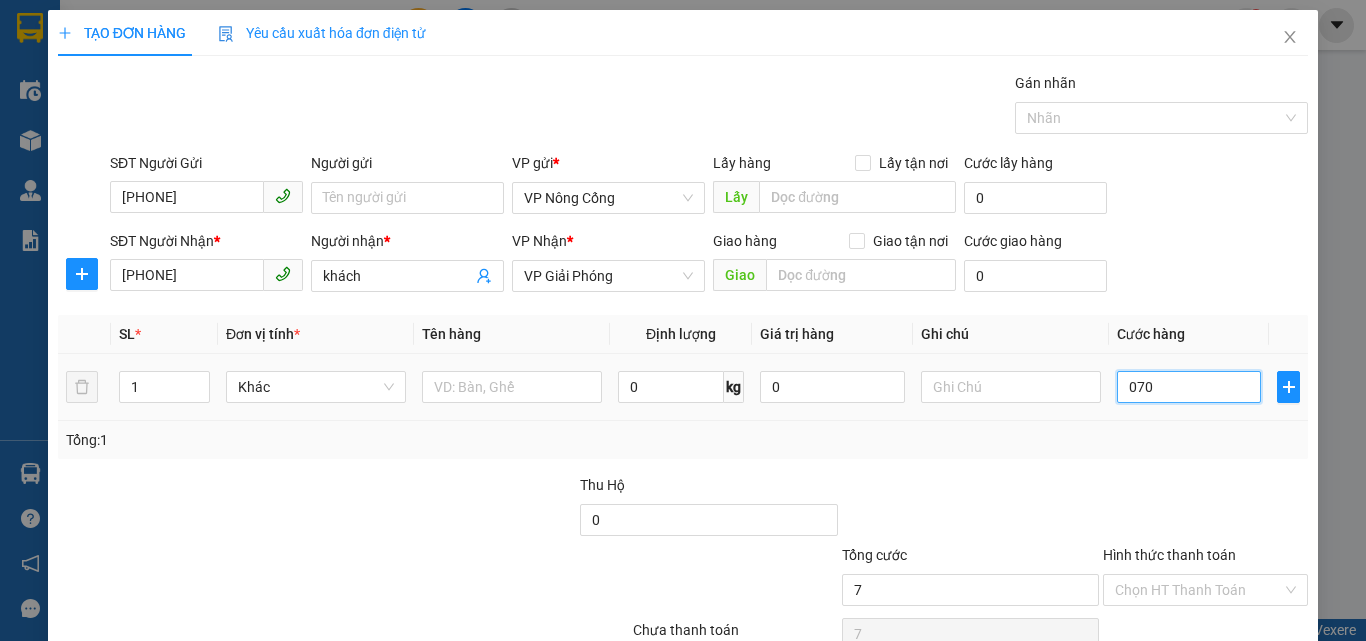 type on "70" 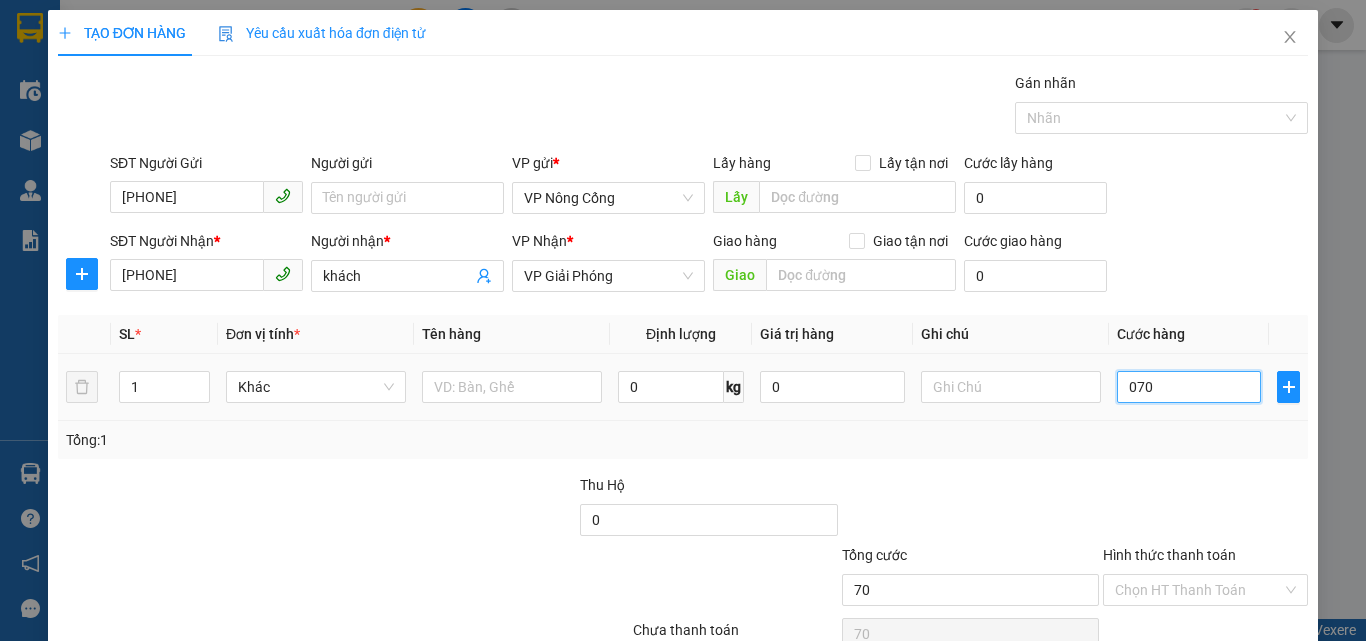 type on "07" 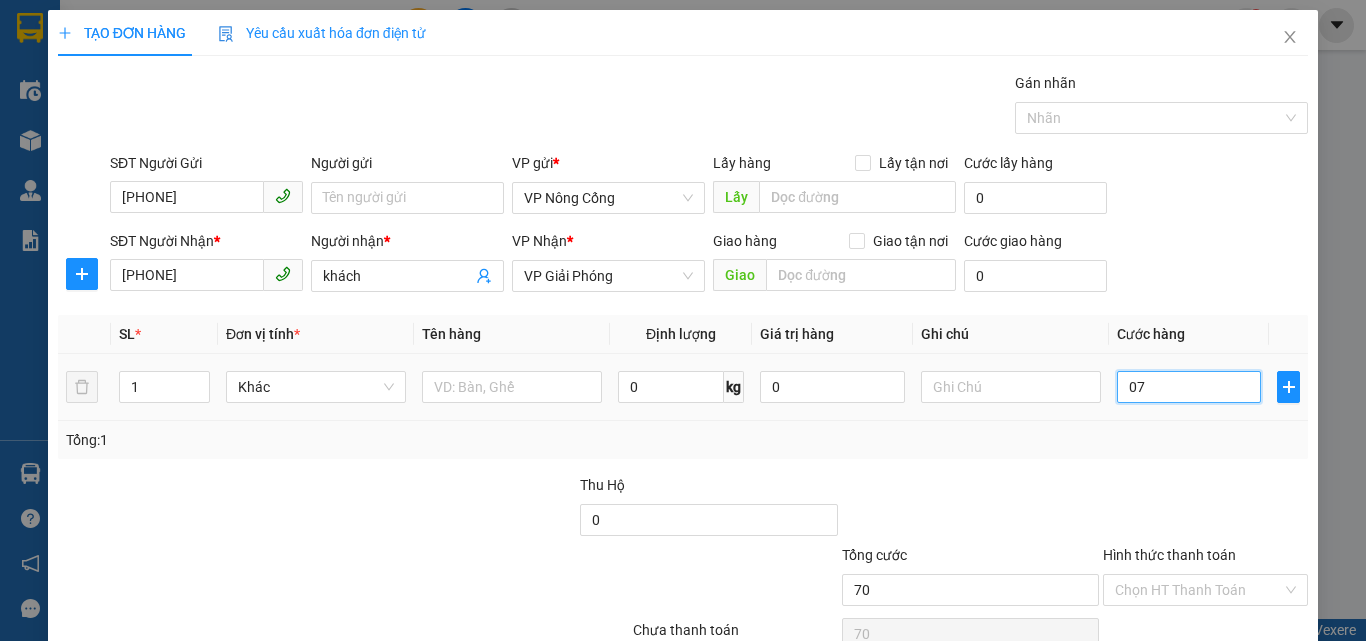 type on "7" 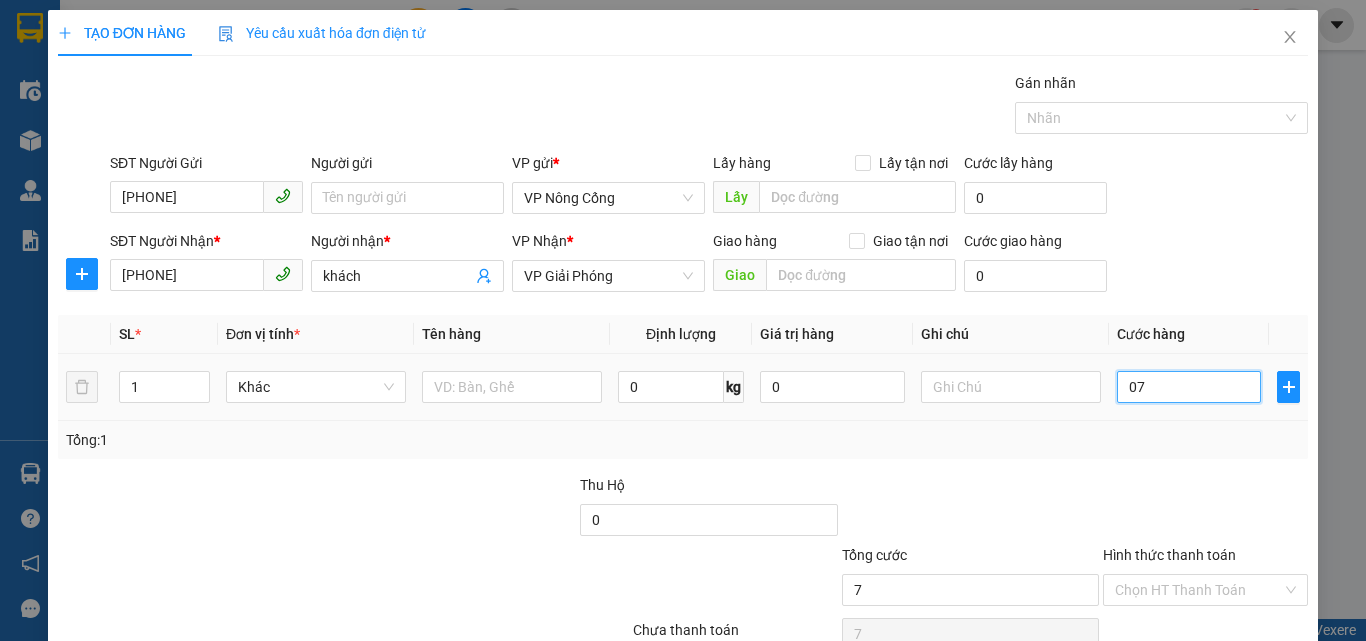 type on "0" 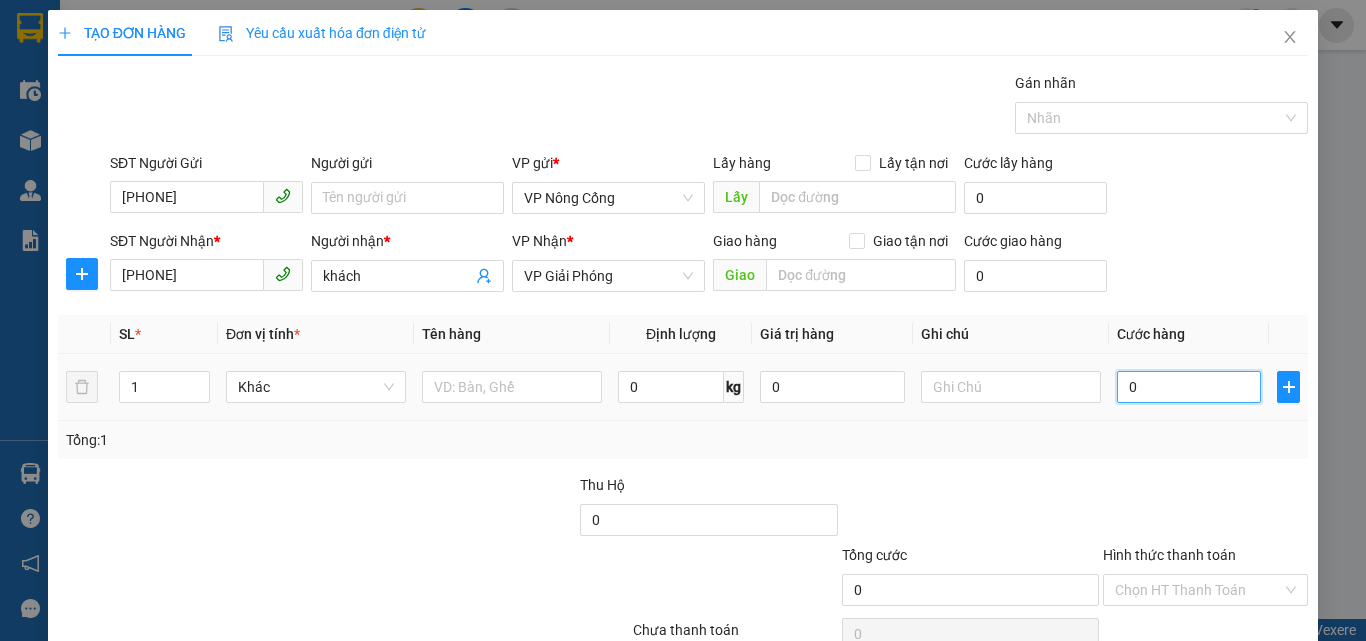 type on "70" 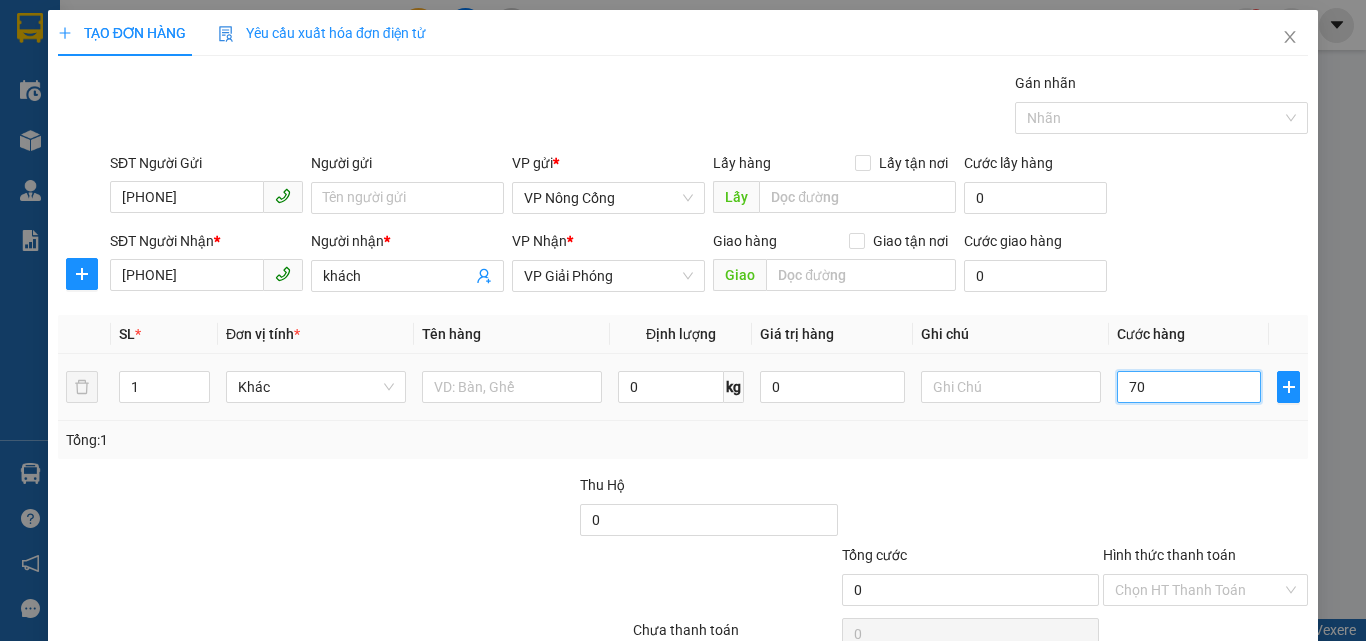 type on "70" 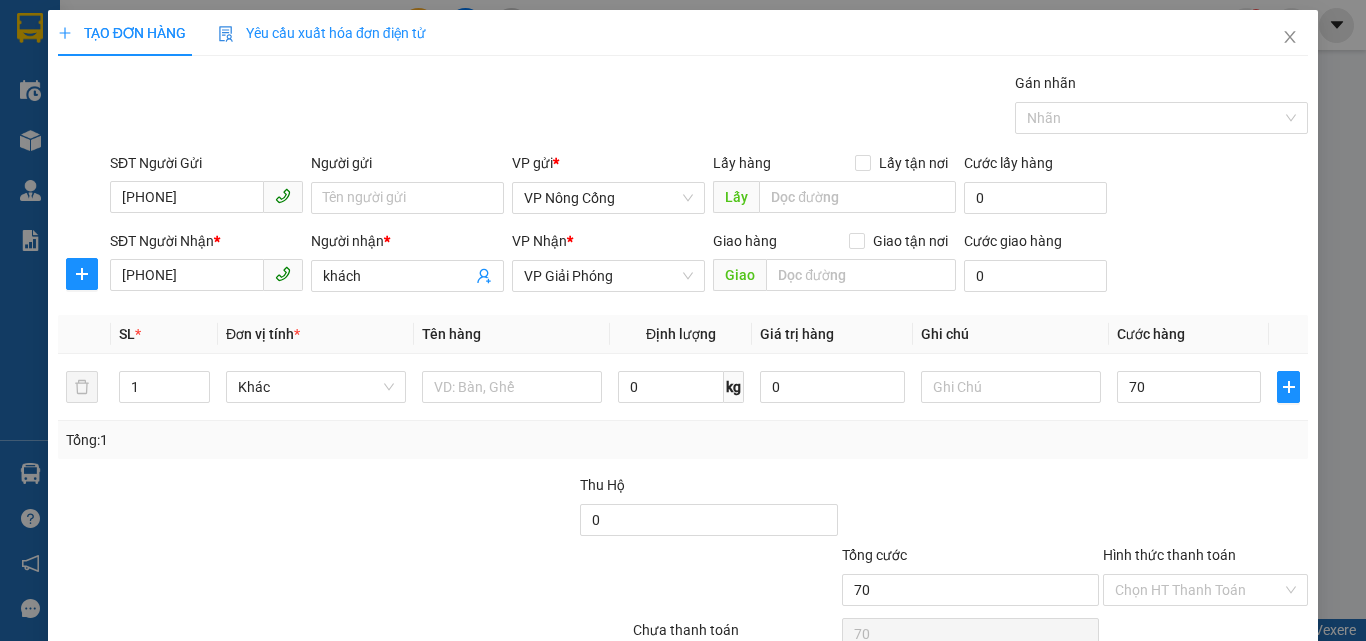 type on "70.000" 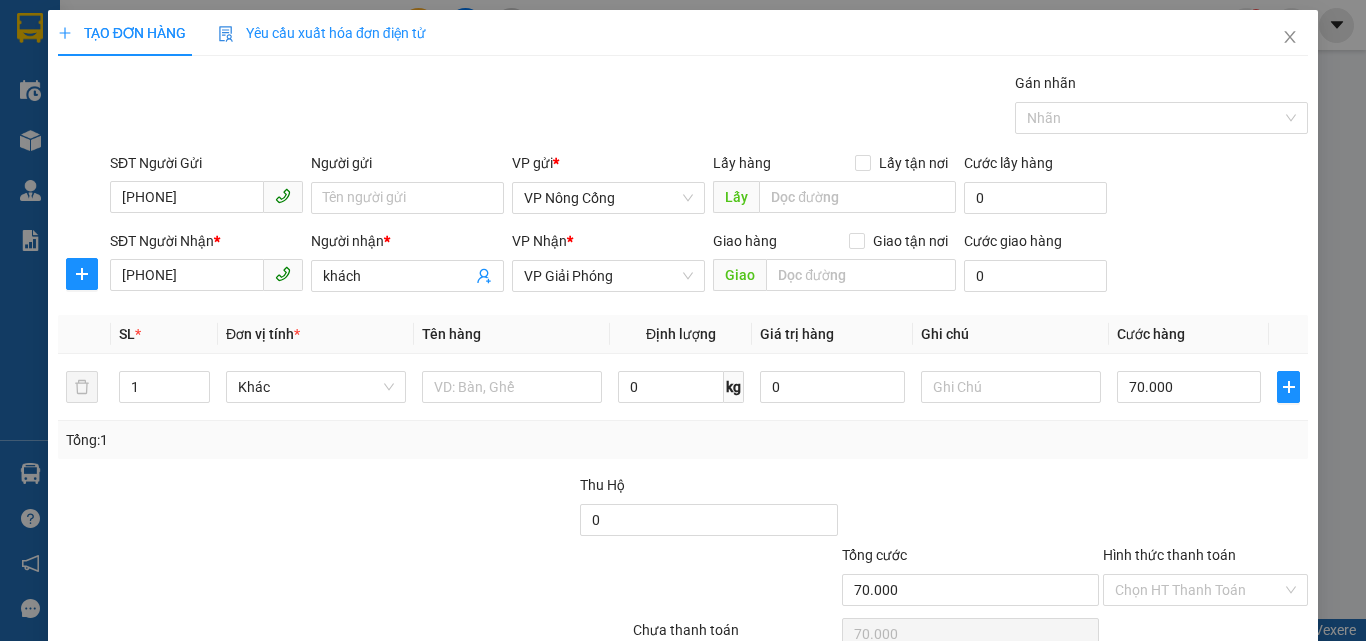 click on "Hình thức thanh toán" at bounding box center (1169, 555) 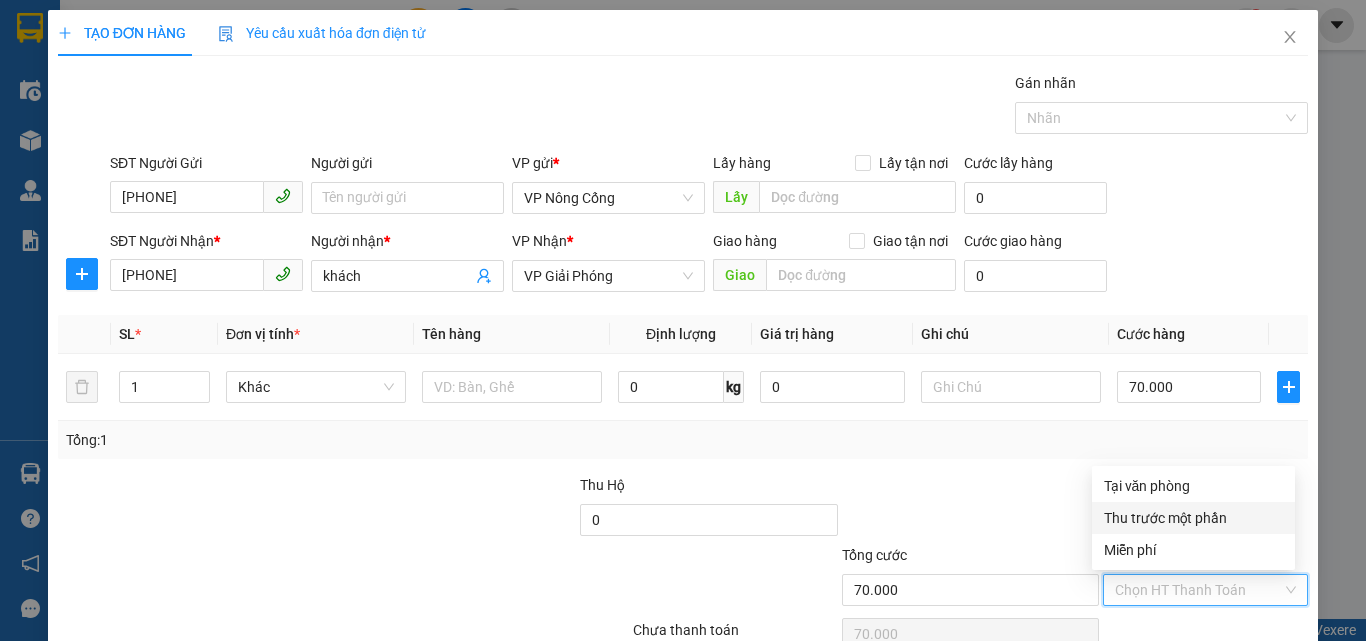 scroll, scrollTop: 99, scrollLeft: 0, axis: vertical 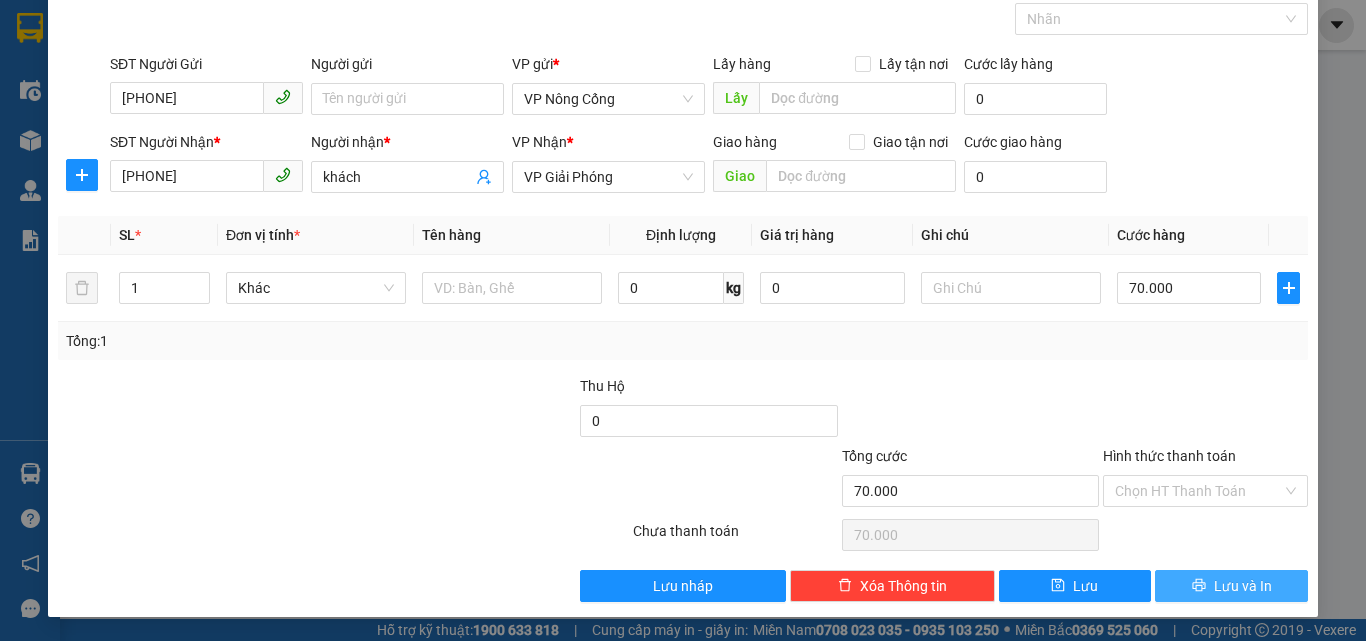 click on "Lưu và In" at bounding box center (1243, 586) 